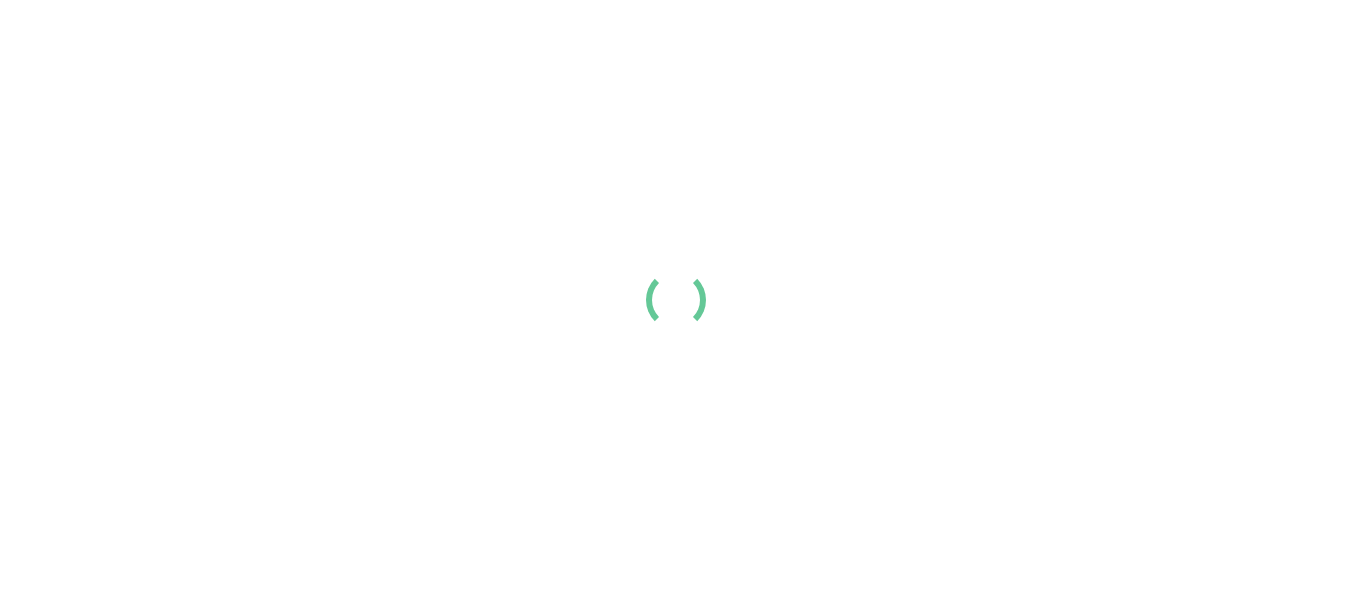 scroll, scrollTop: 0, scrollLeft: 0, axis: both 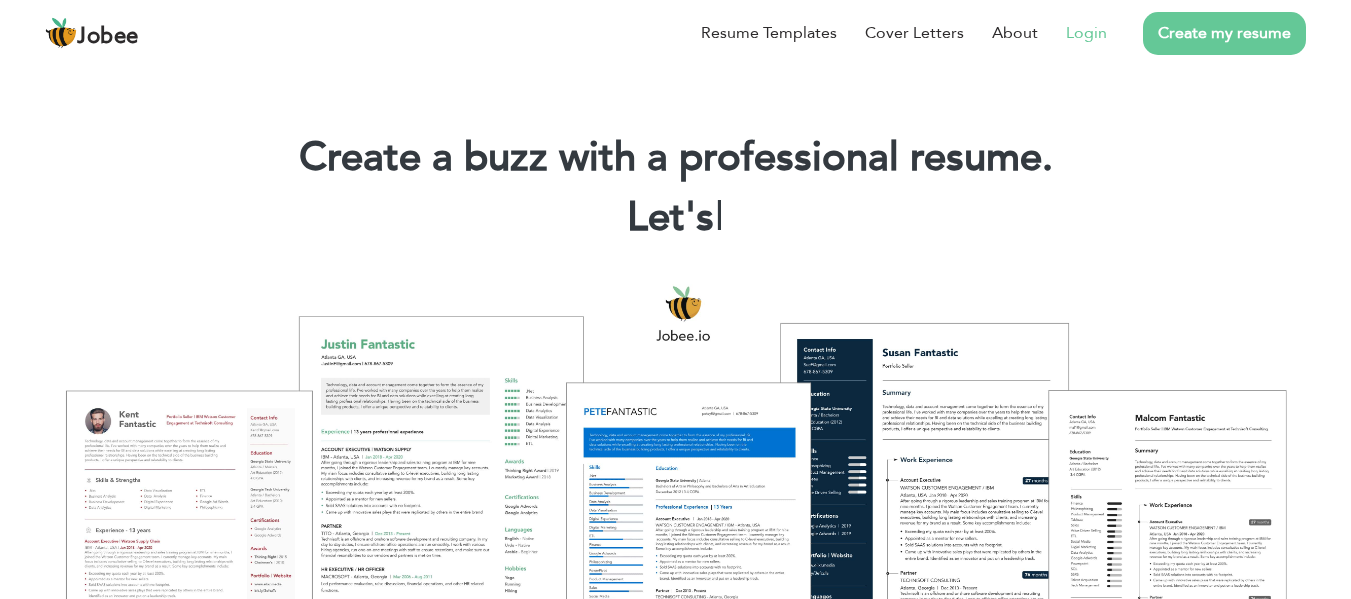 click on "Login" at bounding box center (1086, 33) 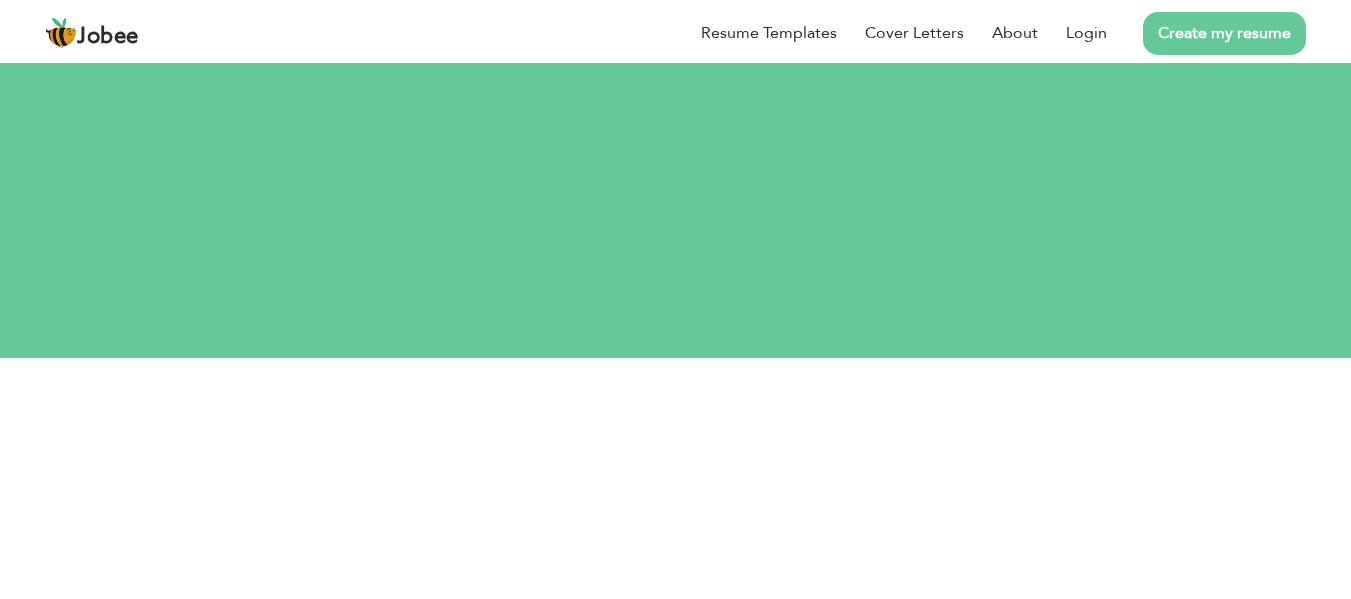 scroll, scrollTop: 0, scrollLeft: 0, axis: both 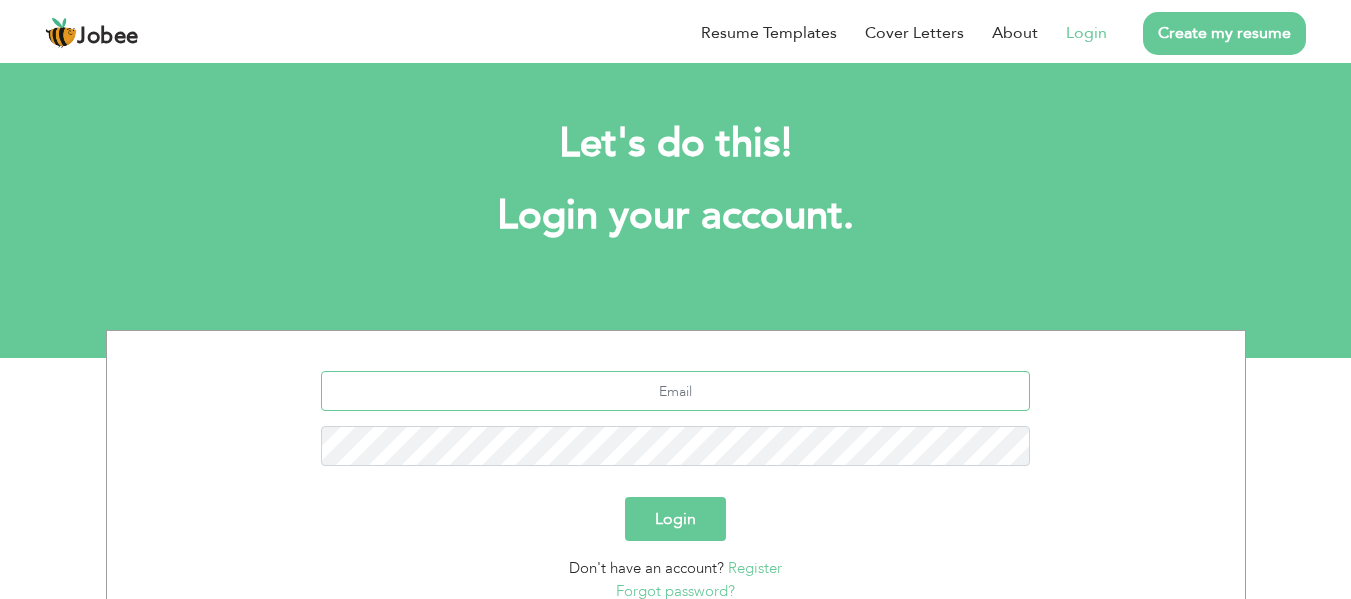 click at bounding box center [675, 391] 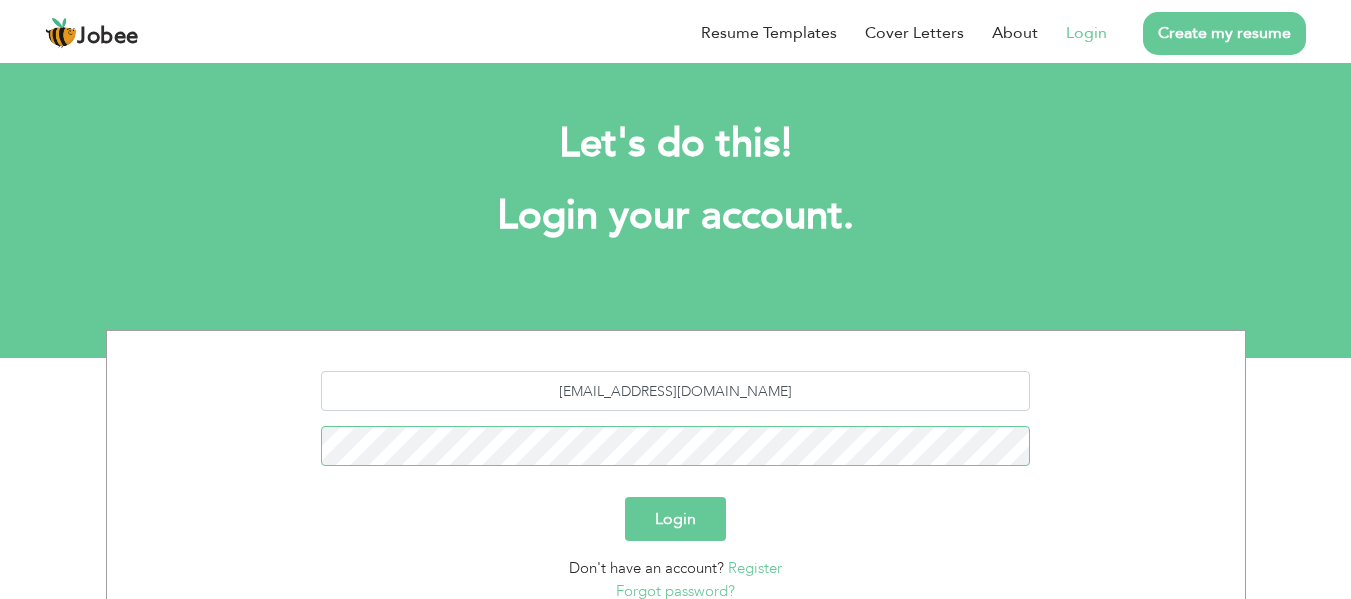click on "Login" at bounding box center (675, 519) 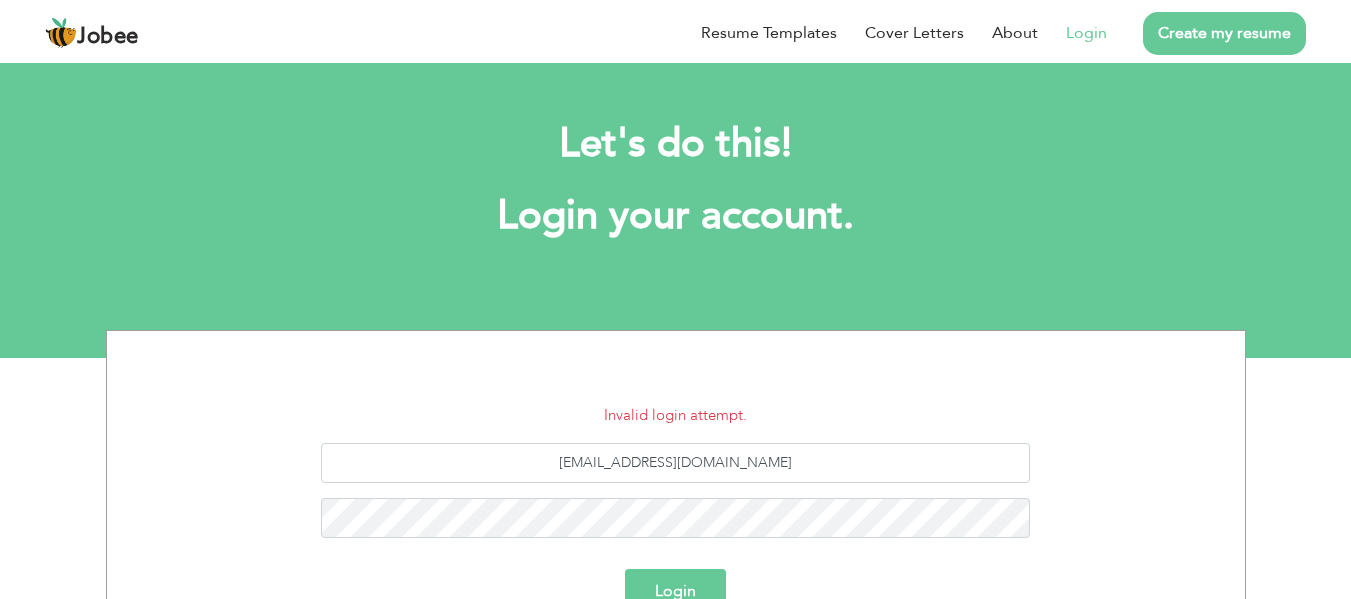 scroll, scrollTop: 0, scrollLeft: 0, axis: both 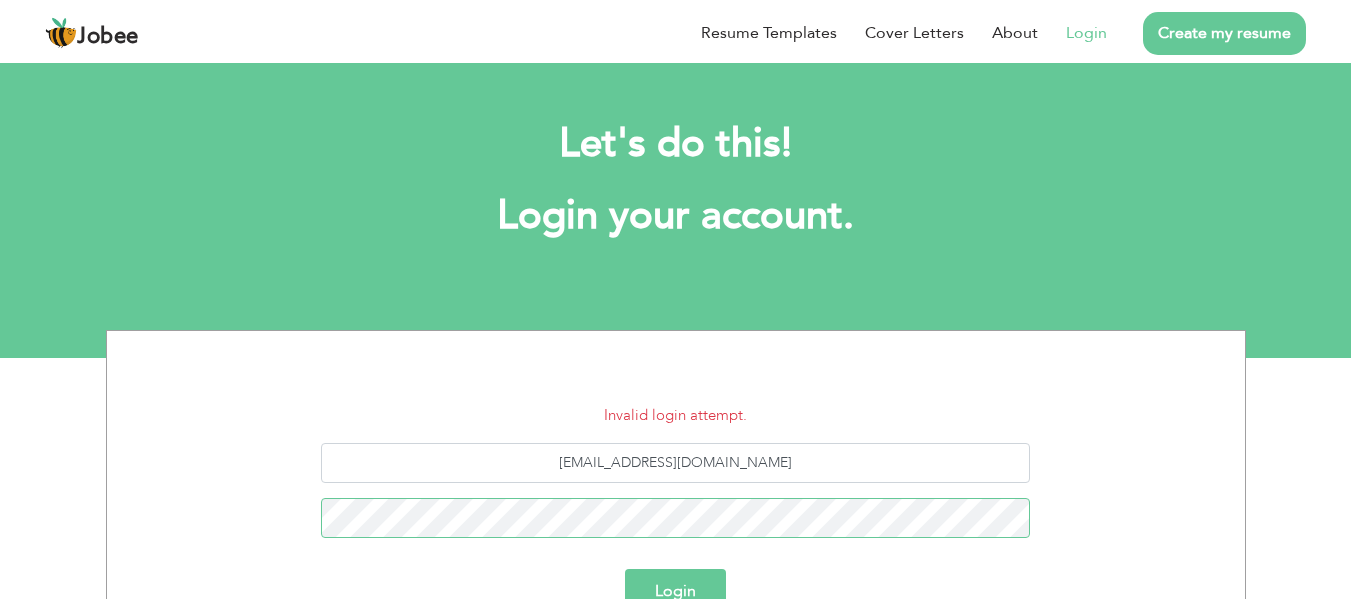 click on "Login" at bounding box center [675, 591] 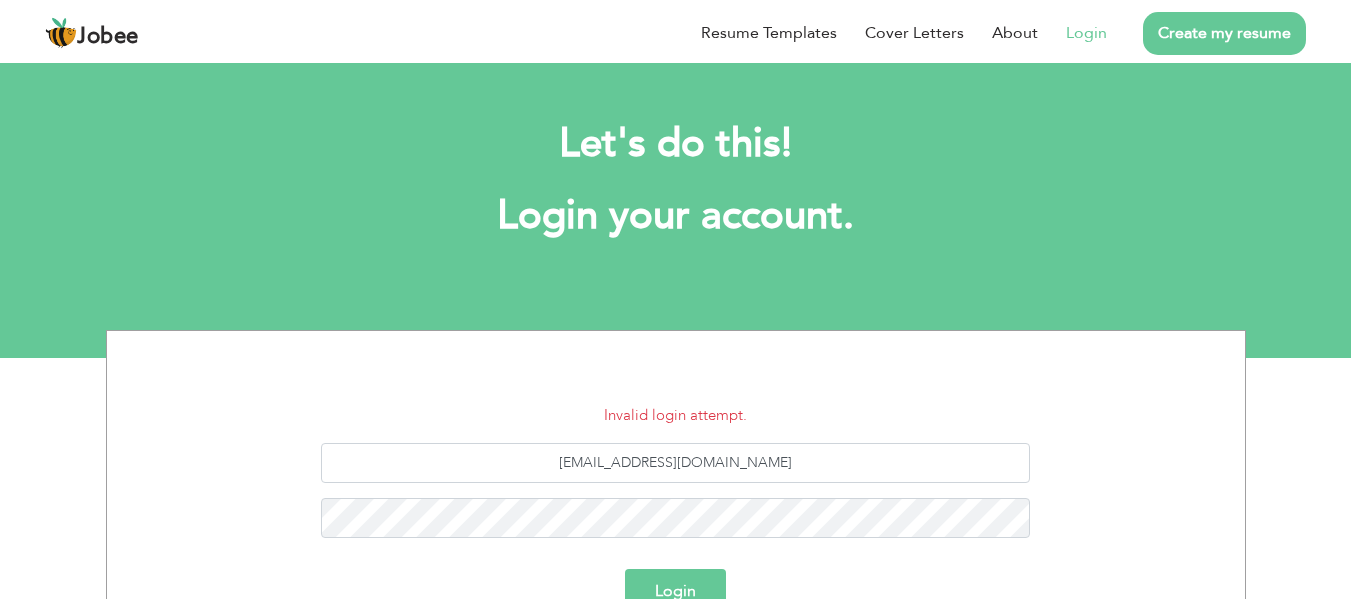 scroll, scrollTop: 0, scrollLeft: 0, axis: both 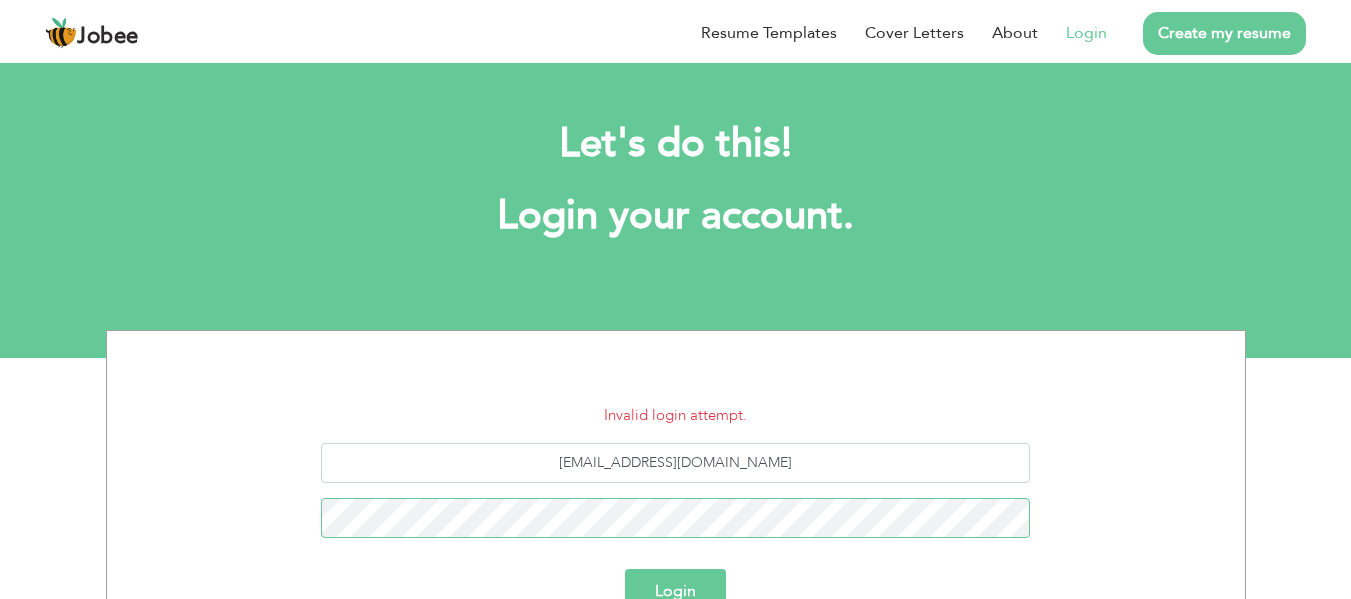 click on "Login" at bounding box center (675, 591) 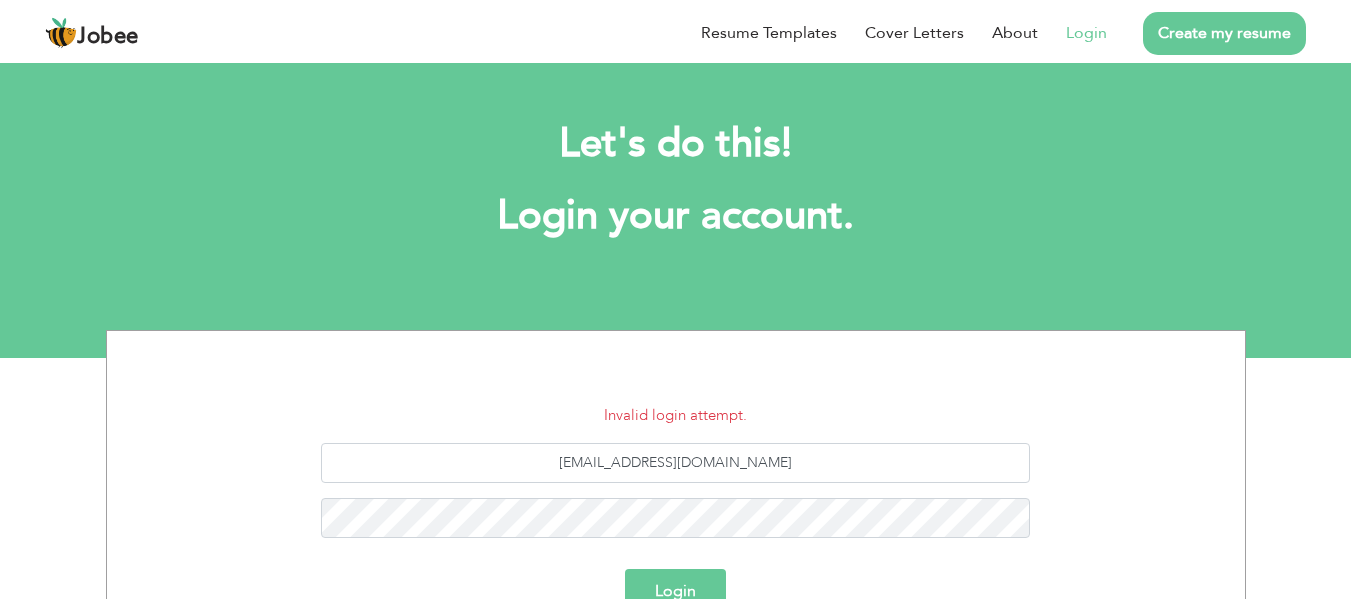 scroll, scrollTop: 0, scrollLeft: 0, axis: both 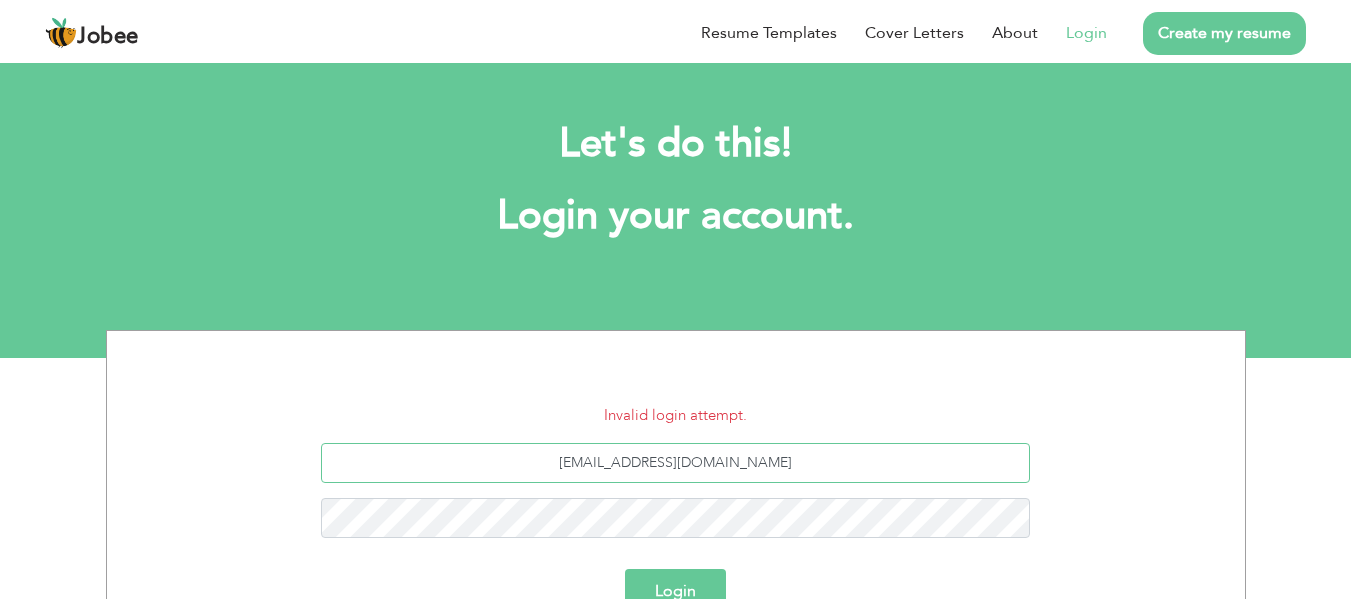 drag, startPoint x: 802, startPoint y: 466, endPoint x: 395, endPoint y: 454, distance: 407.17688 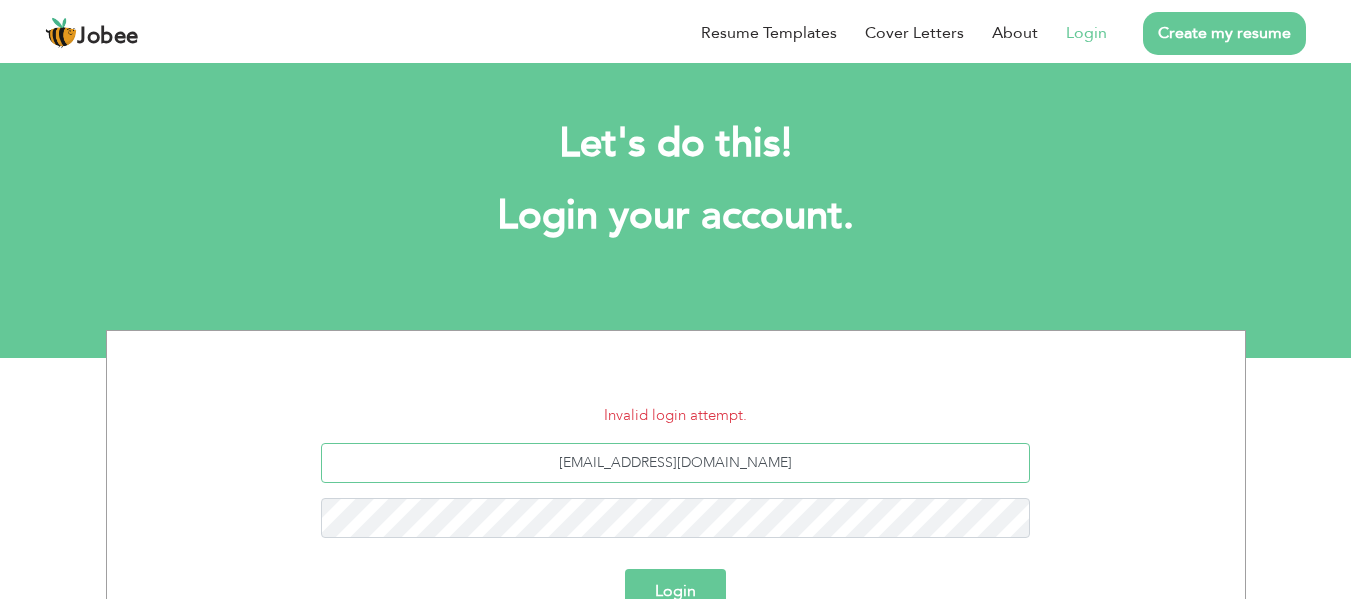 type on "mzeeshanmayo@gmail.com" 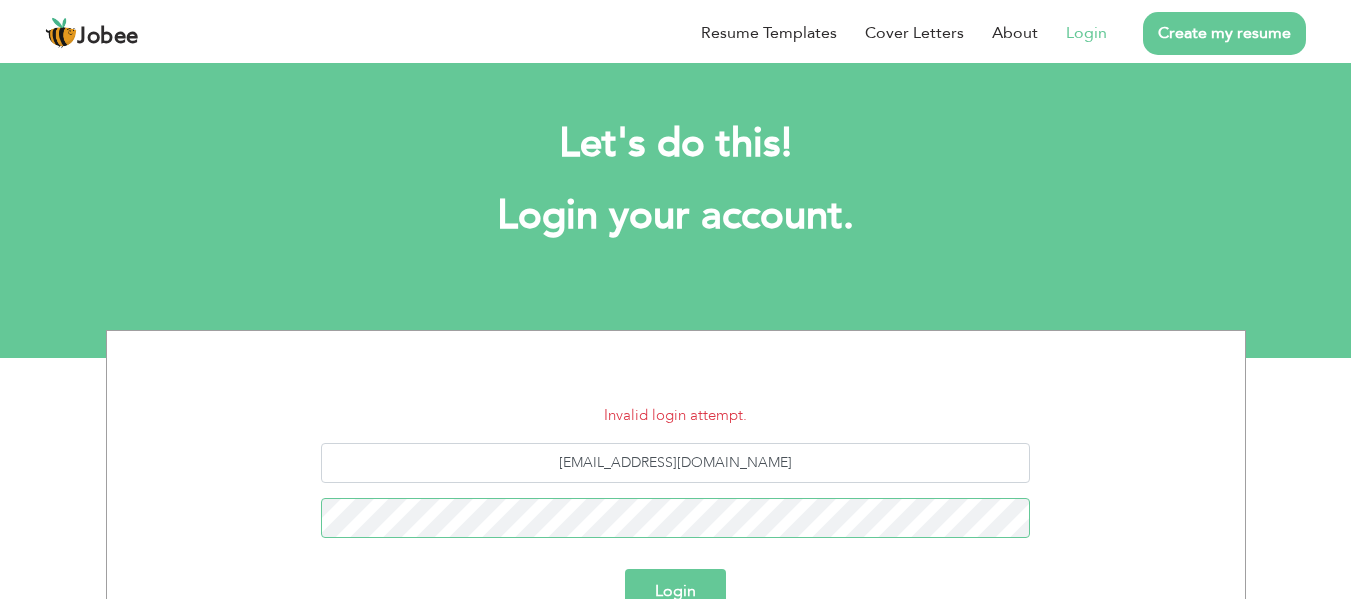 click on "Login" at bounding box center (675, 591) 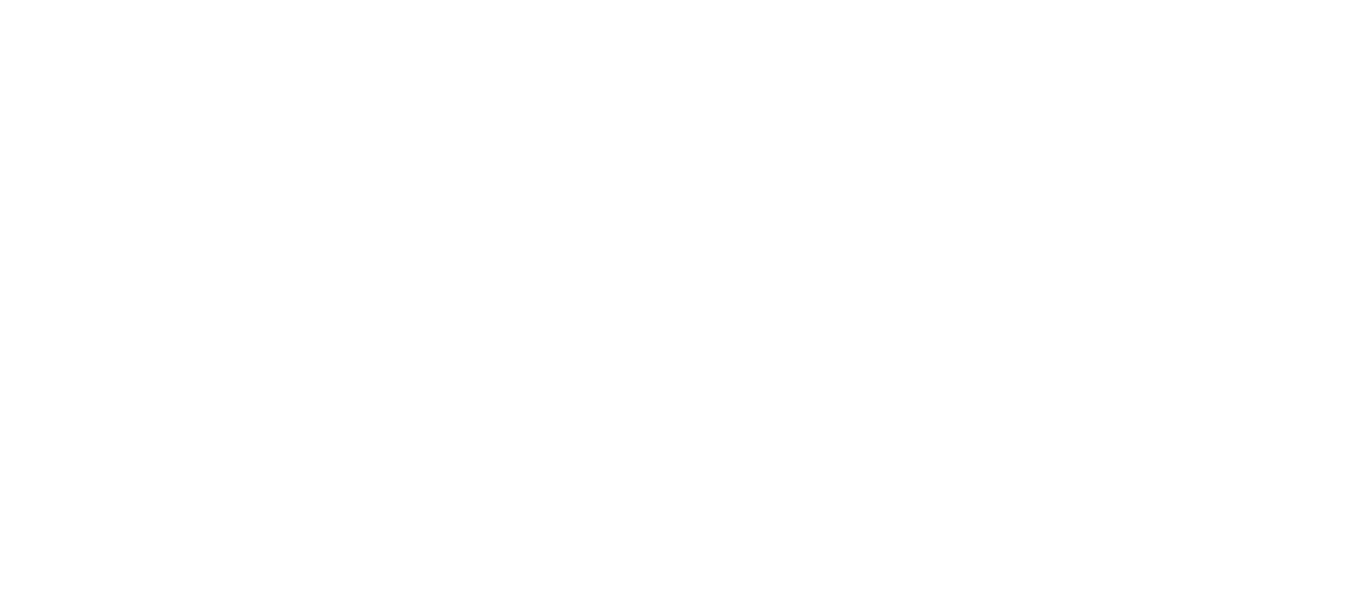 scroll, scrollTop: 0, scrollLeft: 0, axis: both 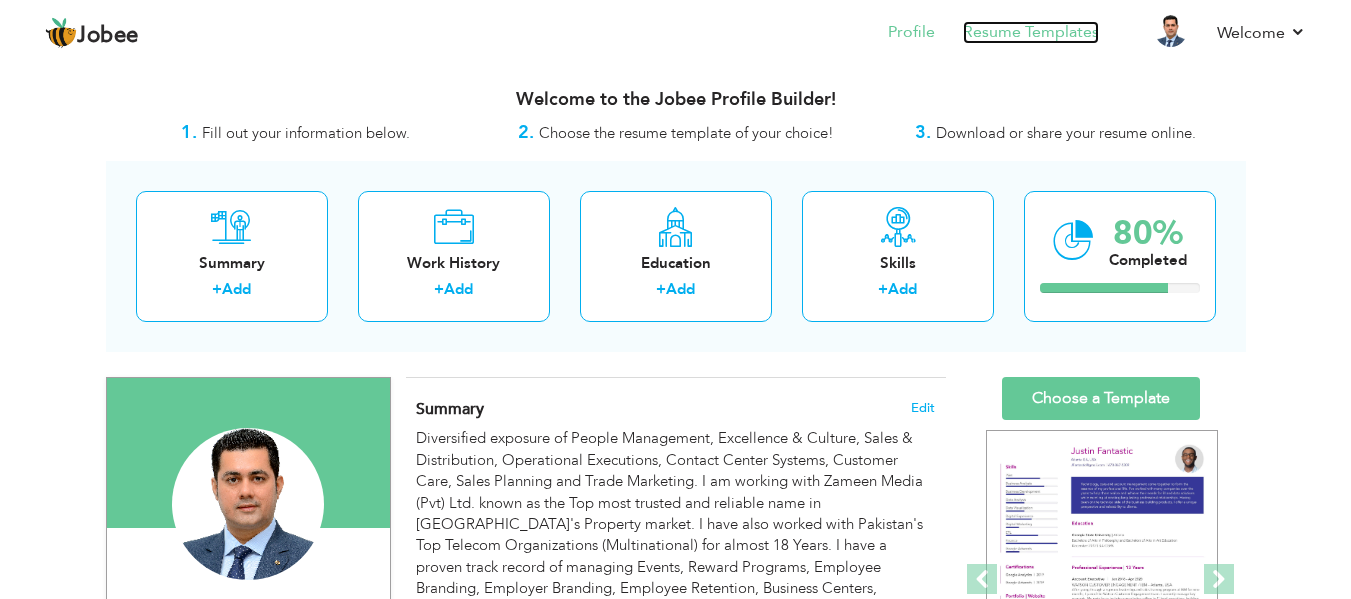 click on "Resume Templates" at bounding box center (1031, 32) 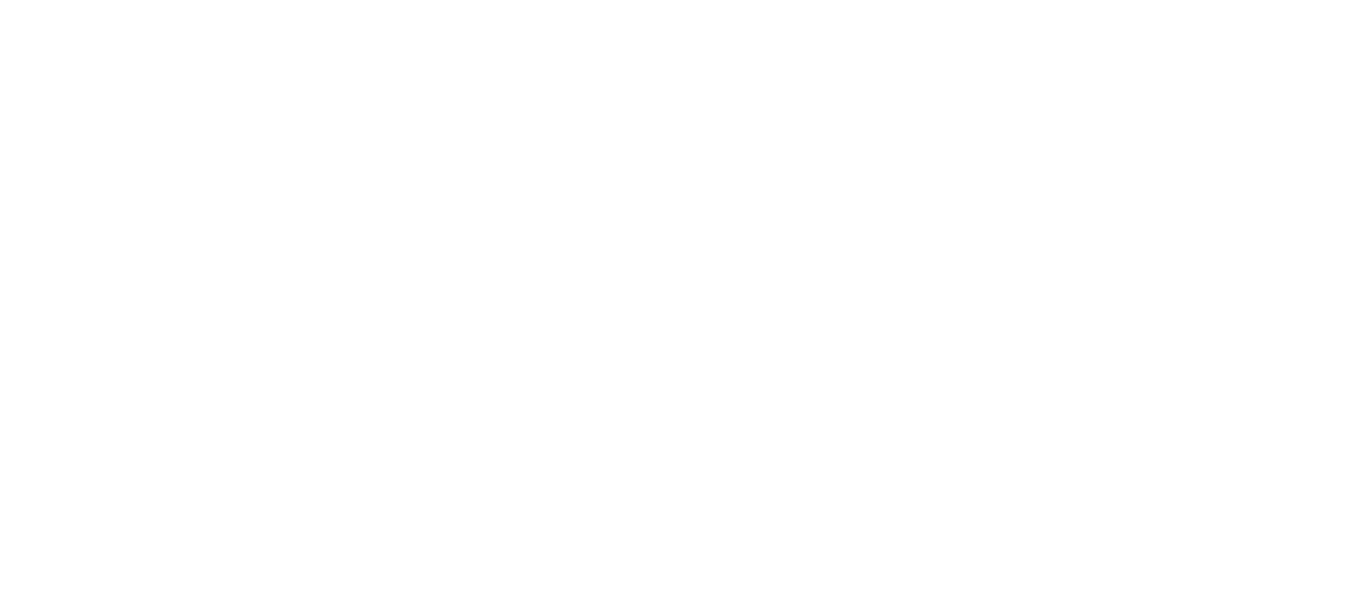 scroll, scrollTop: 0, scrollLeft: 0, axis: both 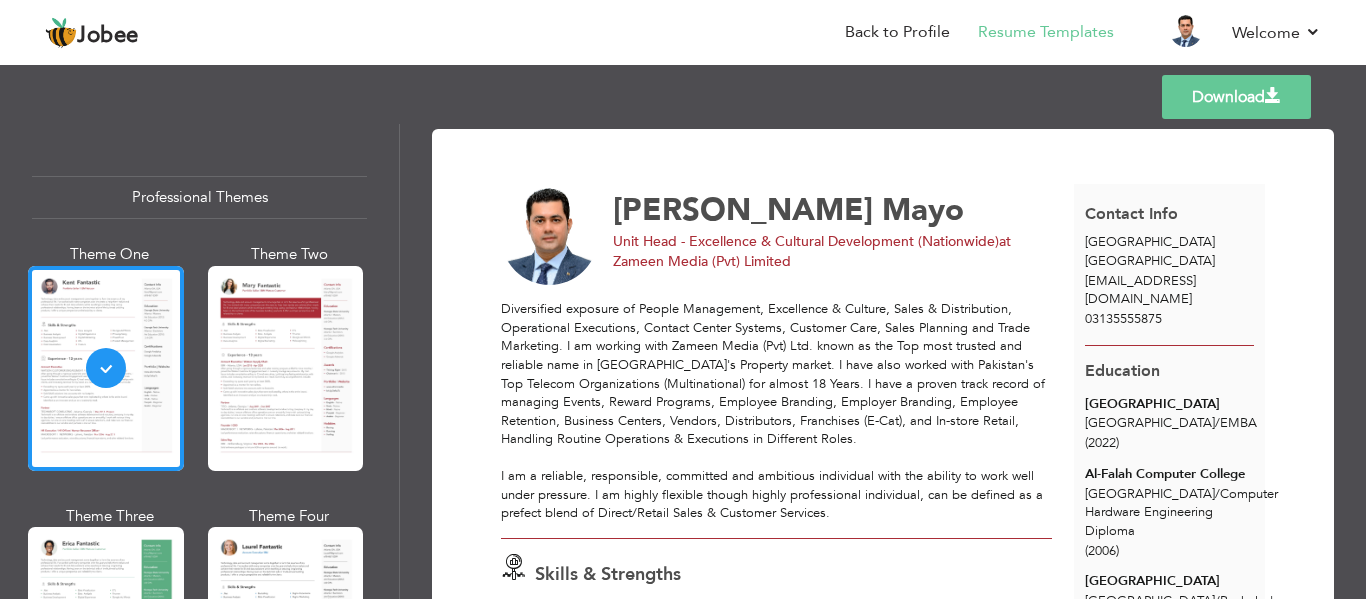 click on "mzeeshanmayo@gmail.com" at bounding box center (1140, 290) 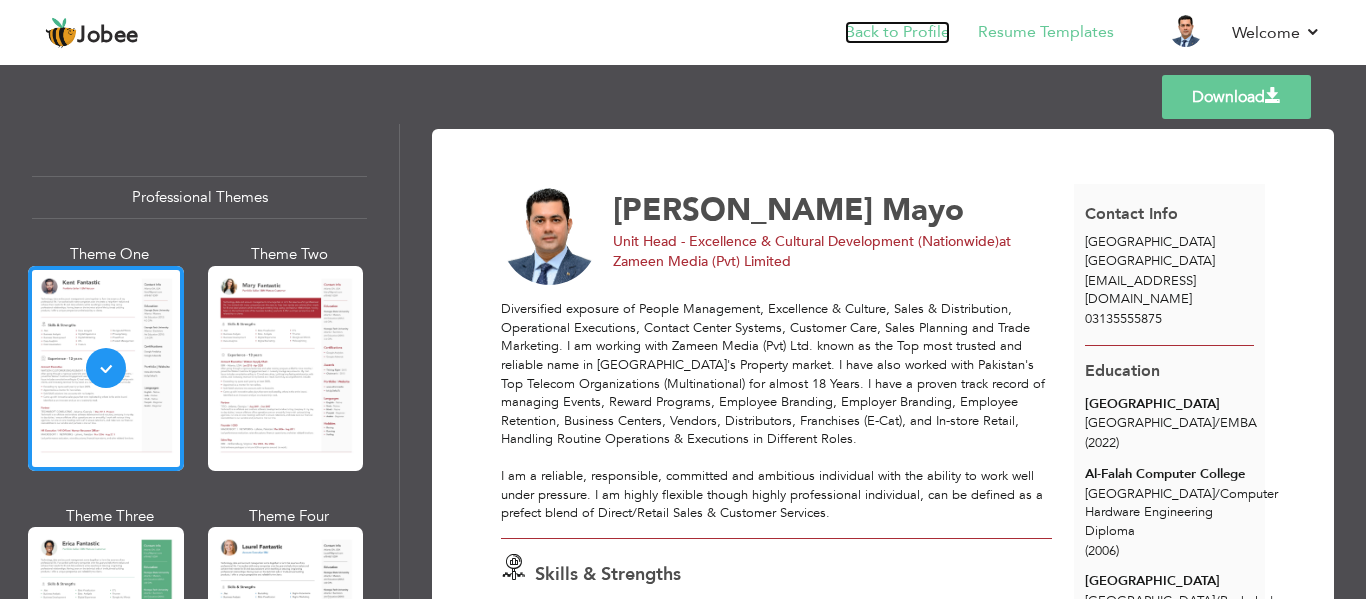 click on "Back to Profile" at bounding box center [897, 32] 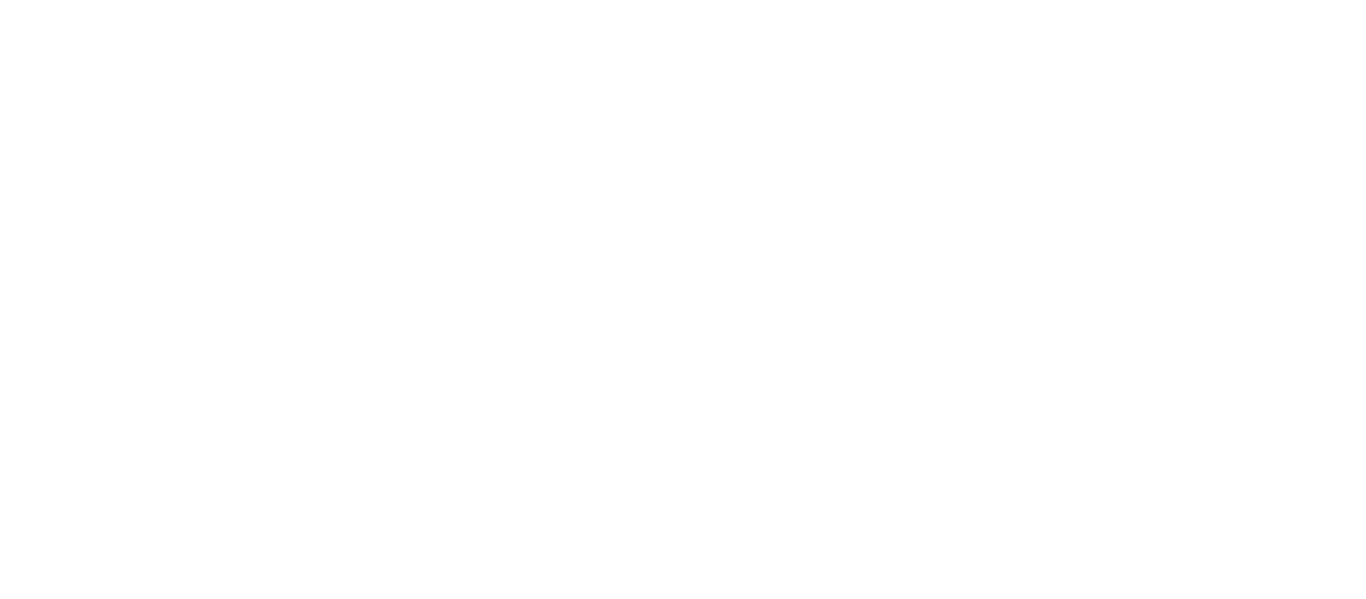 scroll, scrollTop: 0, scrollLeft: 0, axis: both 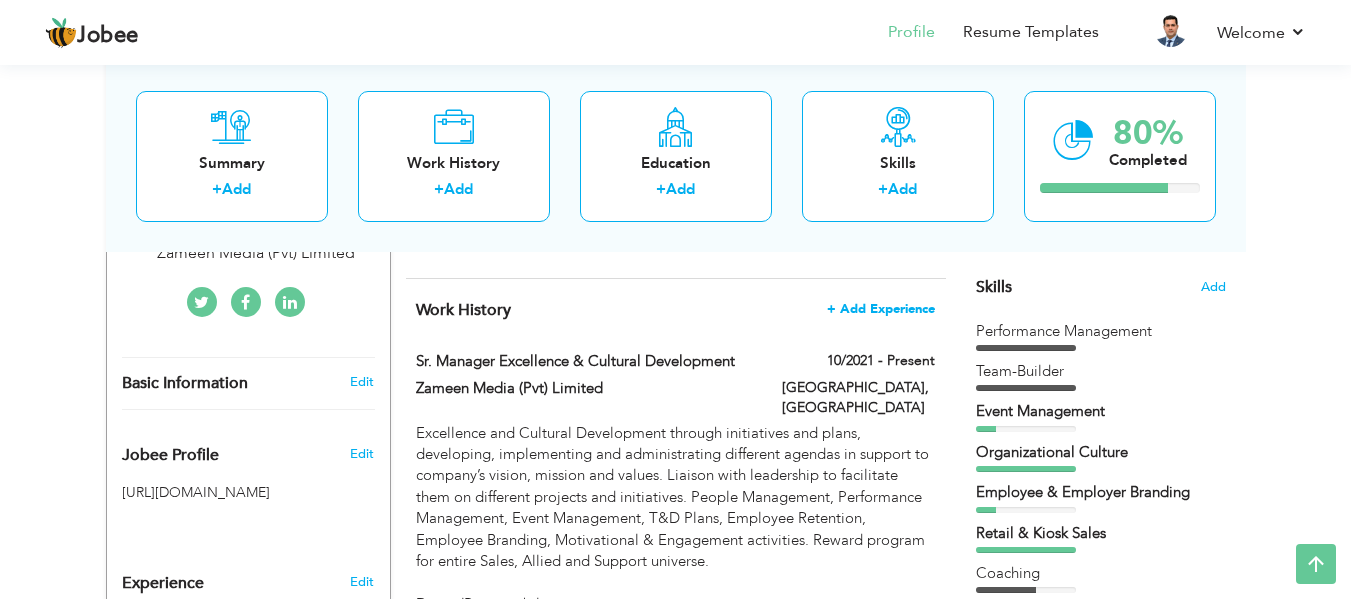 click on "+ Add Experience" at bounding box center [881, 309] 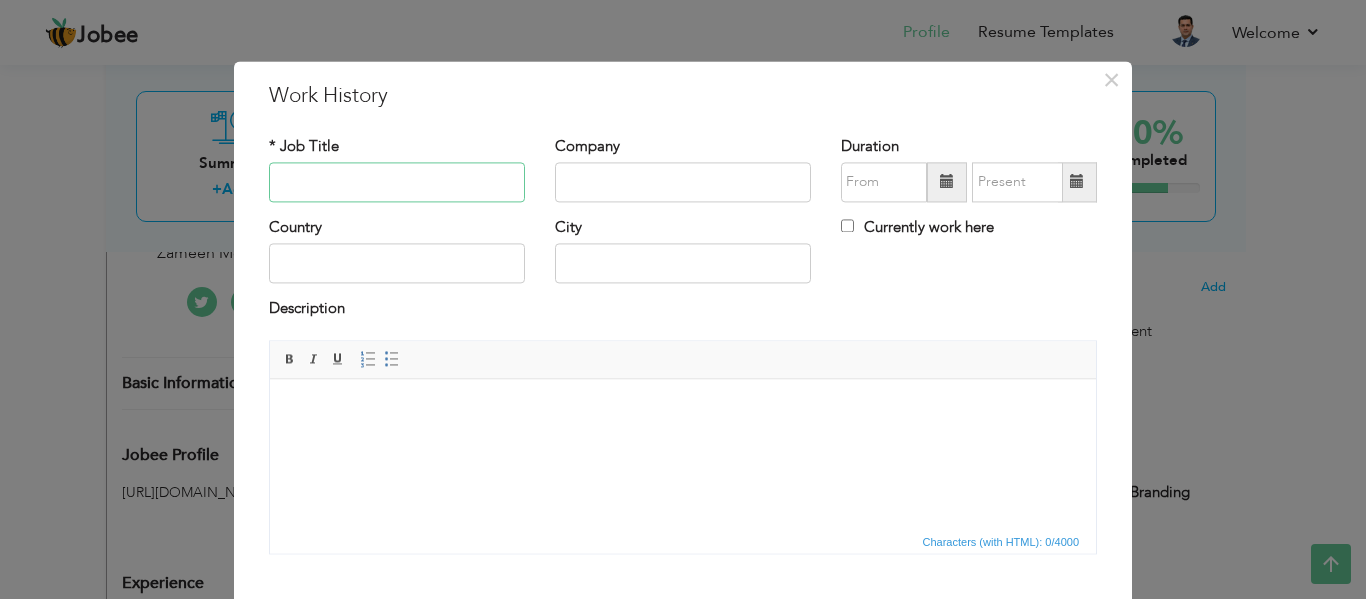 paste on "Management Consultant" 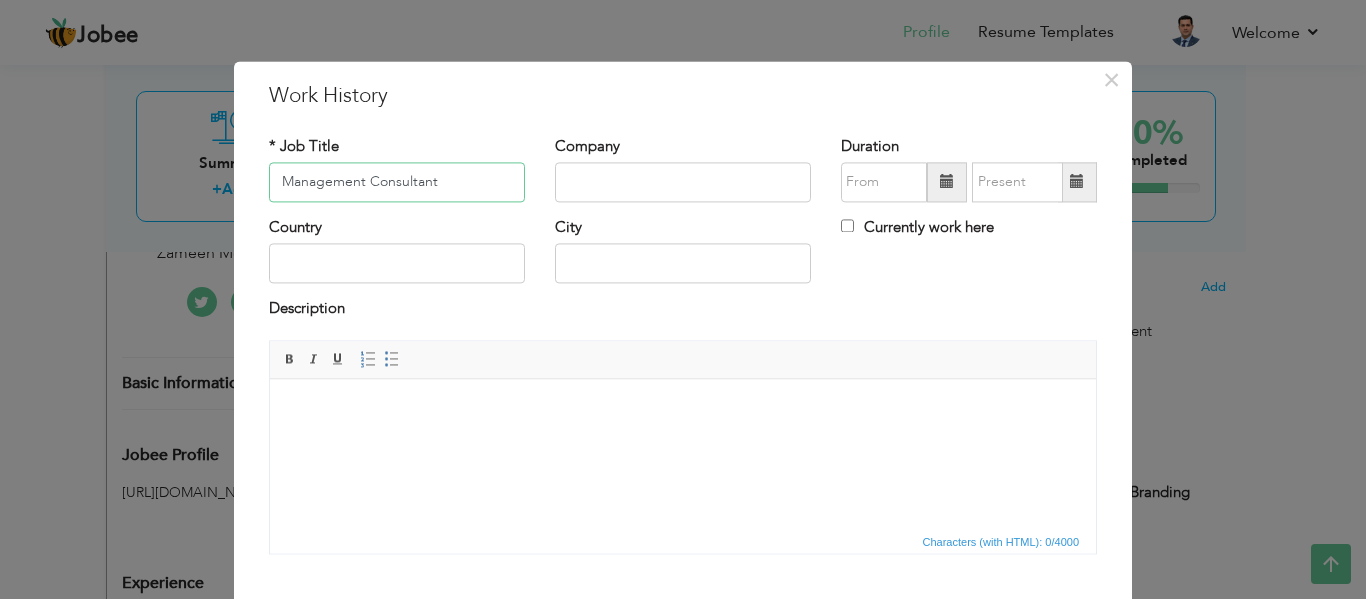 type on "Management Consultant" 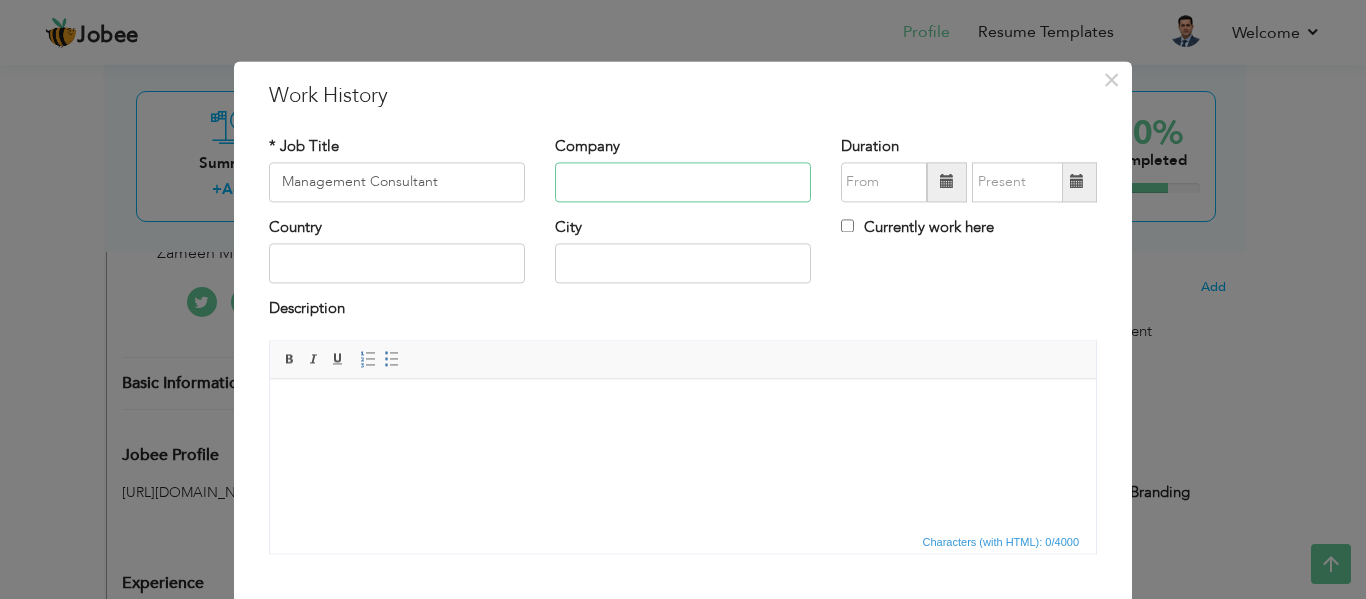 paste on "Bayut KSA - بيوت السعودية" 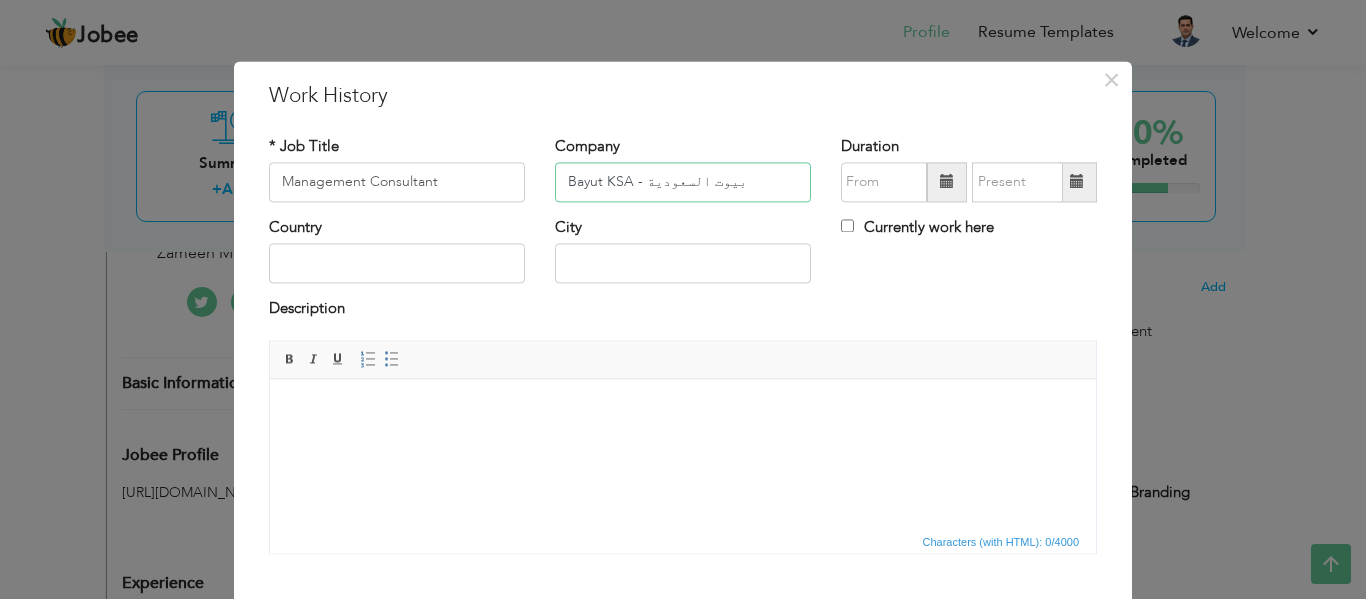 type on "Bayut KSA - بيوت السعودية" 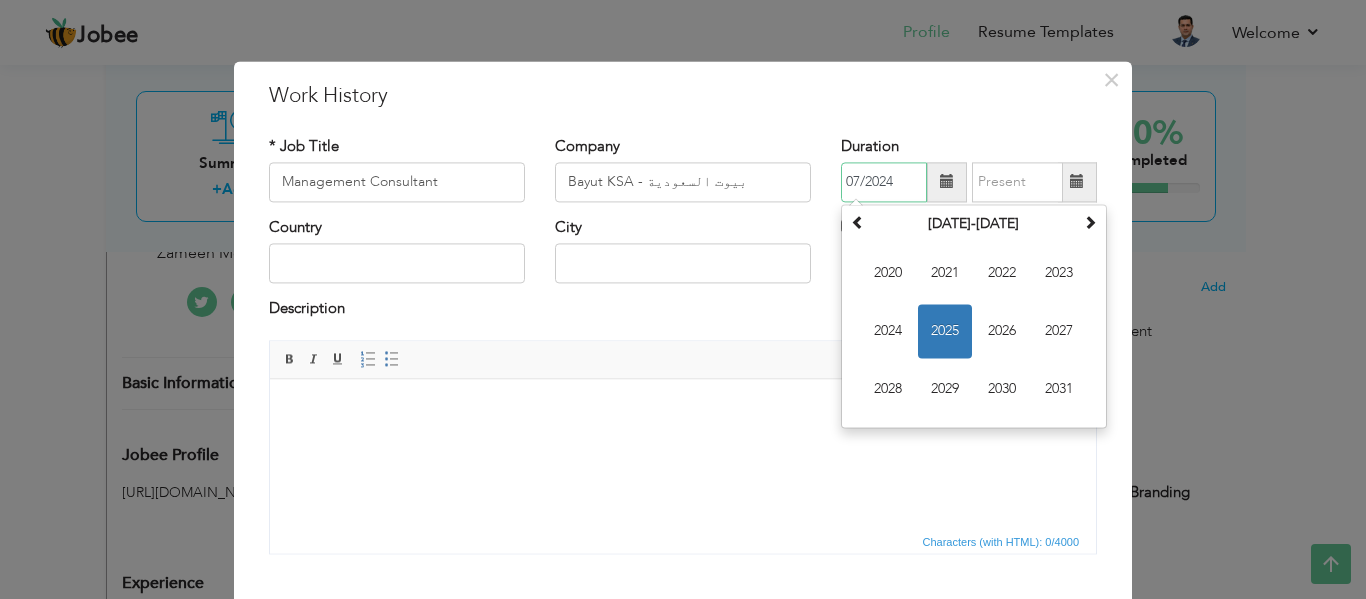 type on "07/2024" 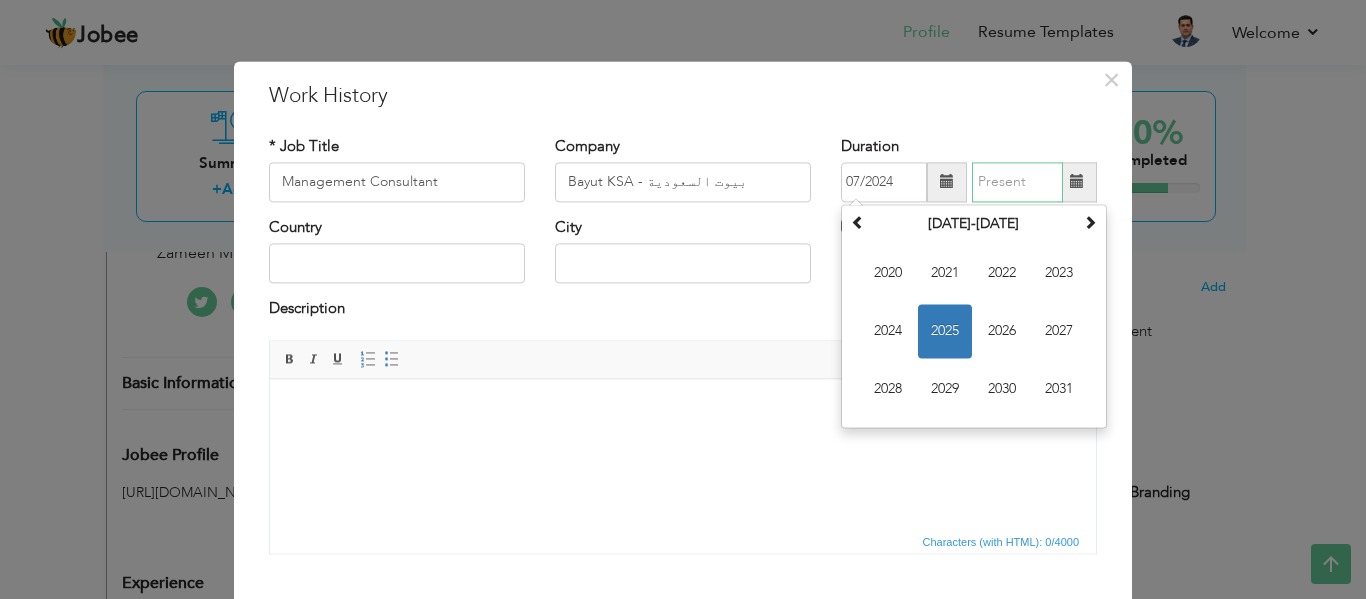 type on "07/2025" 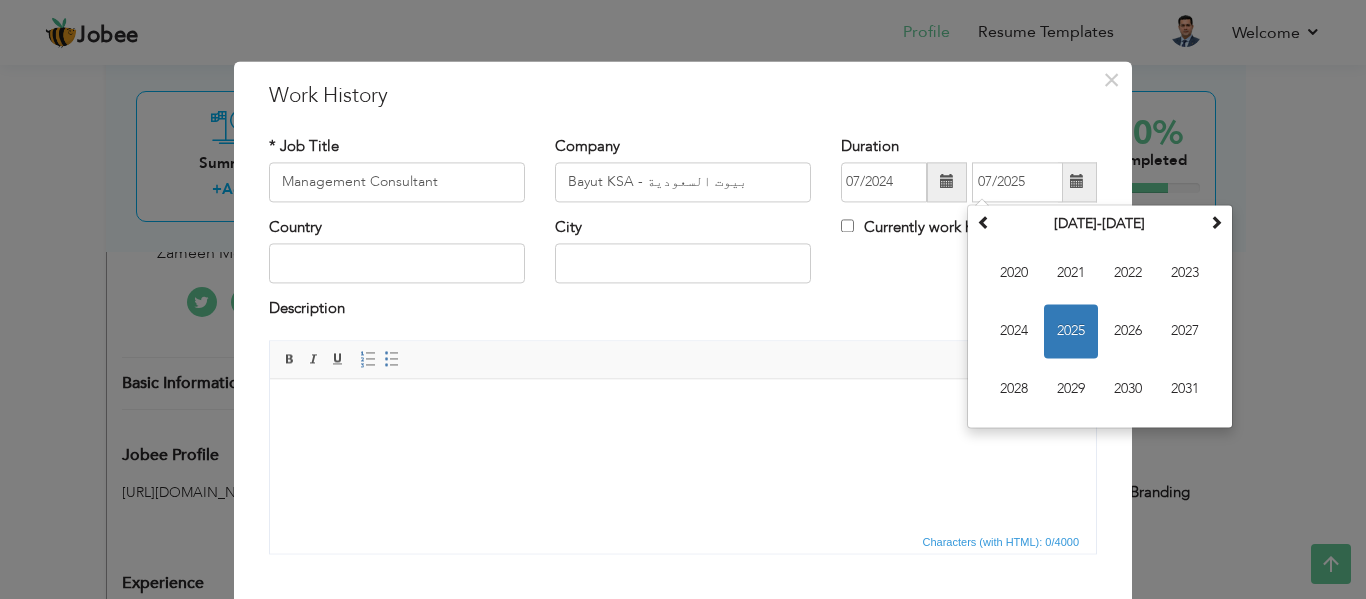 click on "Currently work here" at bounding box center (969, 237) 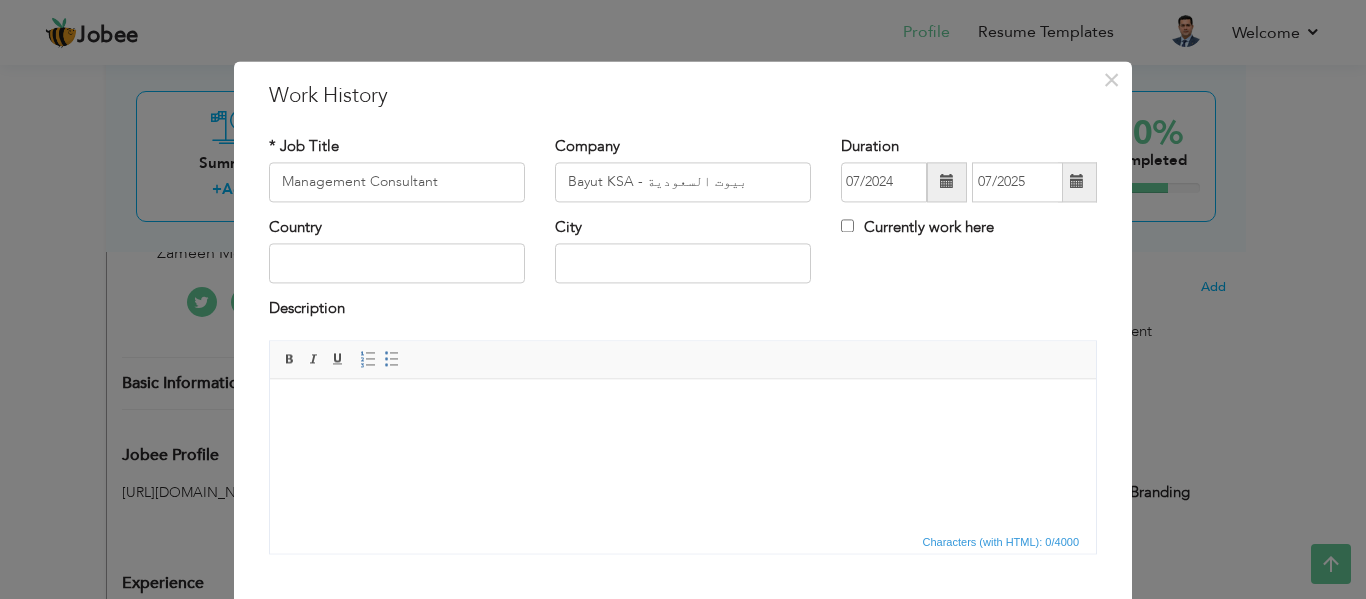 click on "Currently work here" at bounding box center (917, 227) 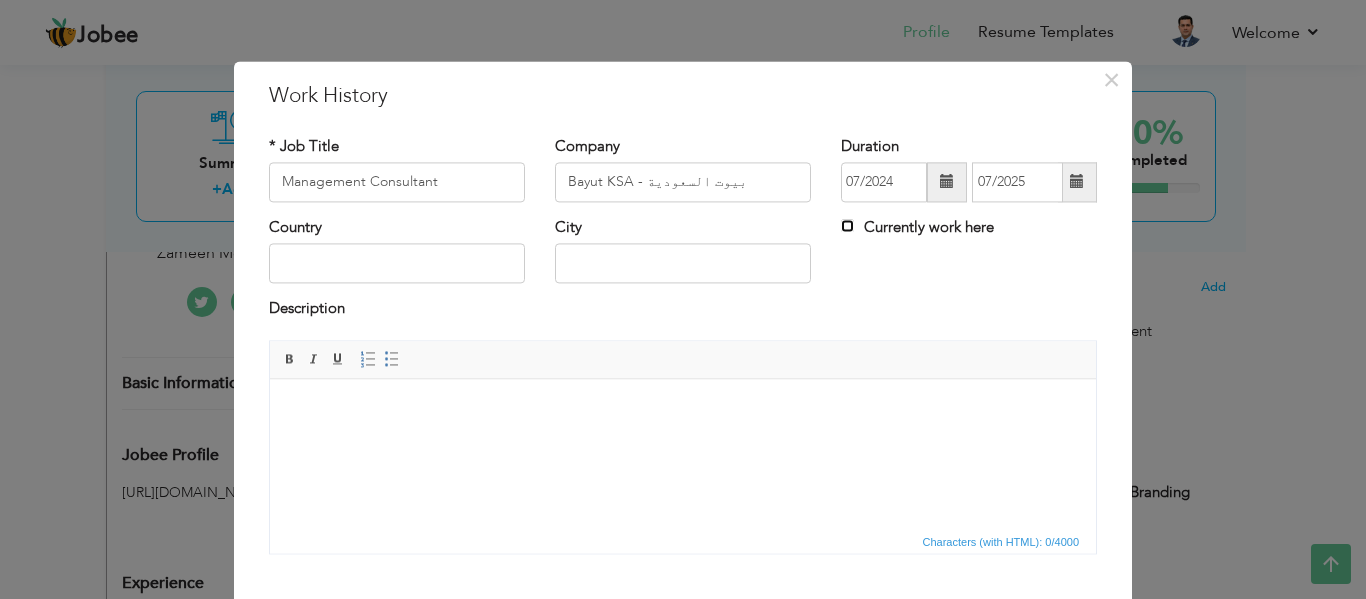 click on "Currently work here" at bounding box center [847, 225] 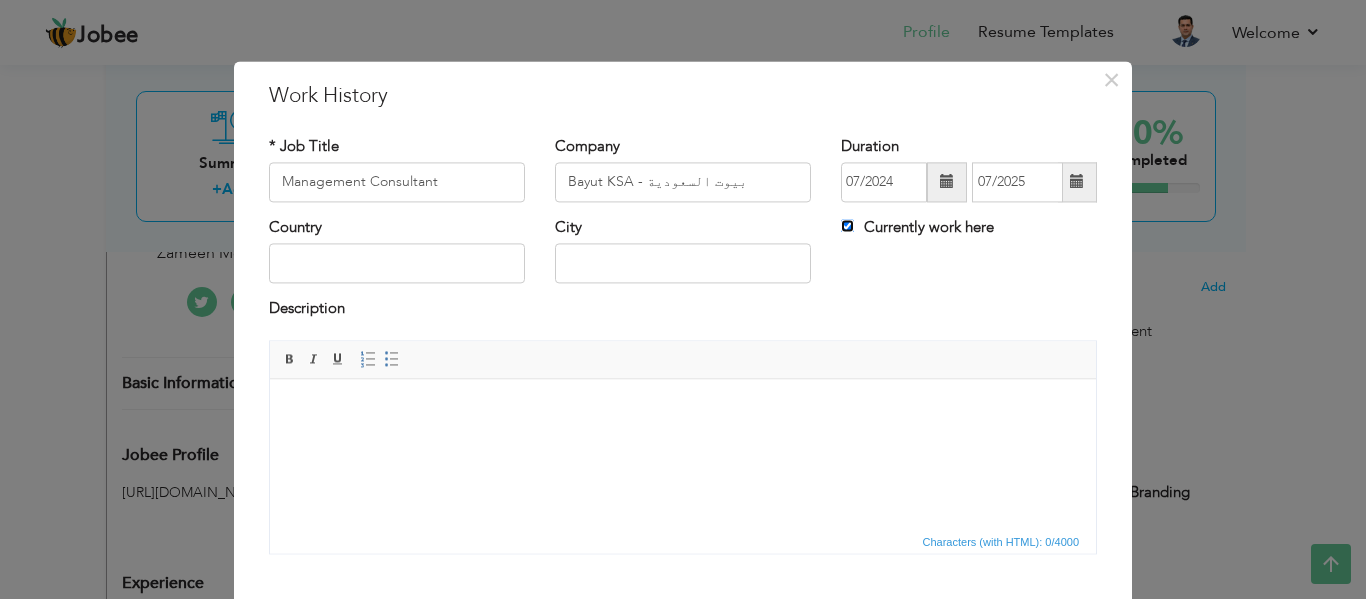 type 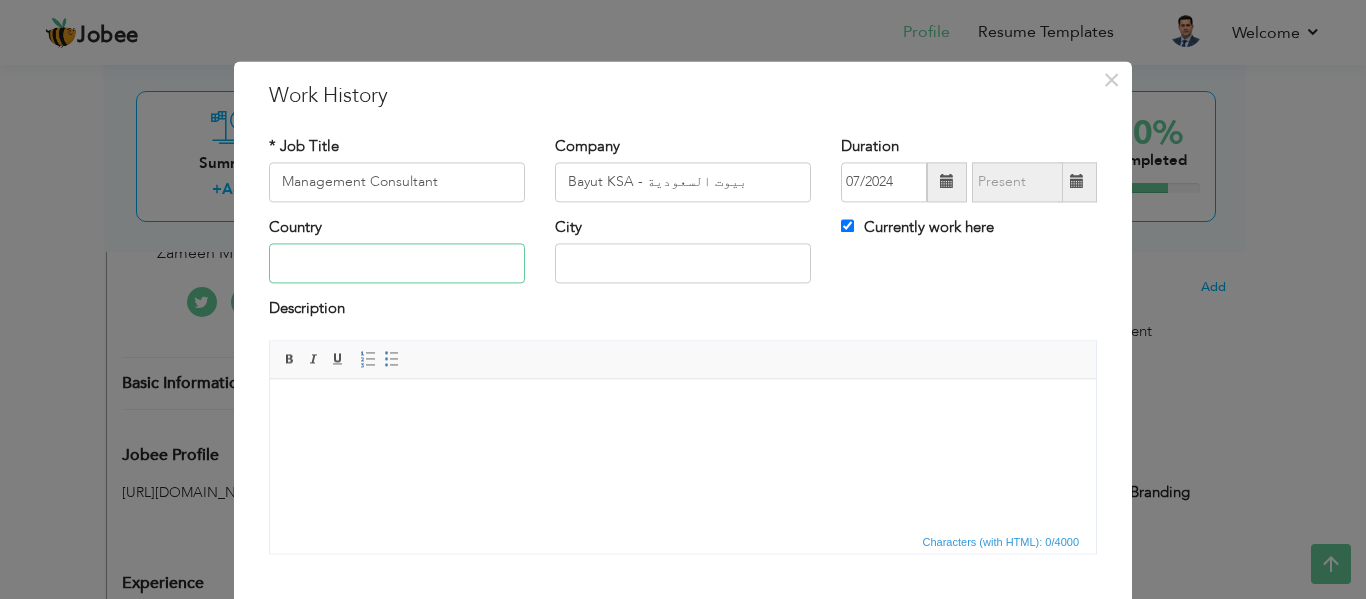 click at bounding box center [397, 264] 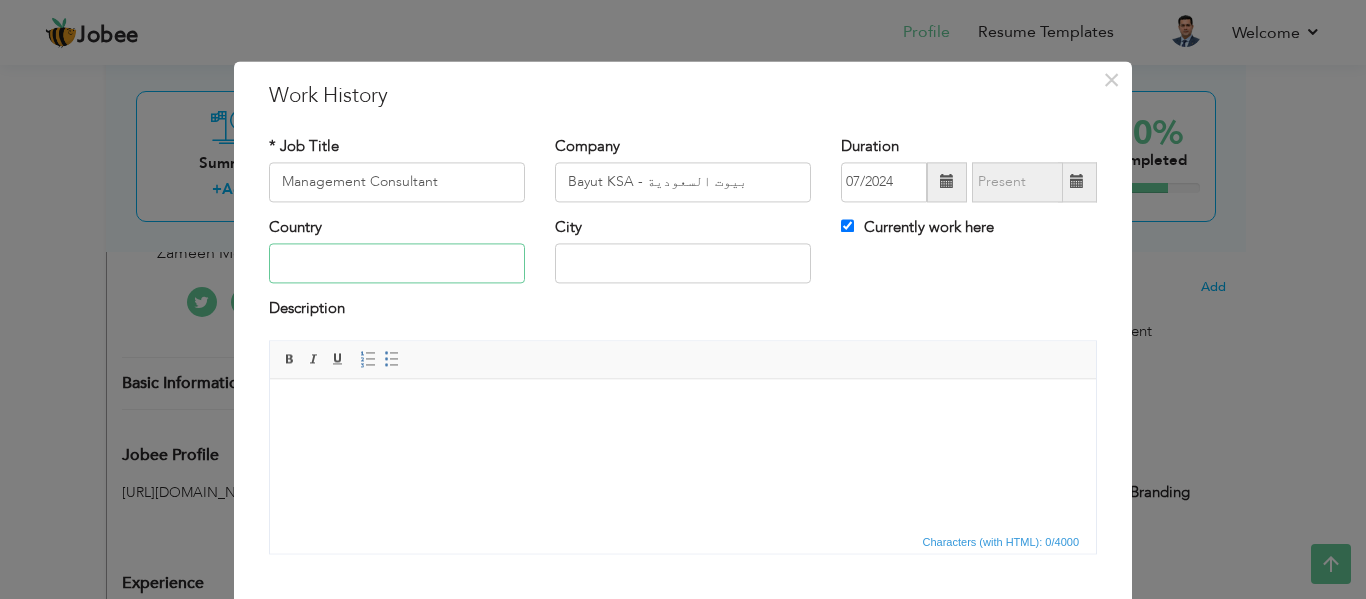 type on "[GEOGRAPHIC_DATA]" 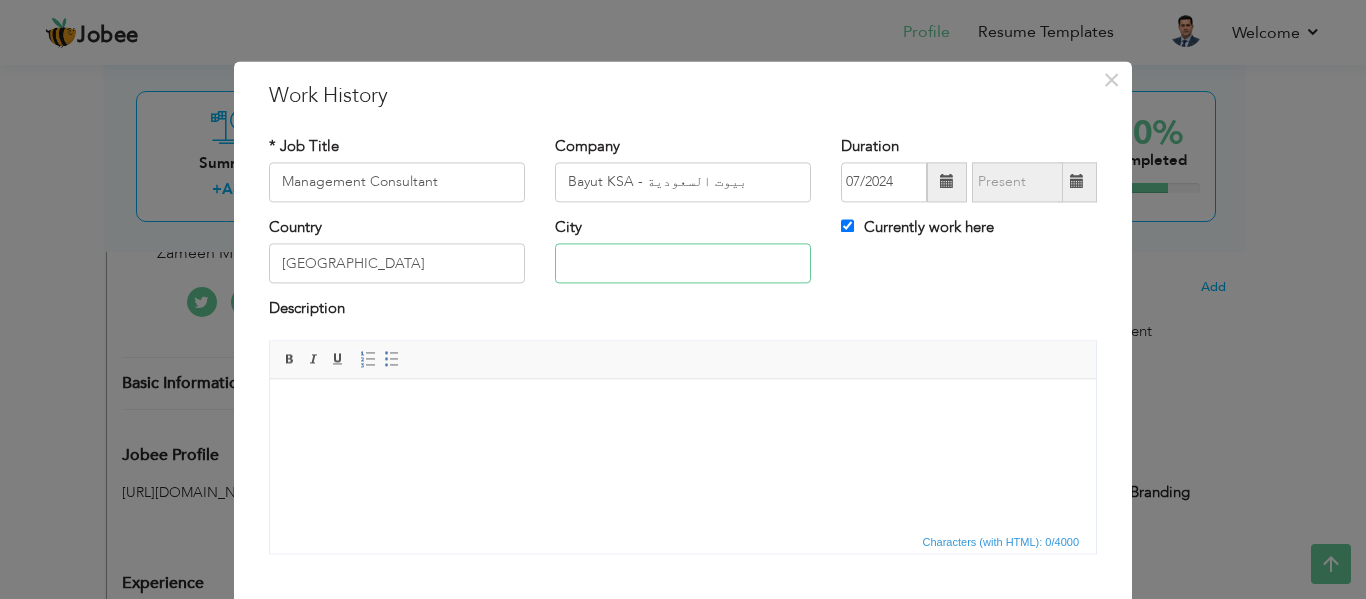 type on "[GEOGRAPHIC_DATA]" 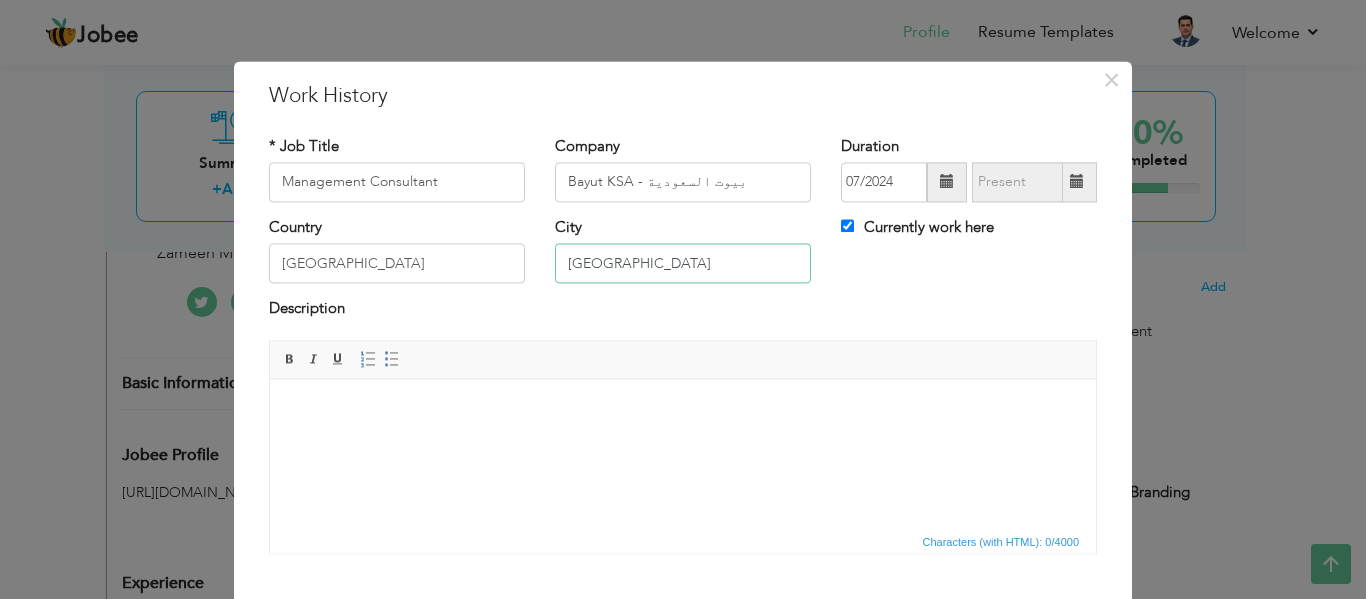 drag, startPoint x: 642, startPoint y: 263, endPoint x: 451, endPoint y: 266, distance: 191.02356 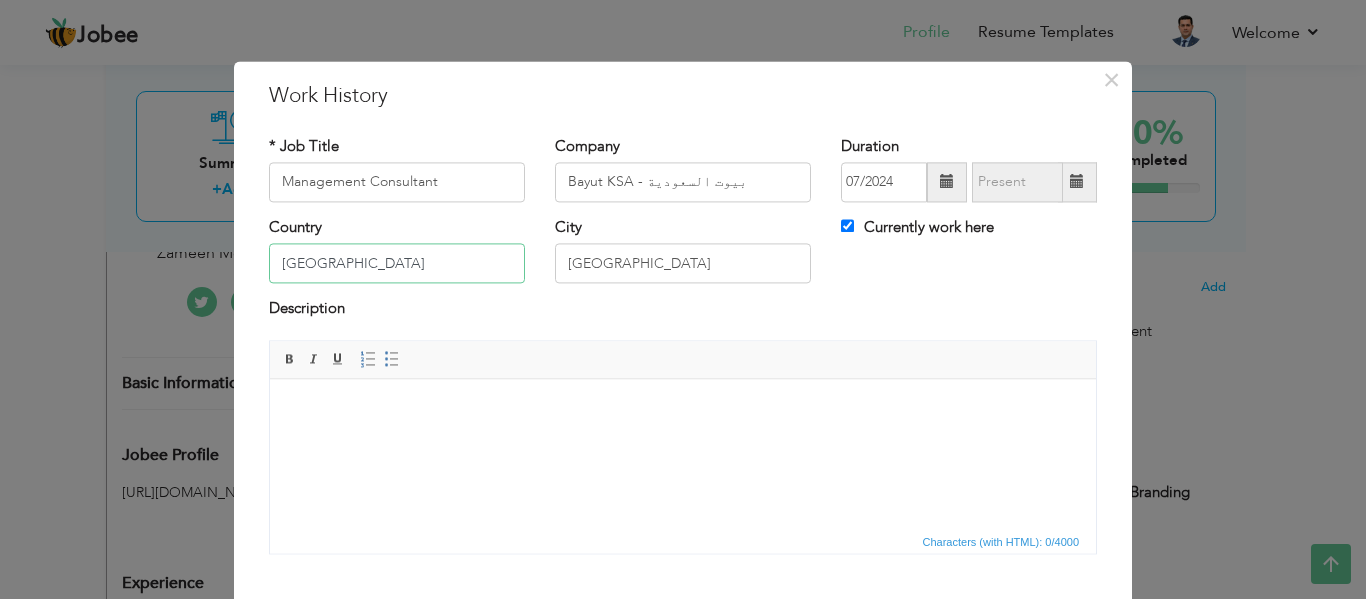 drag, startPoint x: 415, startPoint y: 266, endPoint x: 77, endPoint y: 250, distance: 338.37848 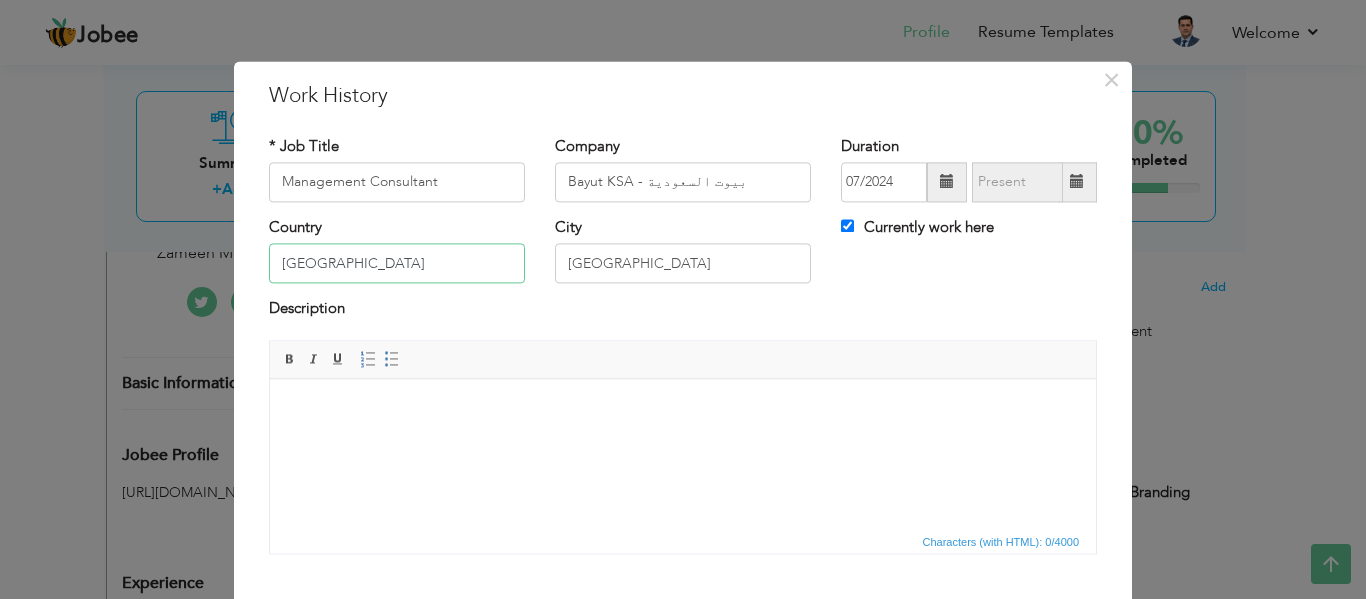 type on "[GEOGRAPHIC_DATA]" 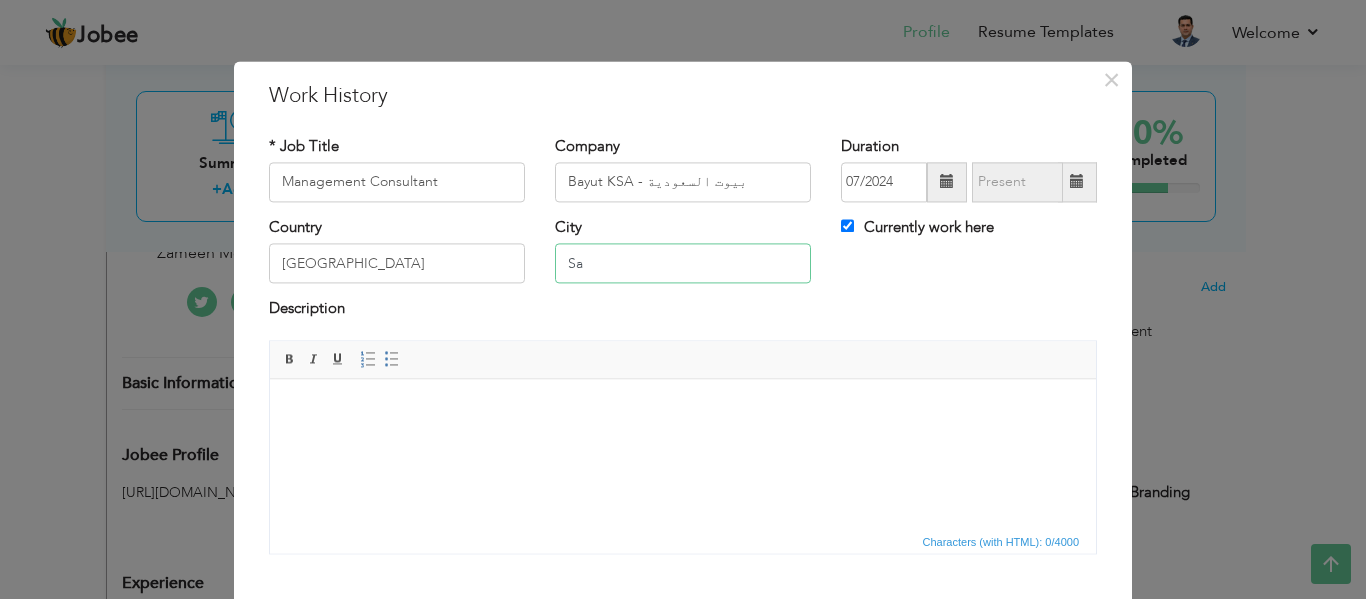type on "S" 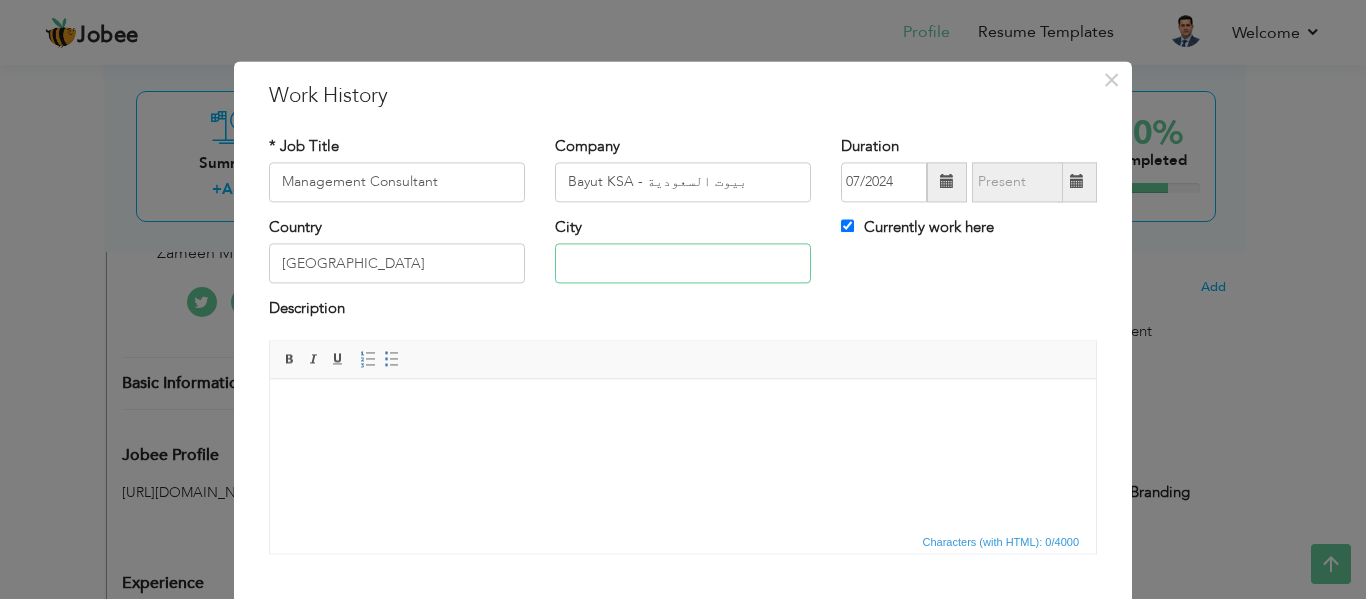 type 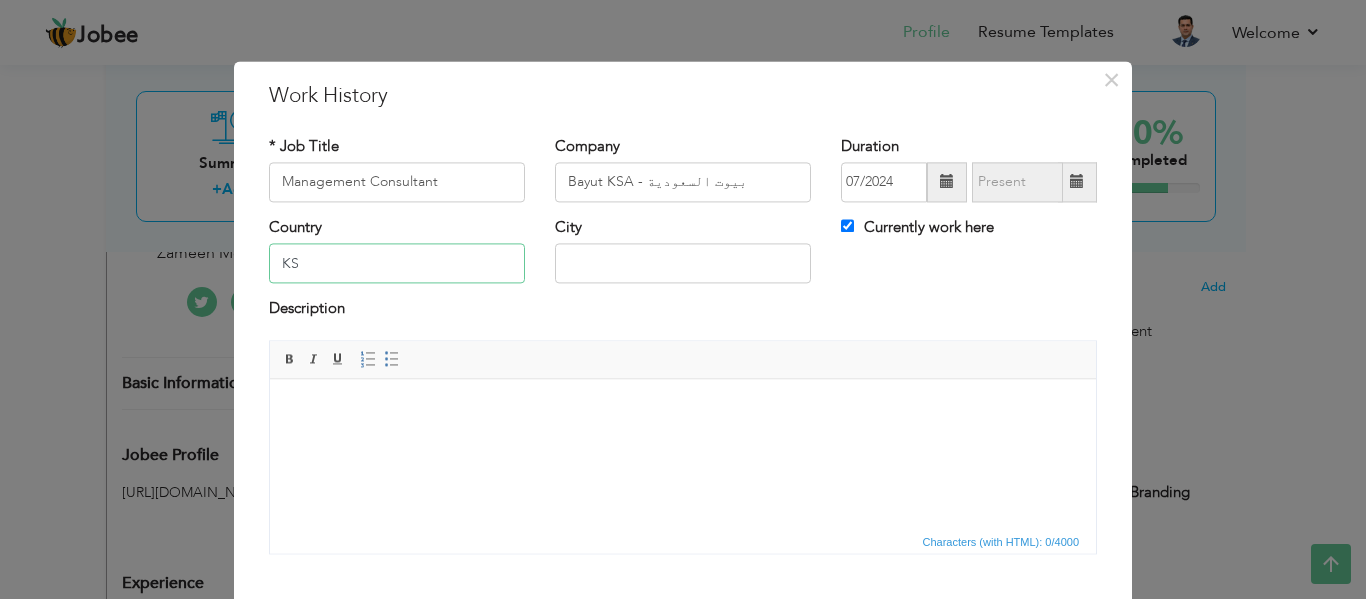 type on "K" 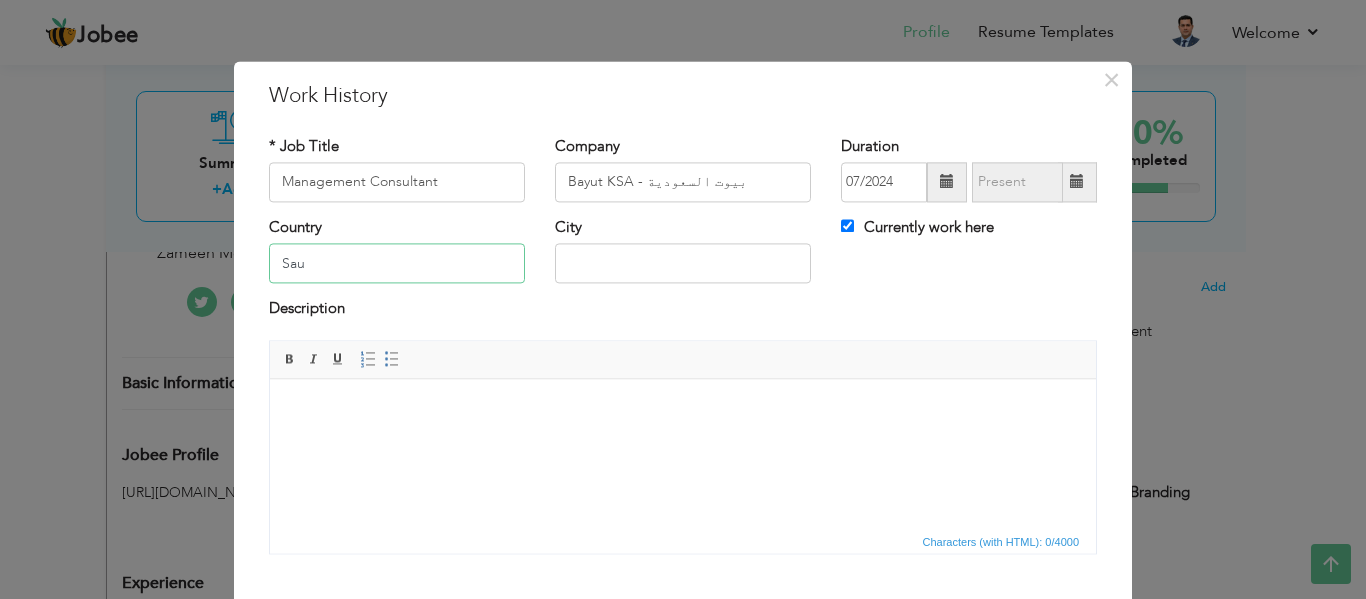 type on "[GEOGRAPHIC_DATA]" 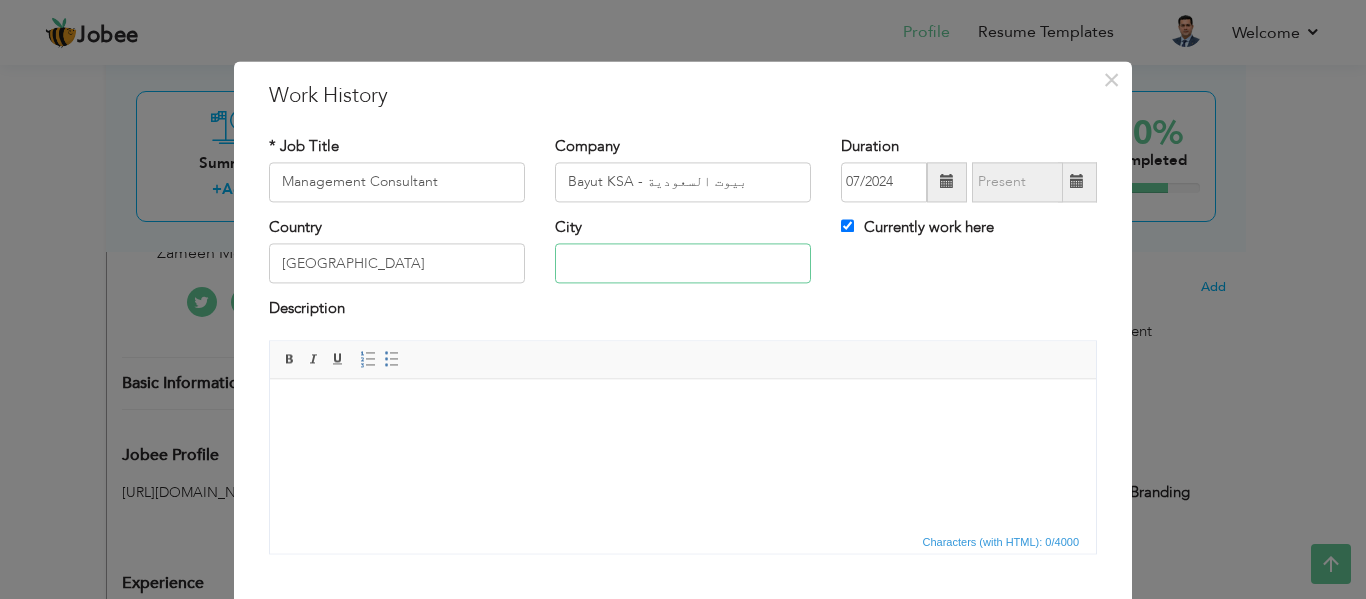 type on "[GEOGRAPHIC_DATA]" 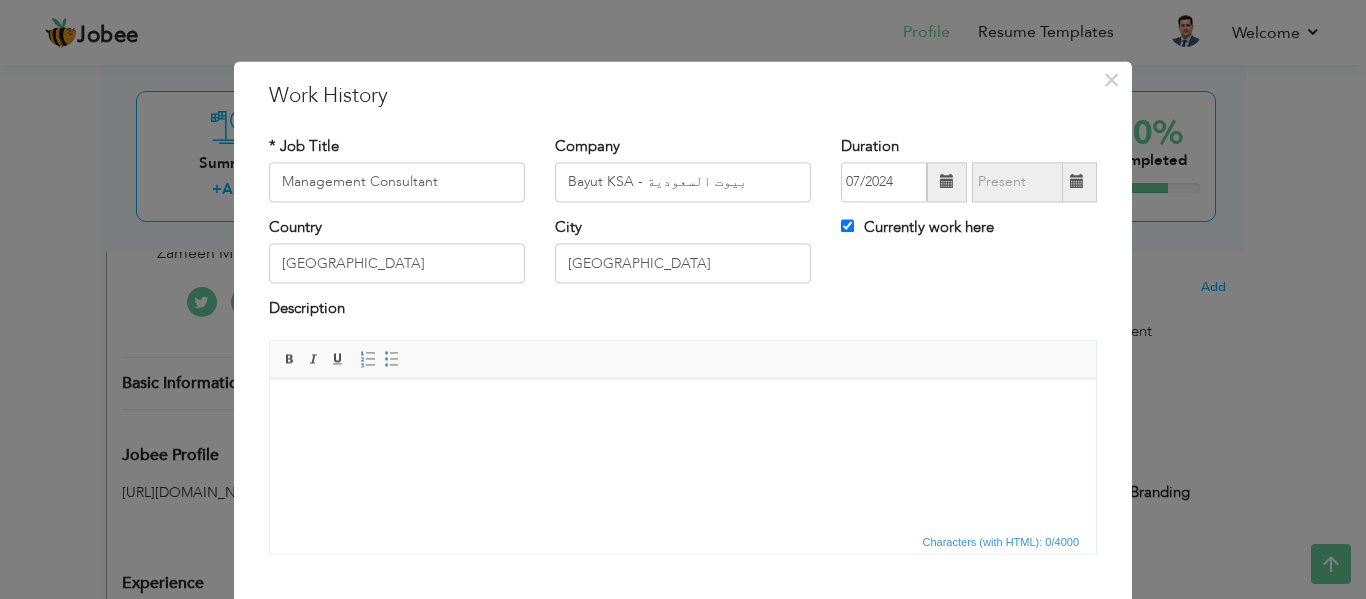 click on "Description" at bounding box center (683, 312) 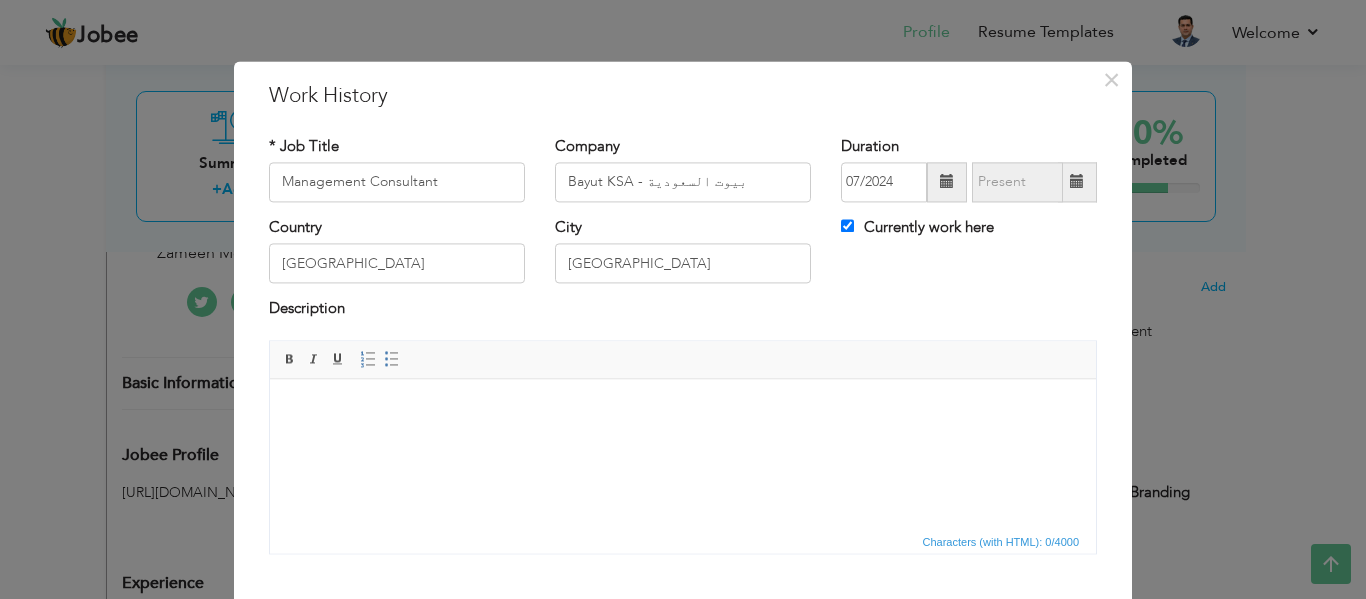 click at bounding box center (683, 409) 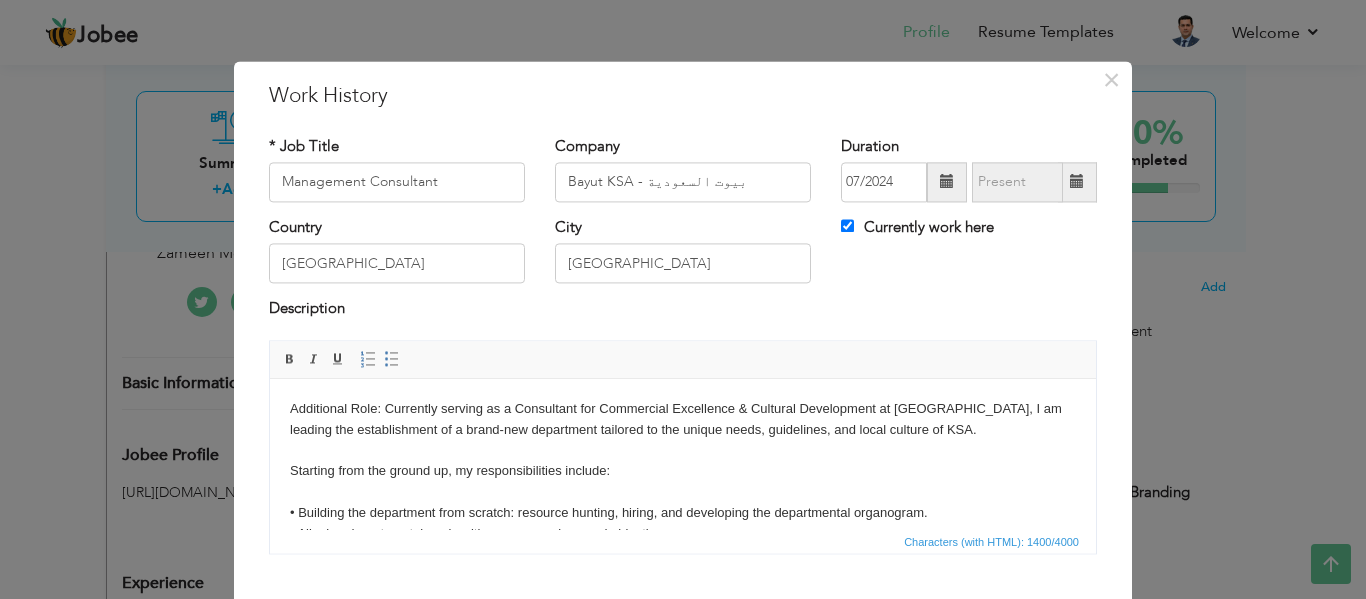 scroll, scrollTop: 220, scrollLeft: 0, axis: vertical 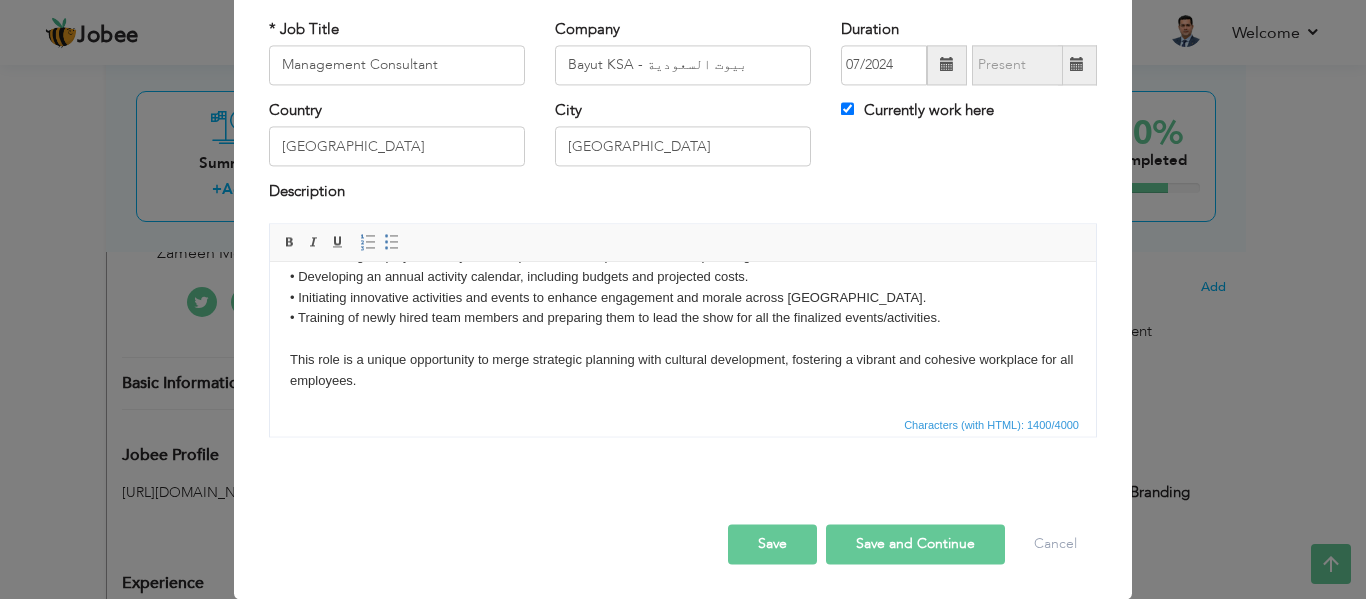 click on "Save and Continue" at bounding box center (915, 544) 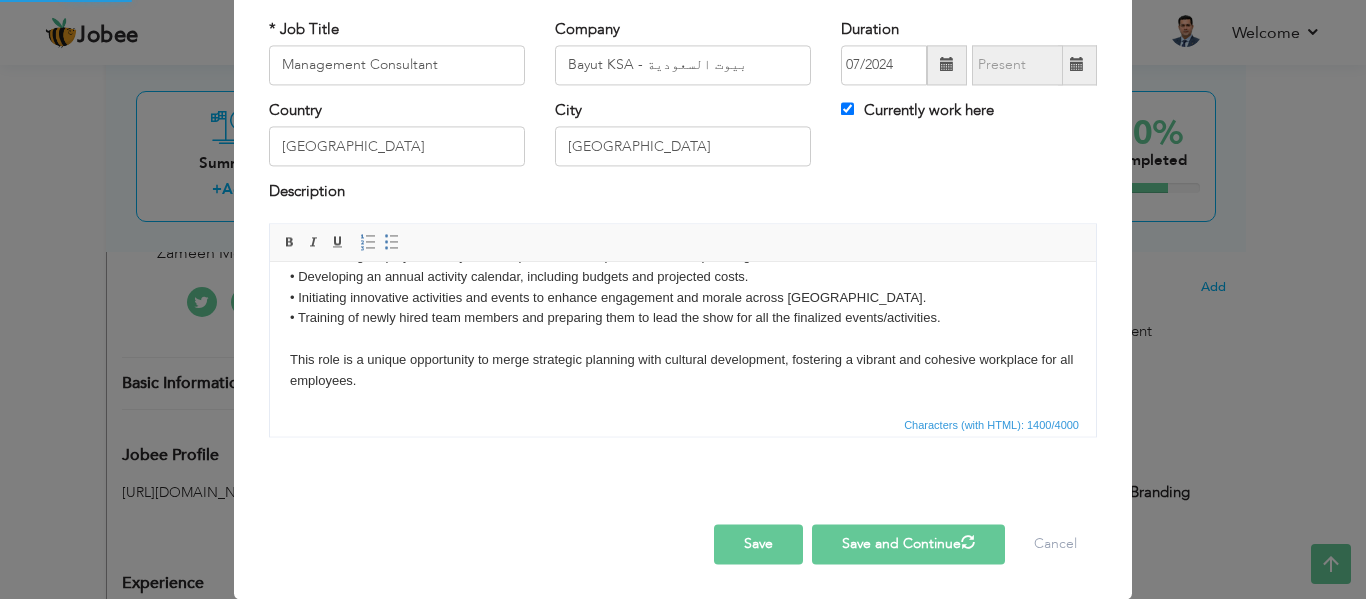 type 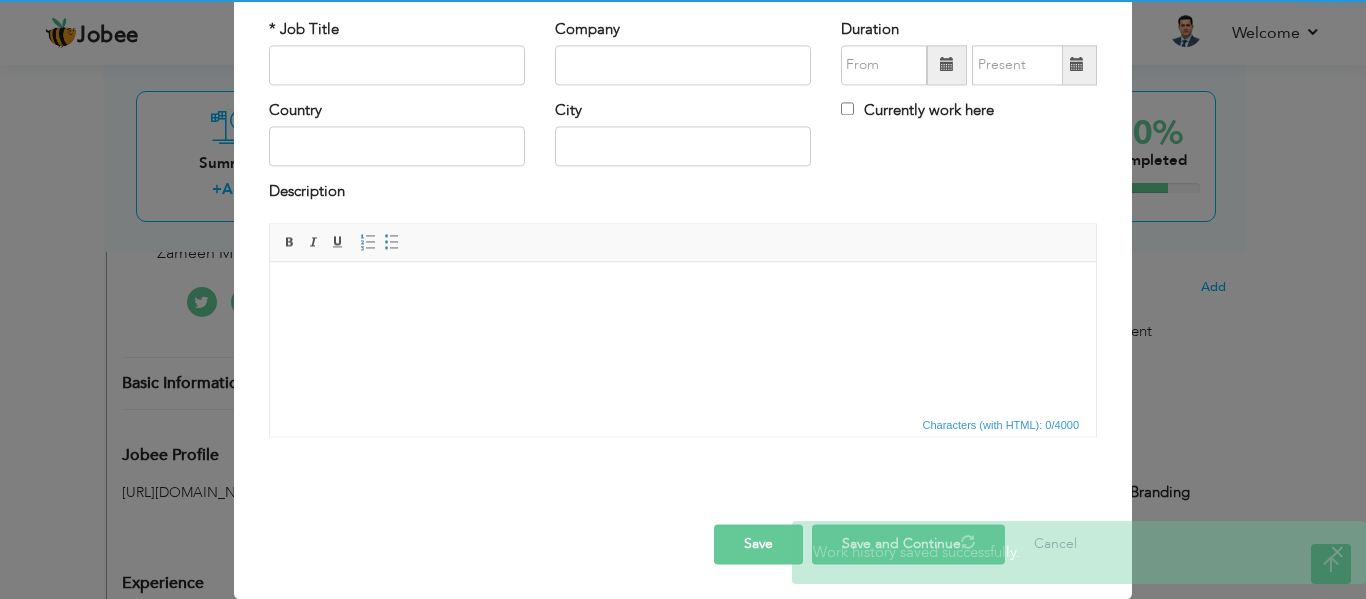 scroll, scrollTop: 0, scrollLeft: 0, axis: both 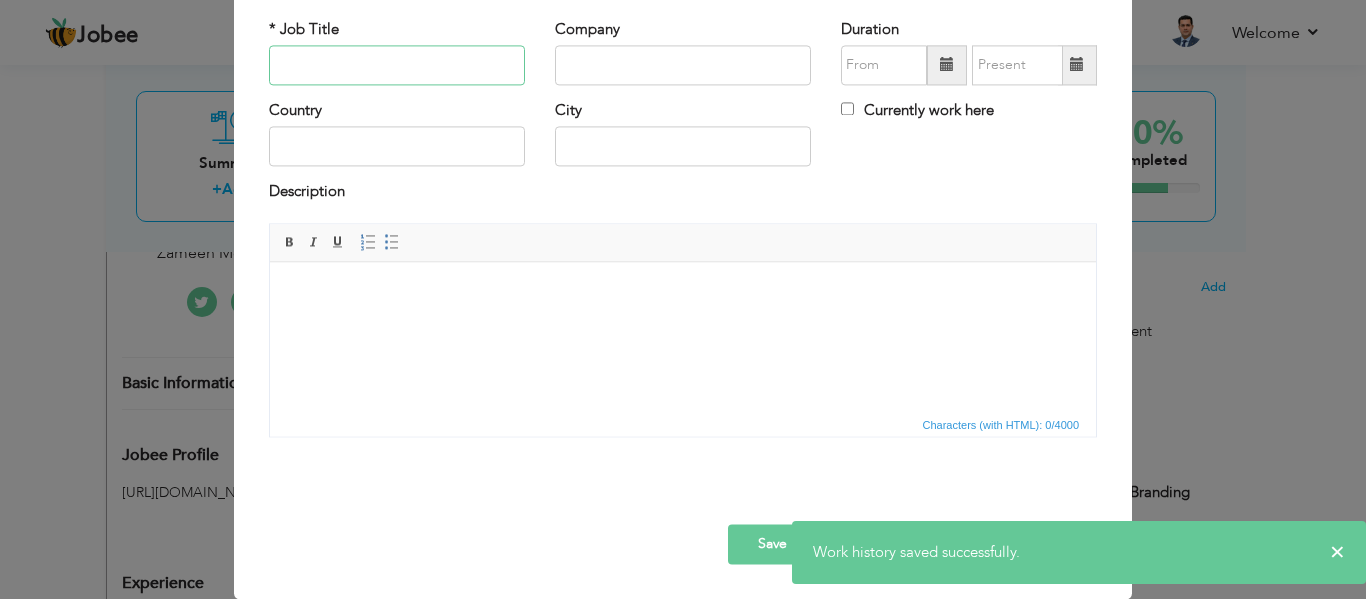 click at bounding box center (397, 65) 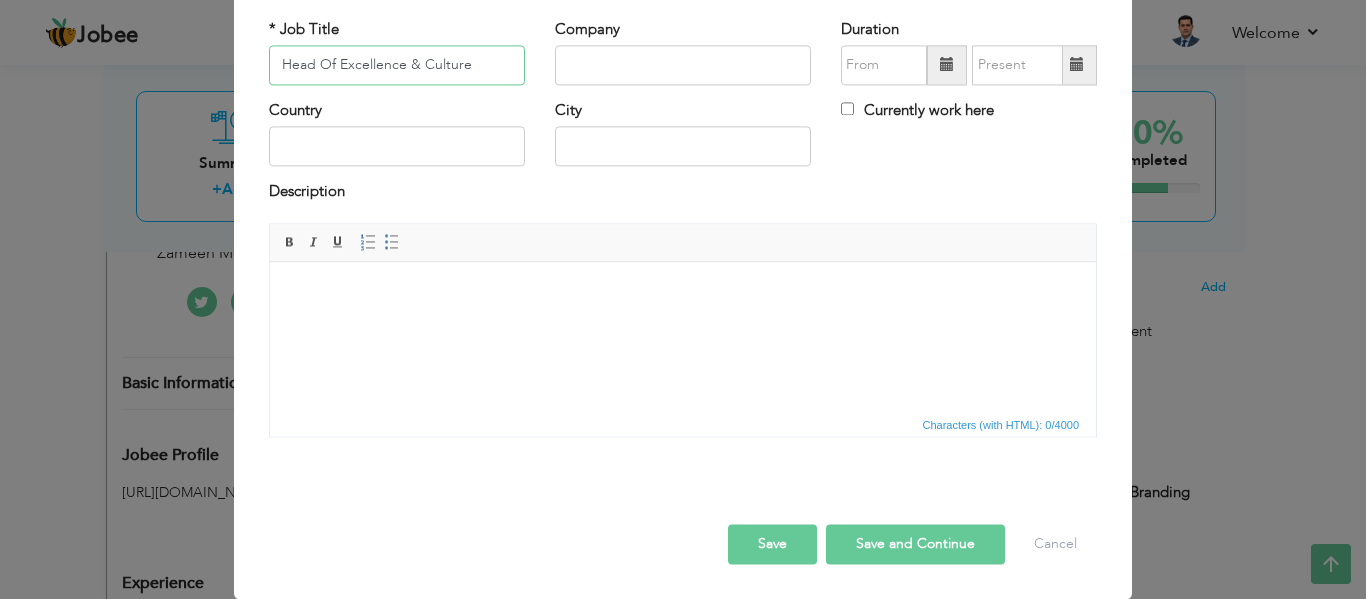 type on "Head Of Excellence & Culture" 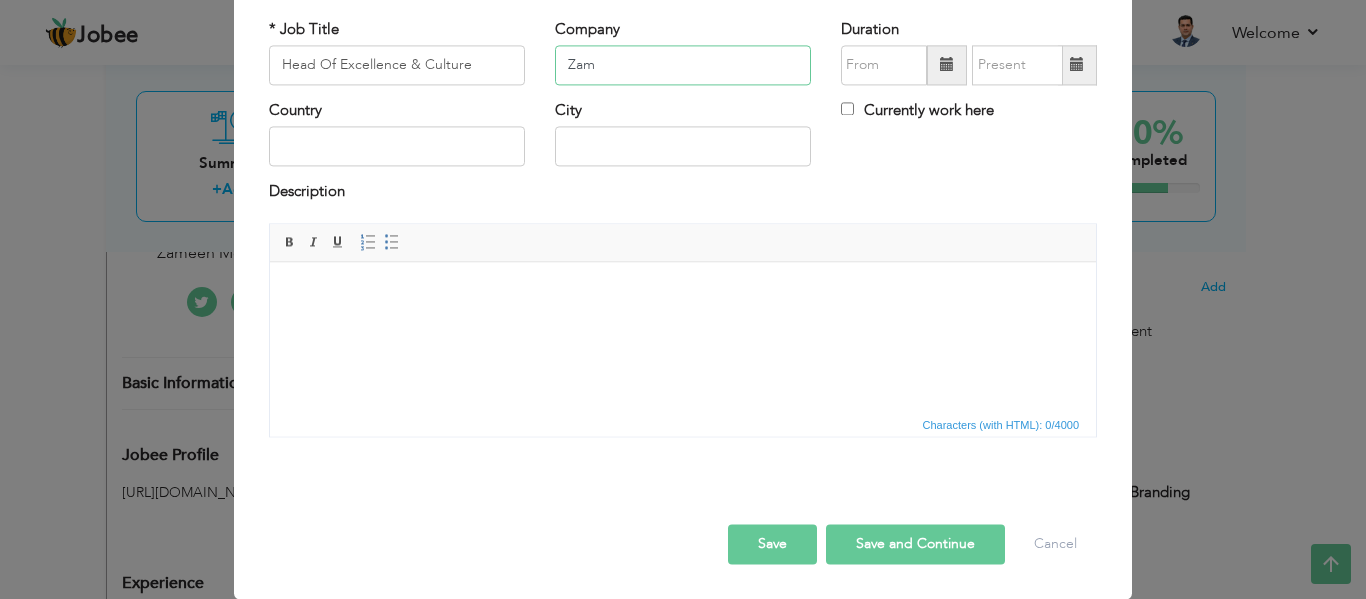 type on "[DOMAIN_NAME]" 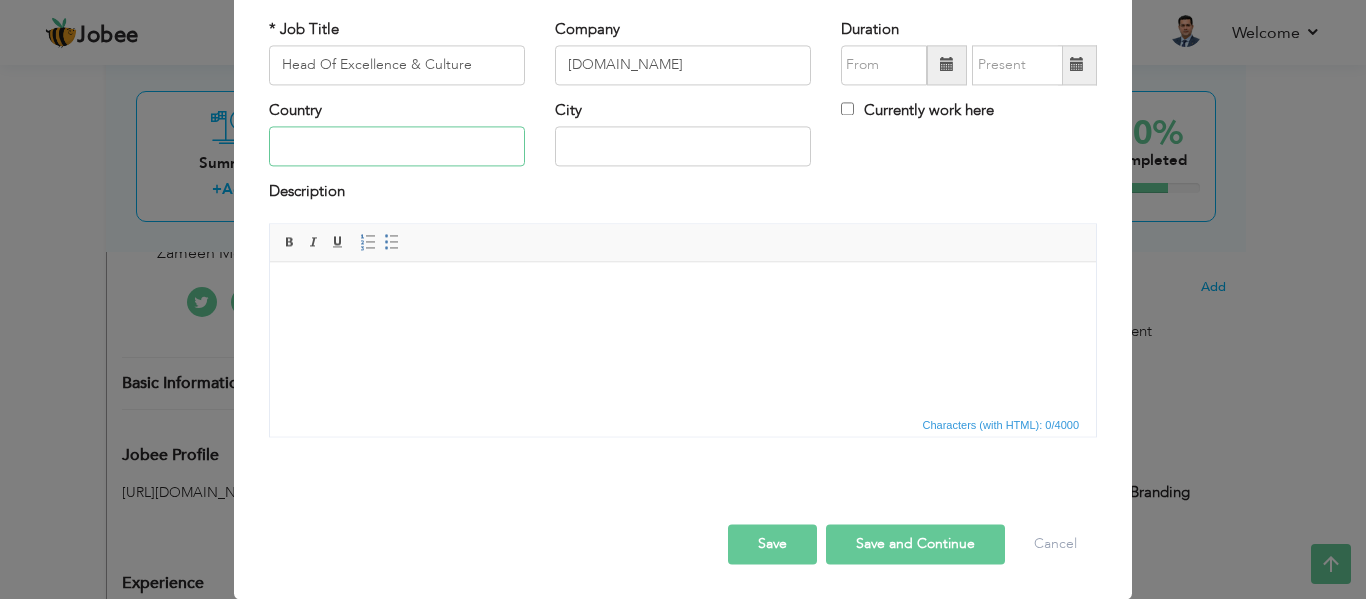 type on "[GEOGRAPHIC_DATA]" 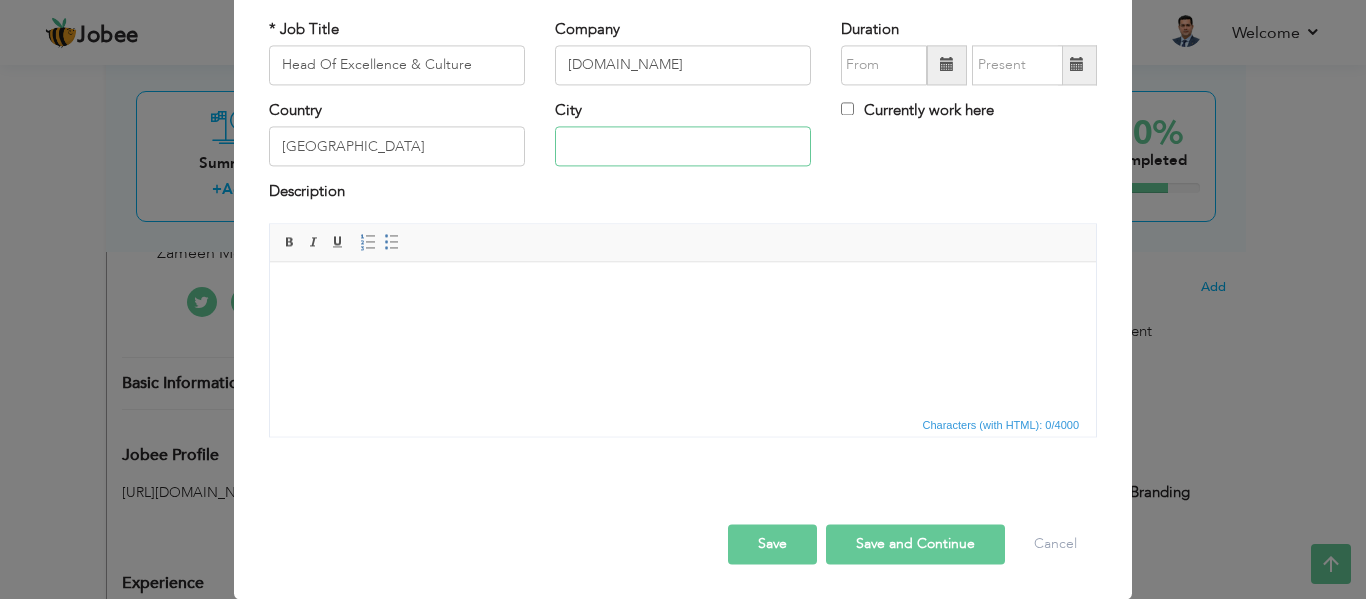 type on "[GEOGRAPHIC_DATA]" 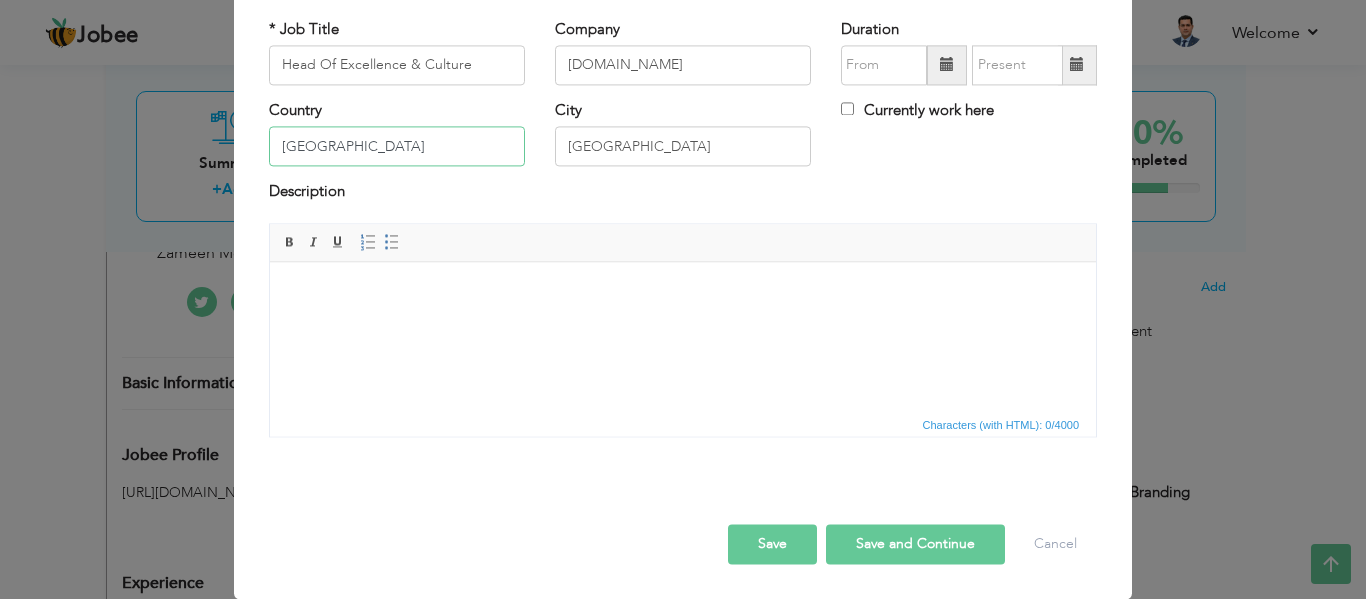 drag, startPoint x: 382, startPoint y: 148, endPoint x: 102, endPoint y: 143, distance: 280.04465 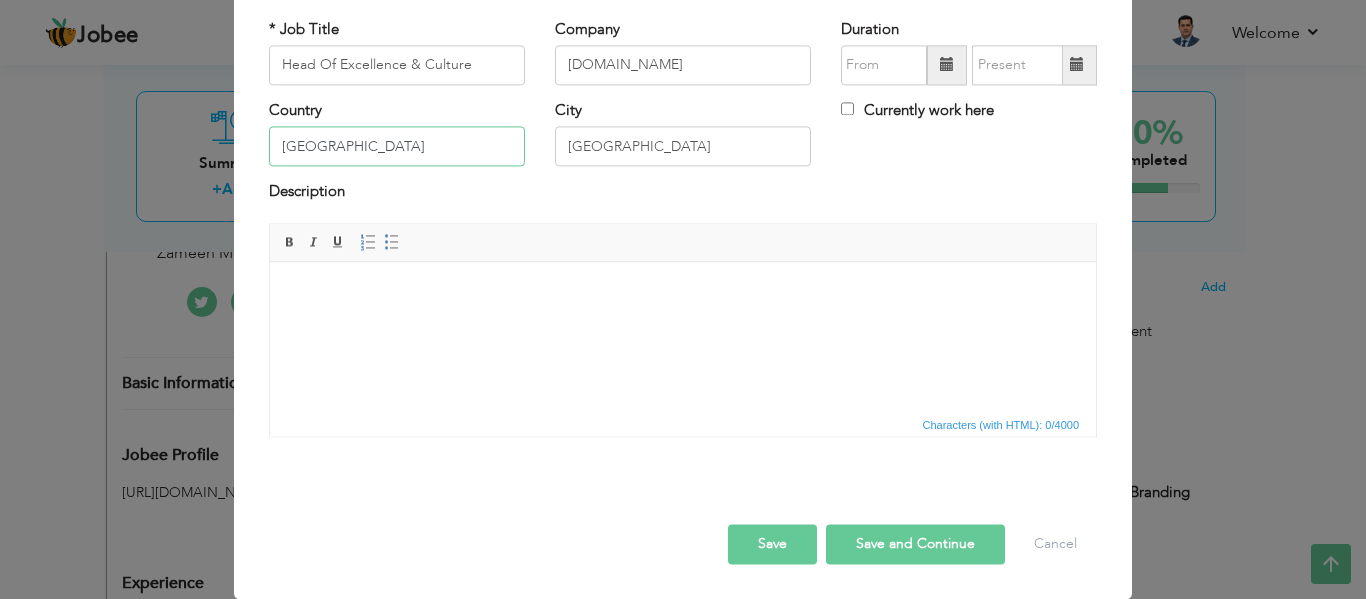 type on "[GEOGRAPHIC_DATA]" 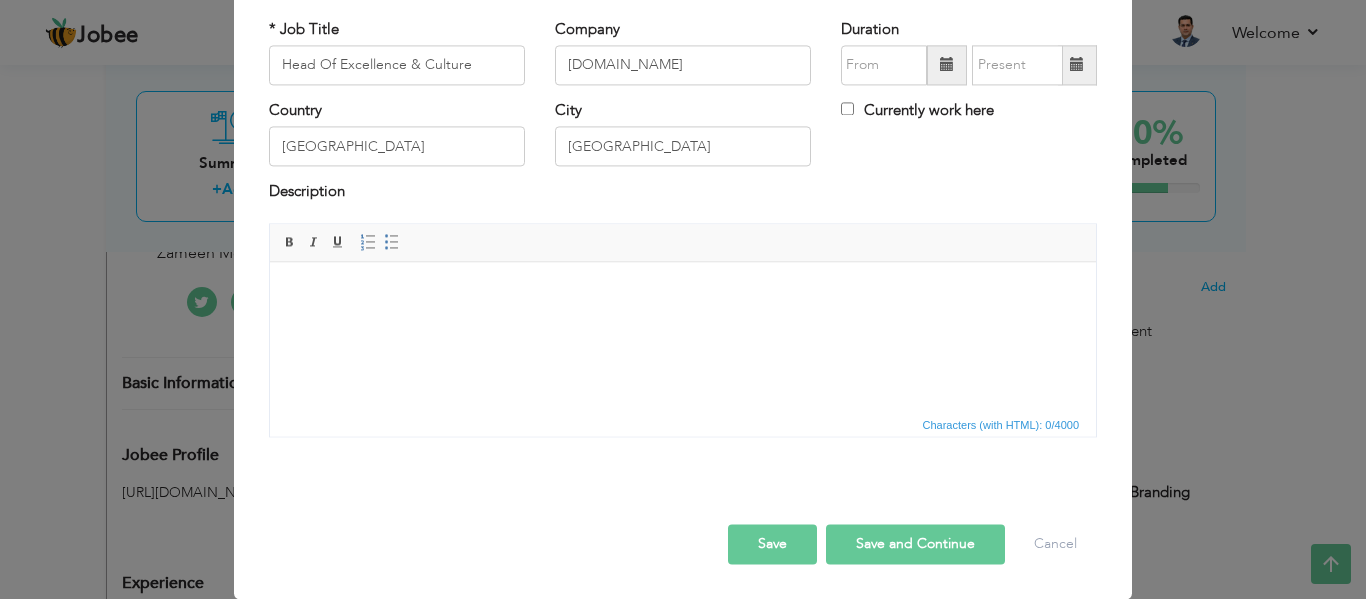 click on "Country
Pakistan" at bounding box center (397, 140) 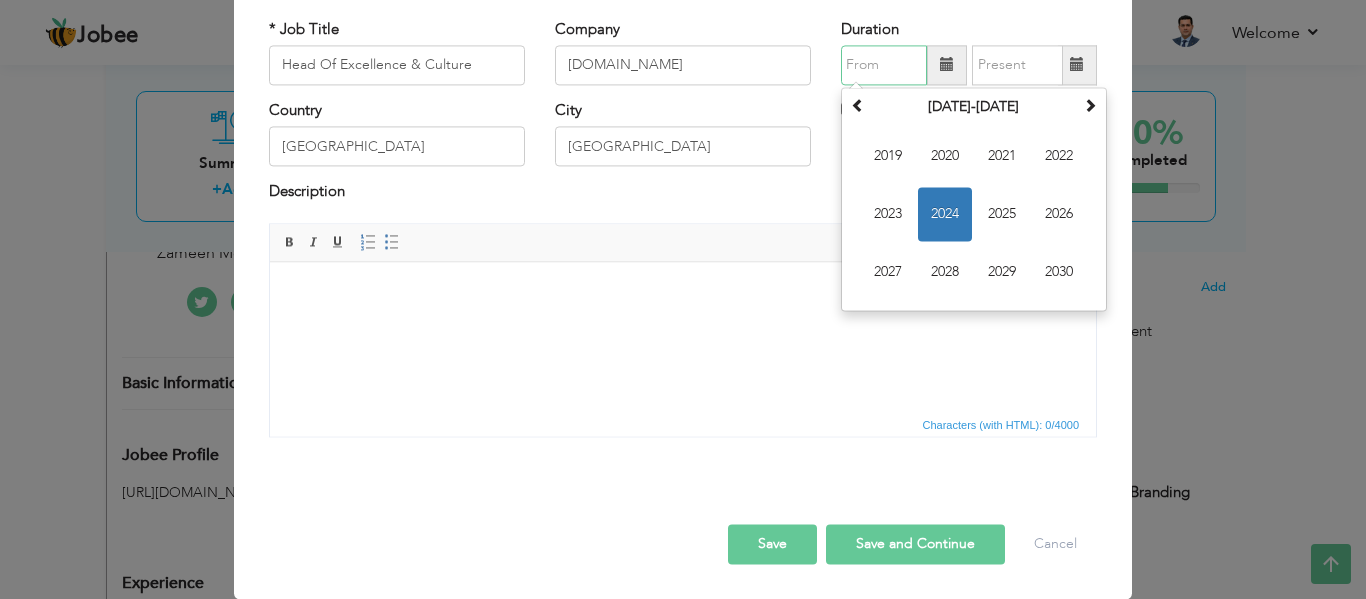 click at bounding box center (884, 65) 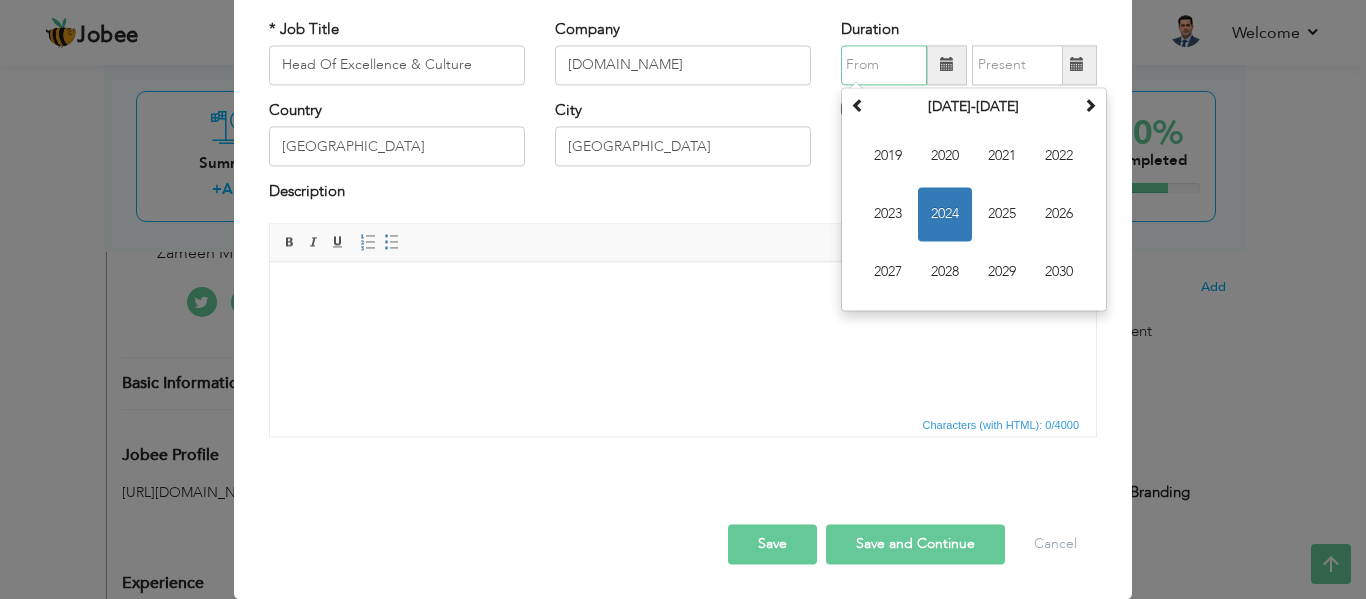 click on "2024" at bounding box center [945, 214] 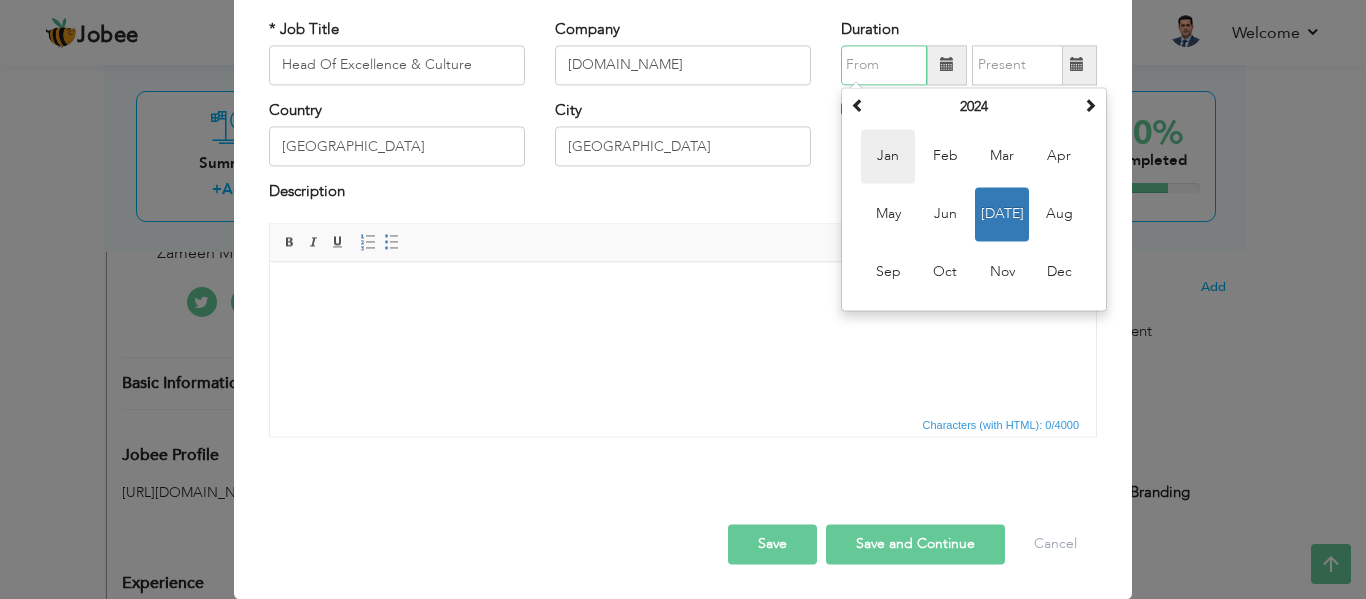 click on "Jan" at bounding box center (888, 156) 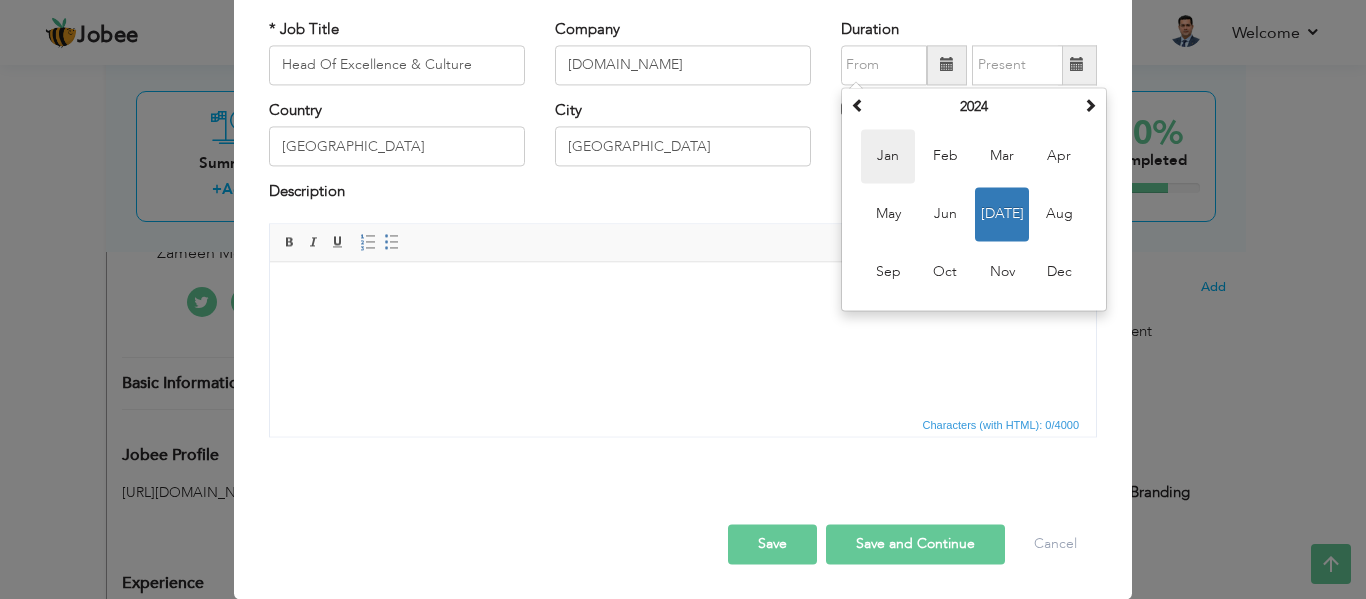 type on "01/2024" 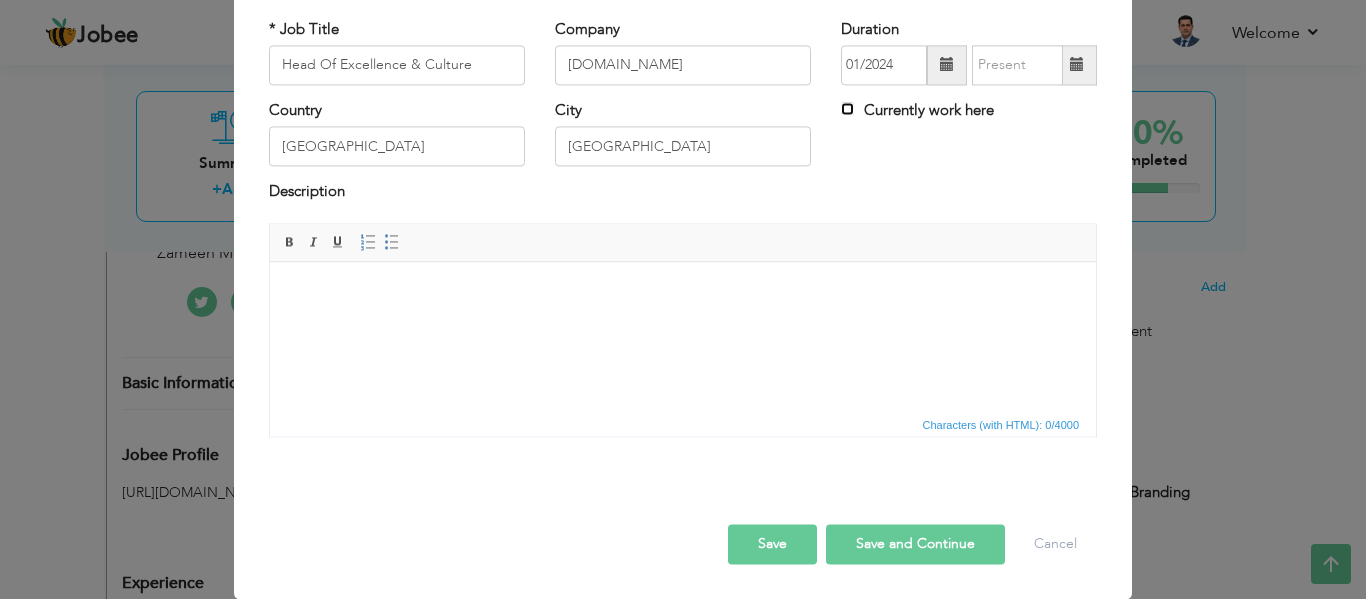 click on "Currently work here" at bounding box center [847, 108] 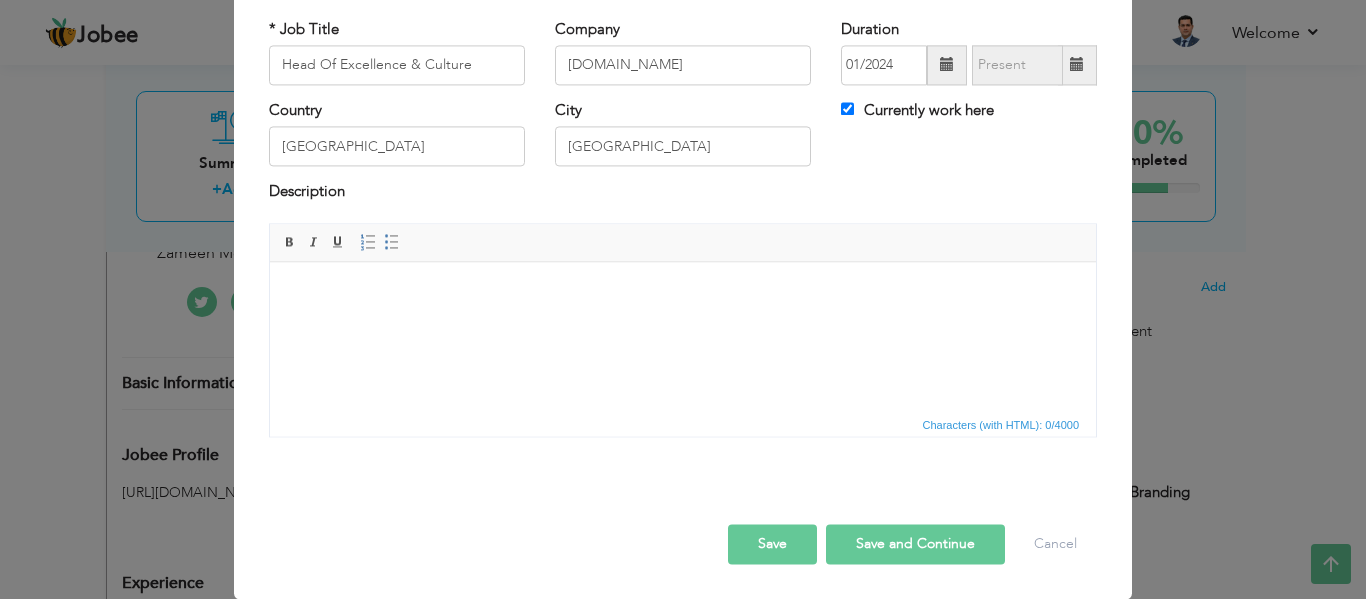 click at bounding box center (683, 292) 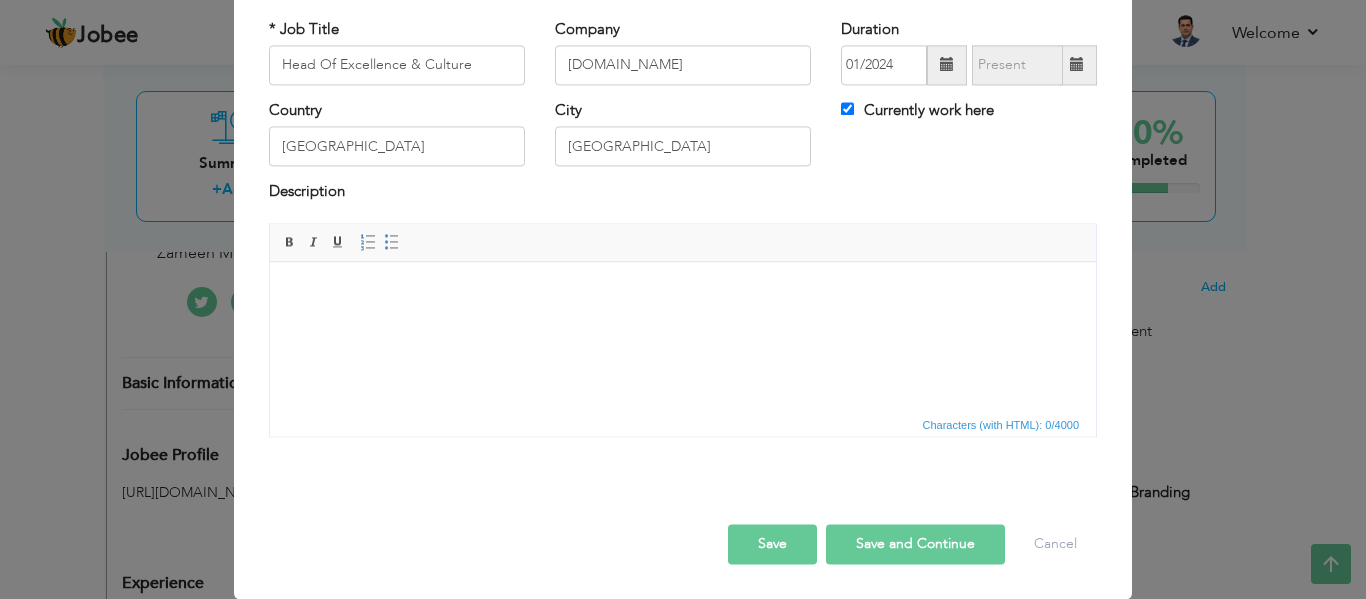 click on "Save and Continue" at bounding box center [915, 544] 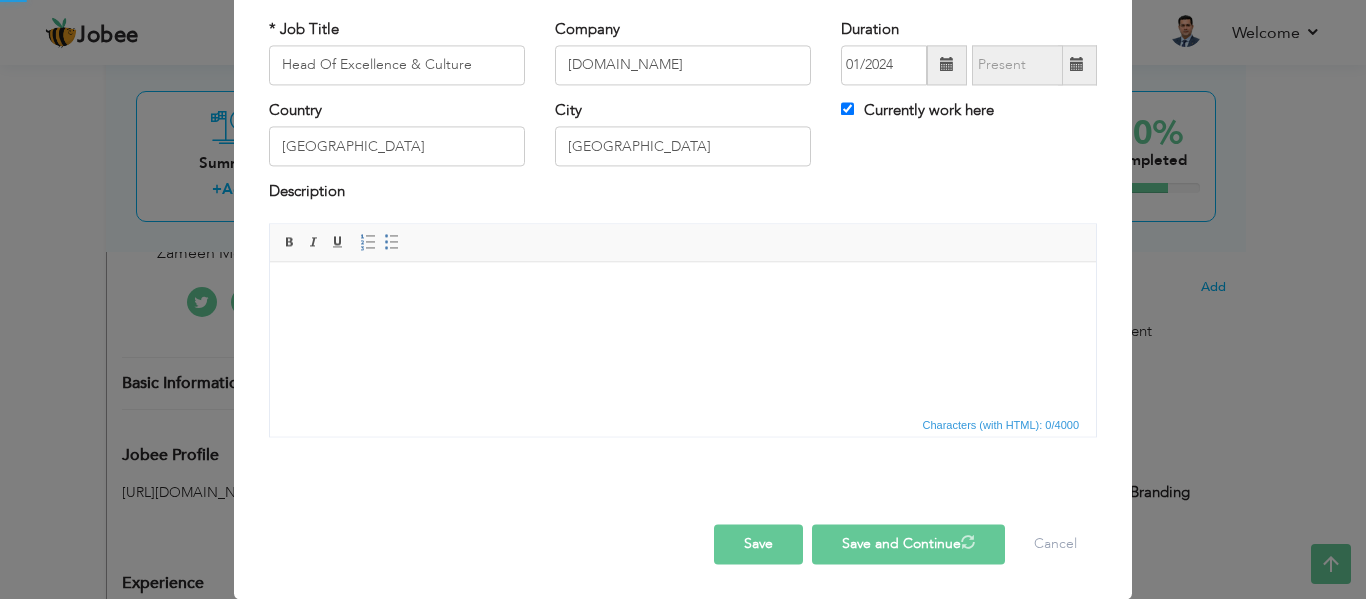 type 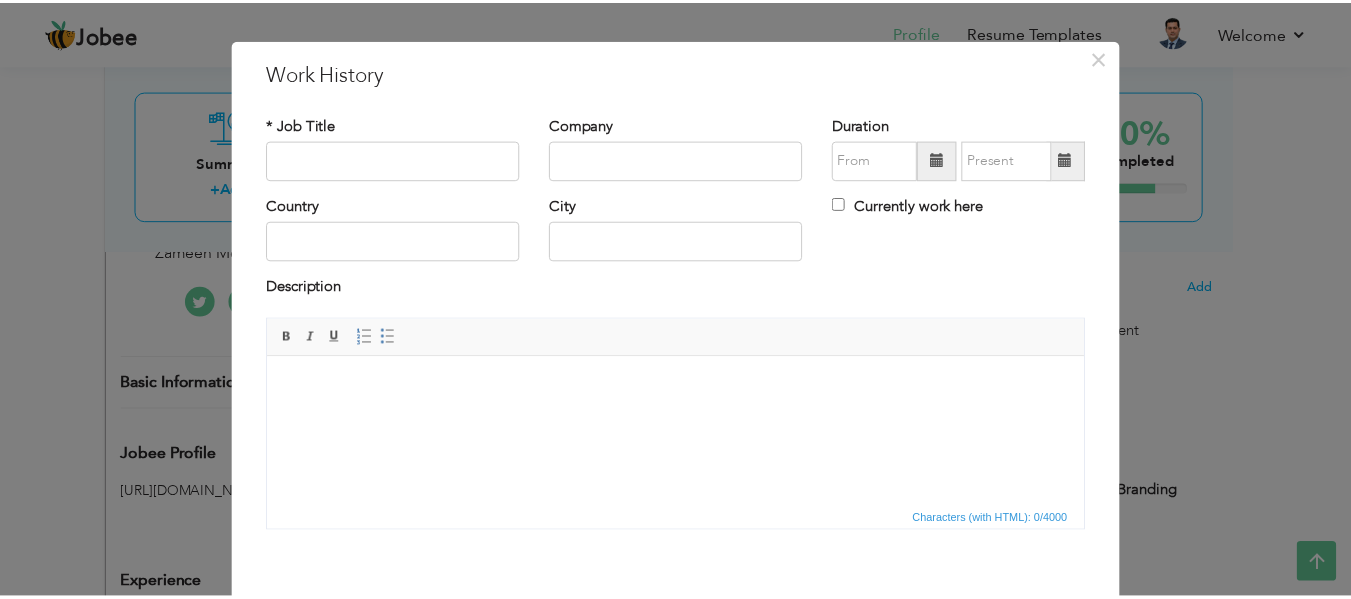 scroll, scrollTop: 0, scrollLeft: 0, axis: both 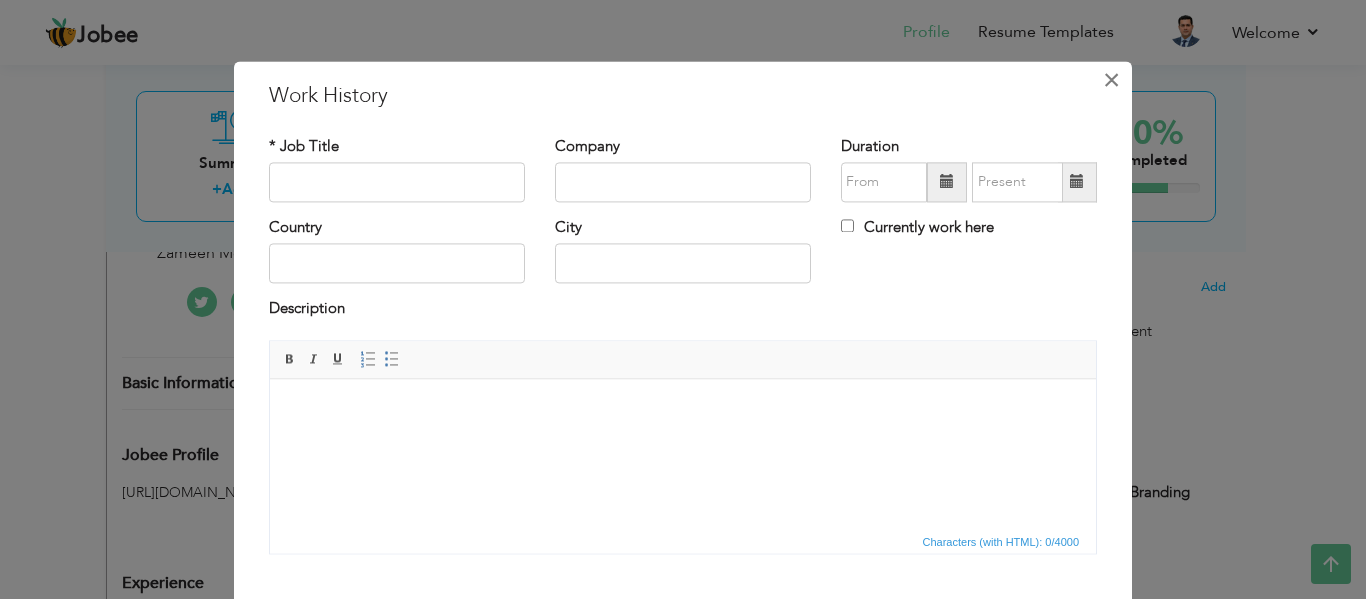 click on "×" at bounding box center (1111, 80) 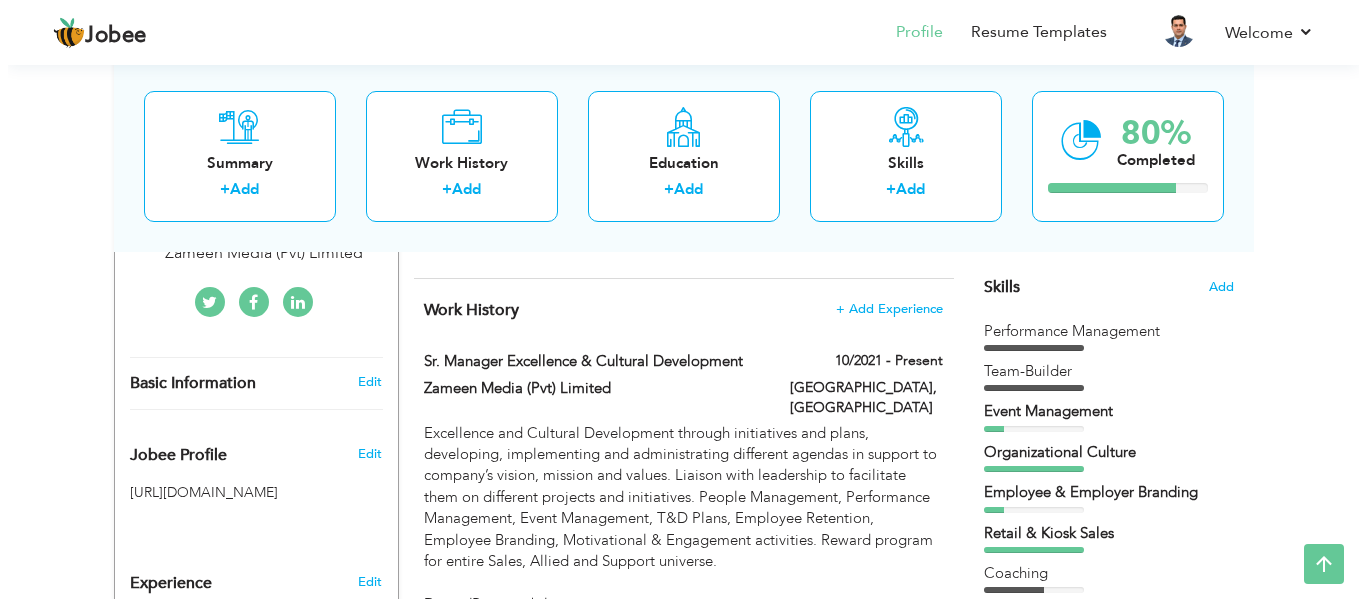 scroll, scrollTop: 481, scrollLeft: 0, axis: vertical 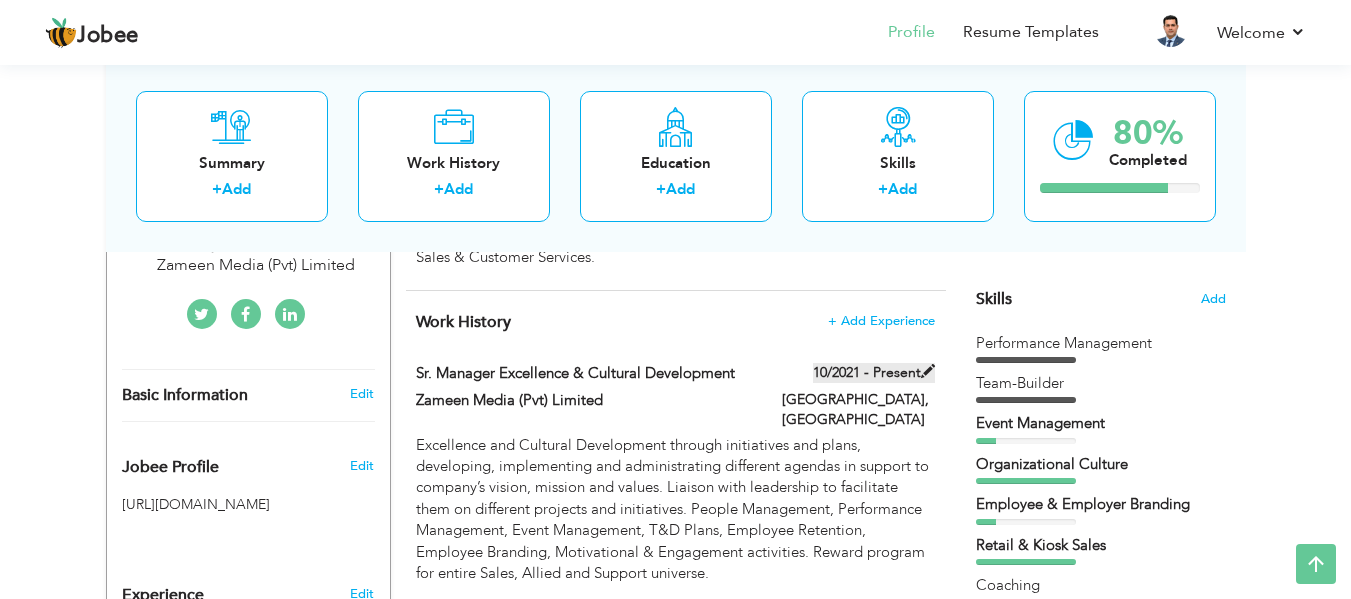 click at bounding box center [928, 371] 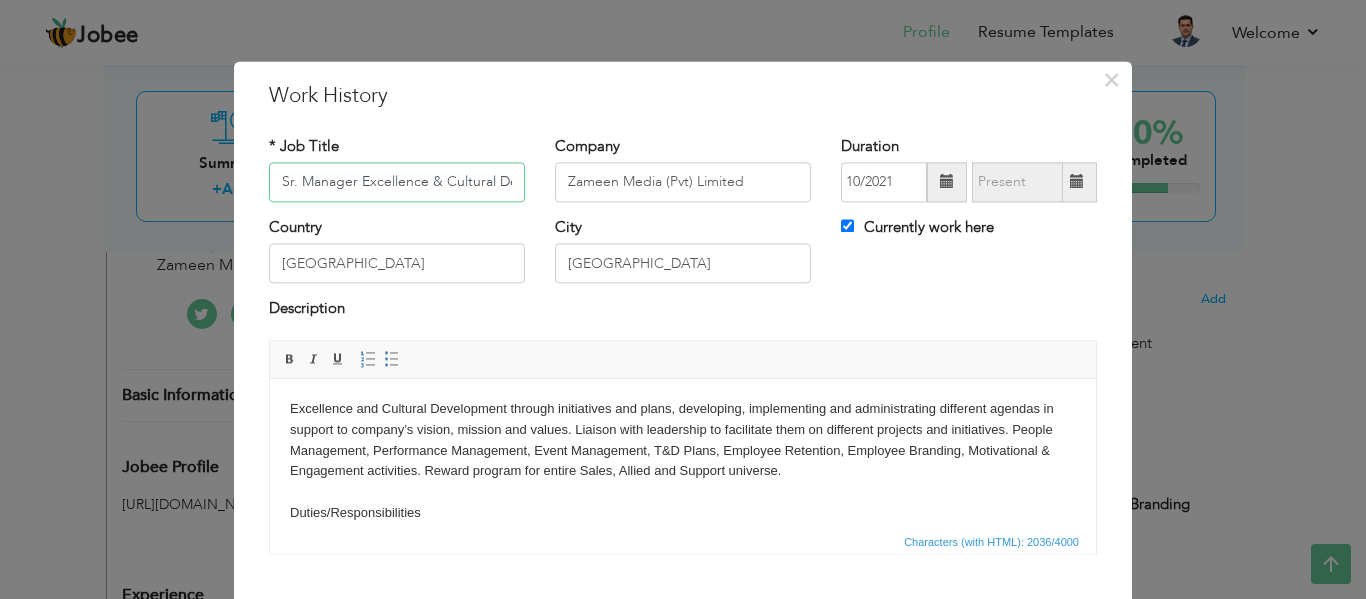 scroll, scrollTop: 0, scrollLeft: 69, axis: horizontal 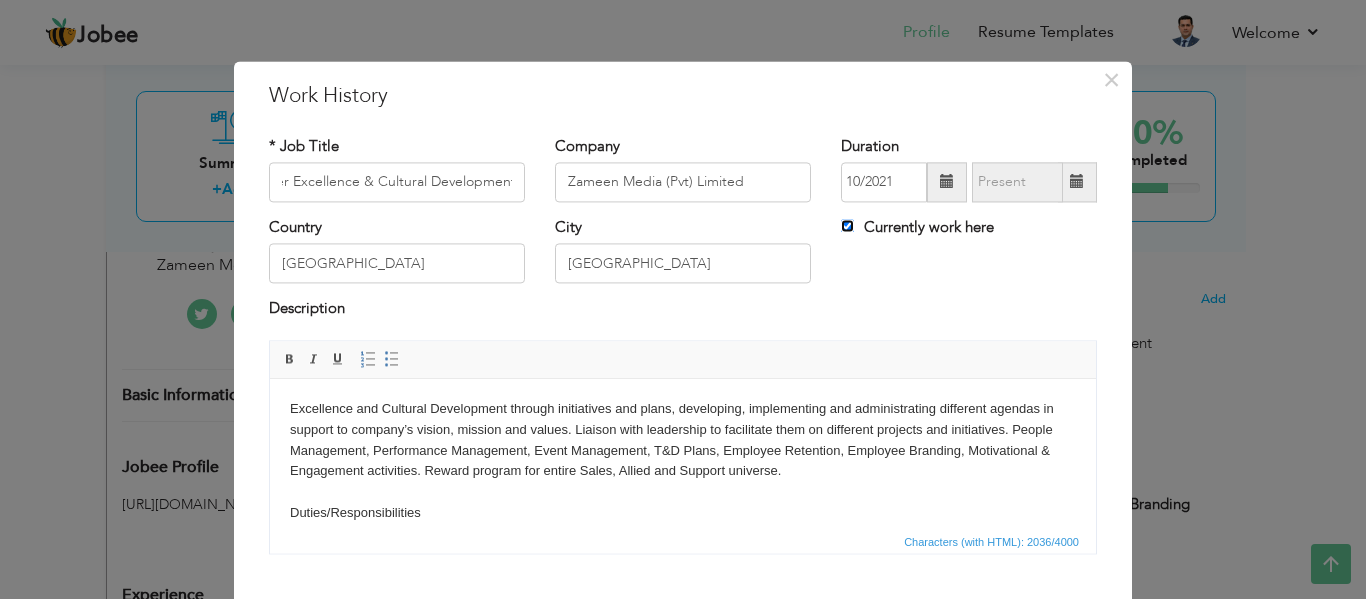 click on "Currently work here" at bounding box center [847, 225] 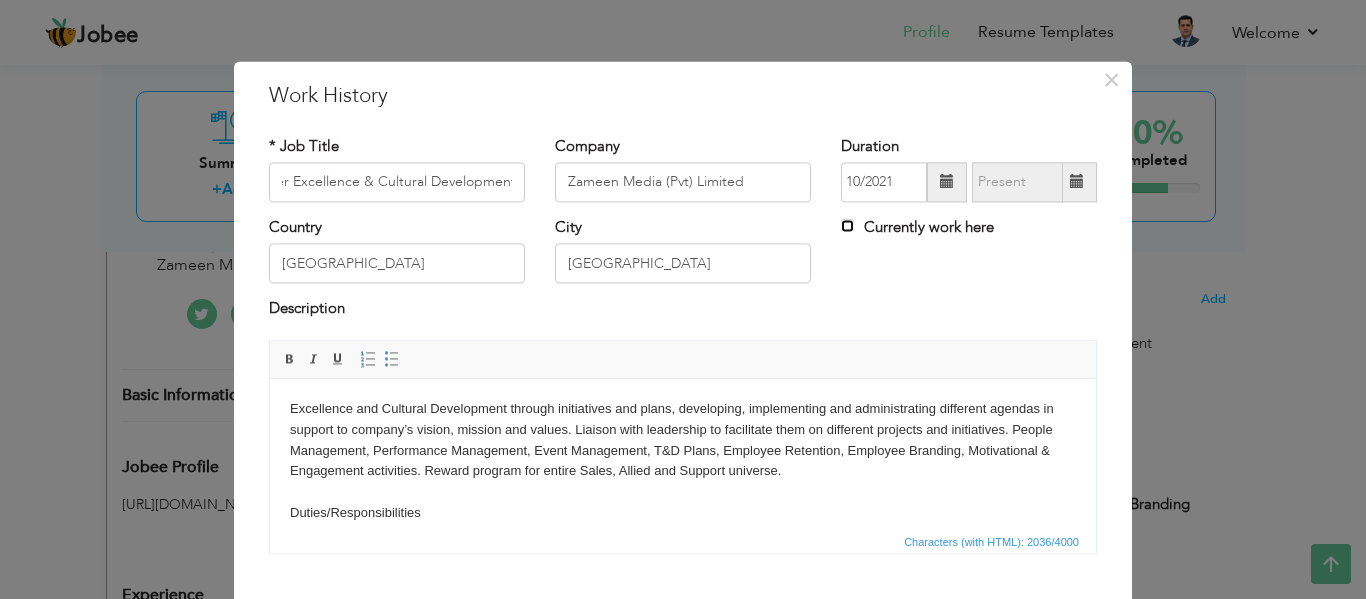 scroll, scrollTop: 0, scrollLeft: 0, axis: both 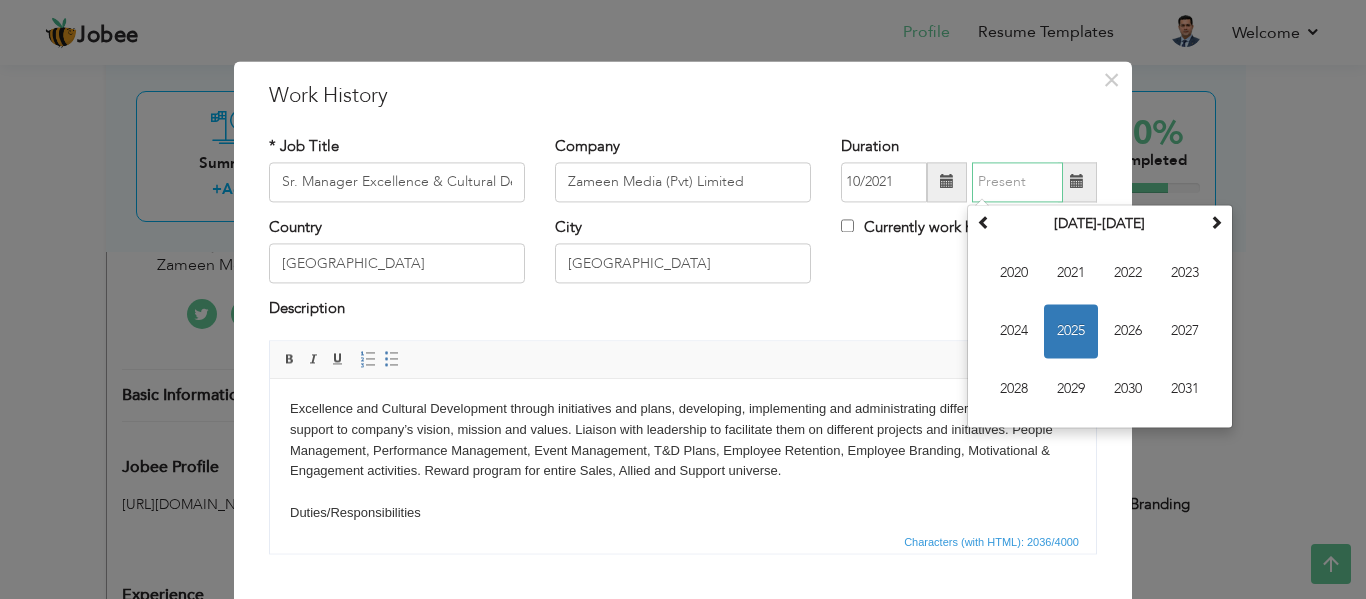 click at bounding box center [1017, 182] 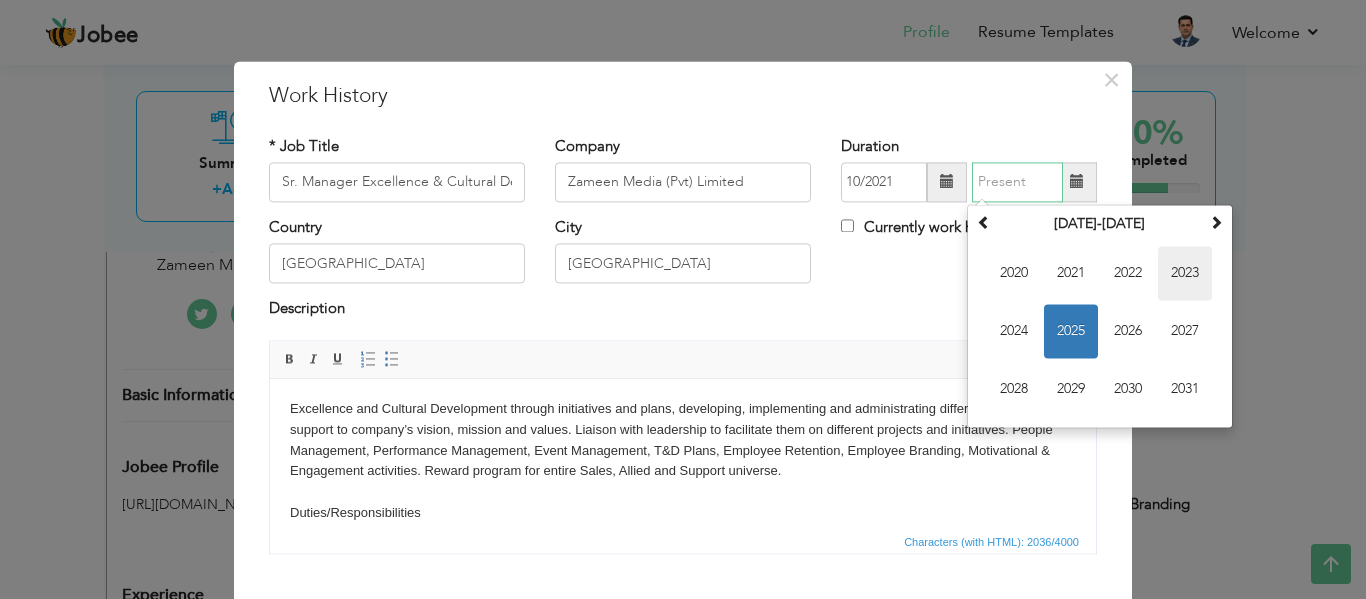 click on "2023" at bounding box center [1185, 273] 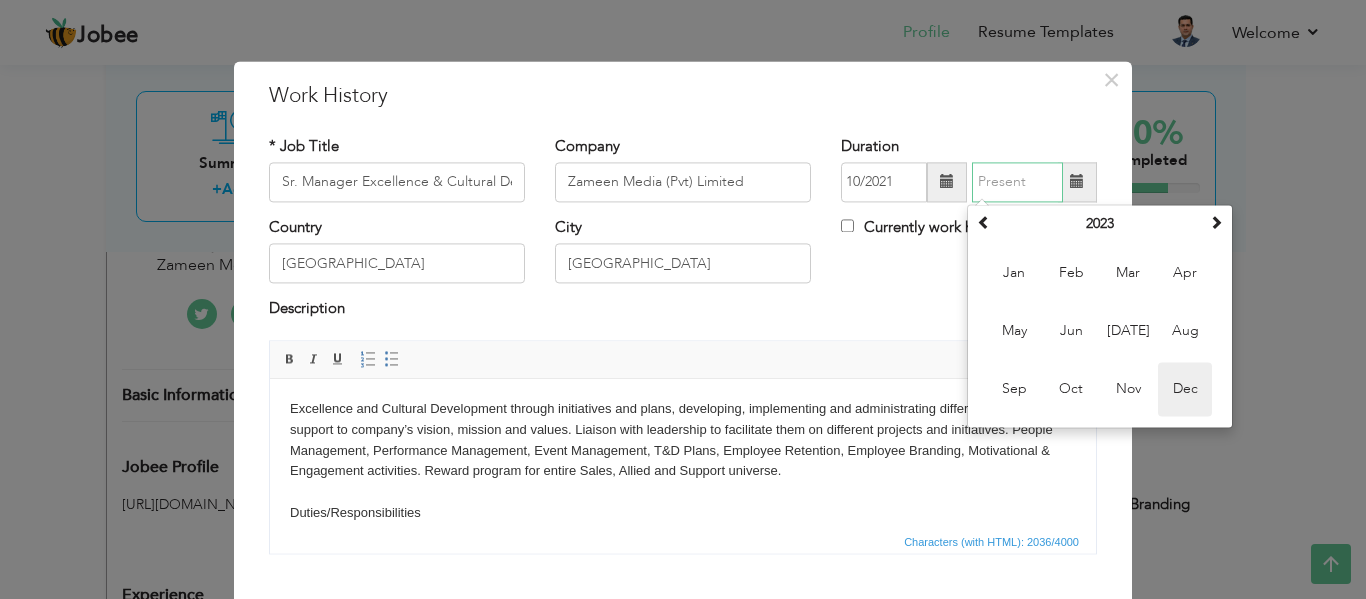 click on "Dec" at bounding box center [1185, 389] 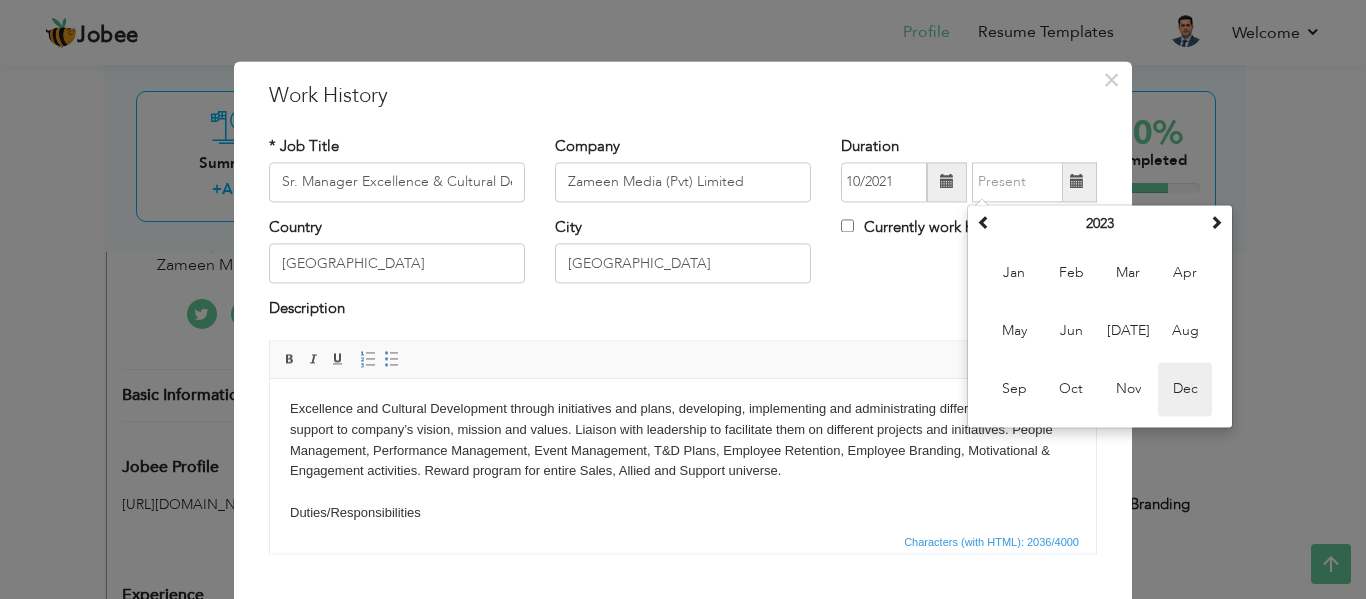 type on "12/2023" 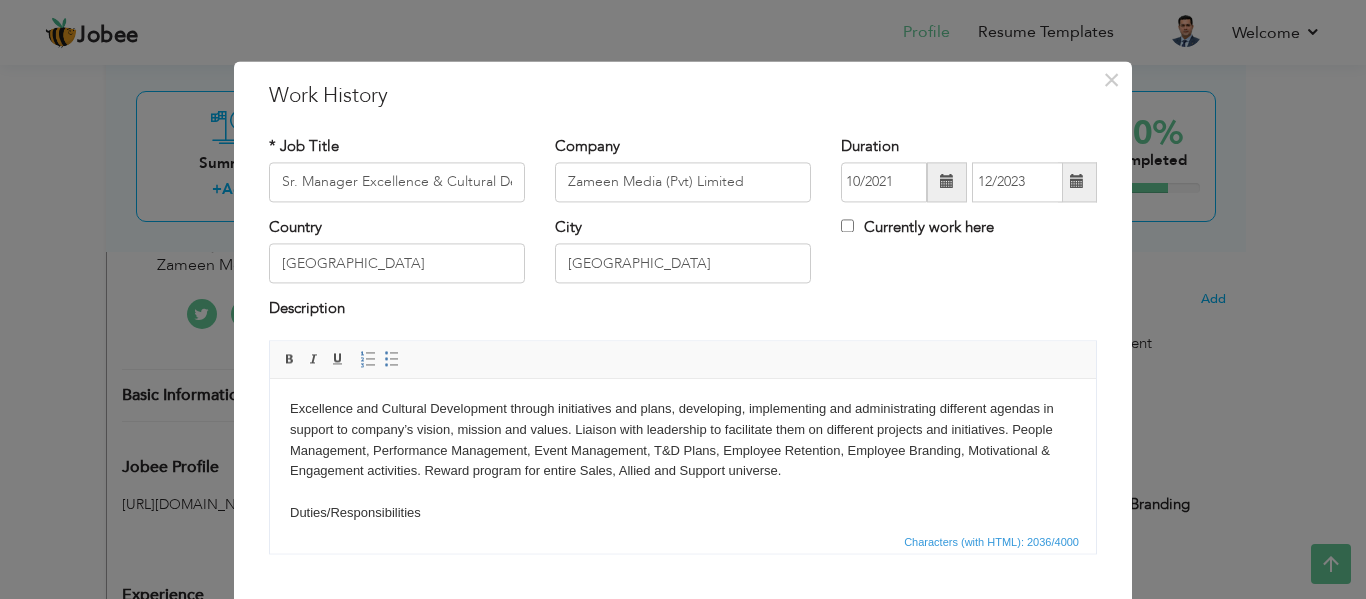click on "×
Work History
* Job Title
Sr. Manager Excellence & Cultural Development
Company
Zameen Media (Pvt) Limited
Duration 10/2021 12/2023 City" at bounding box center (683, 388) 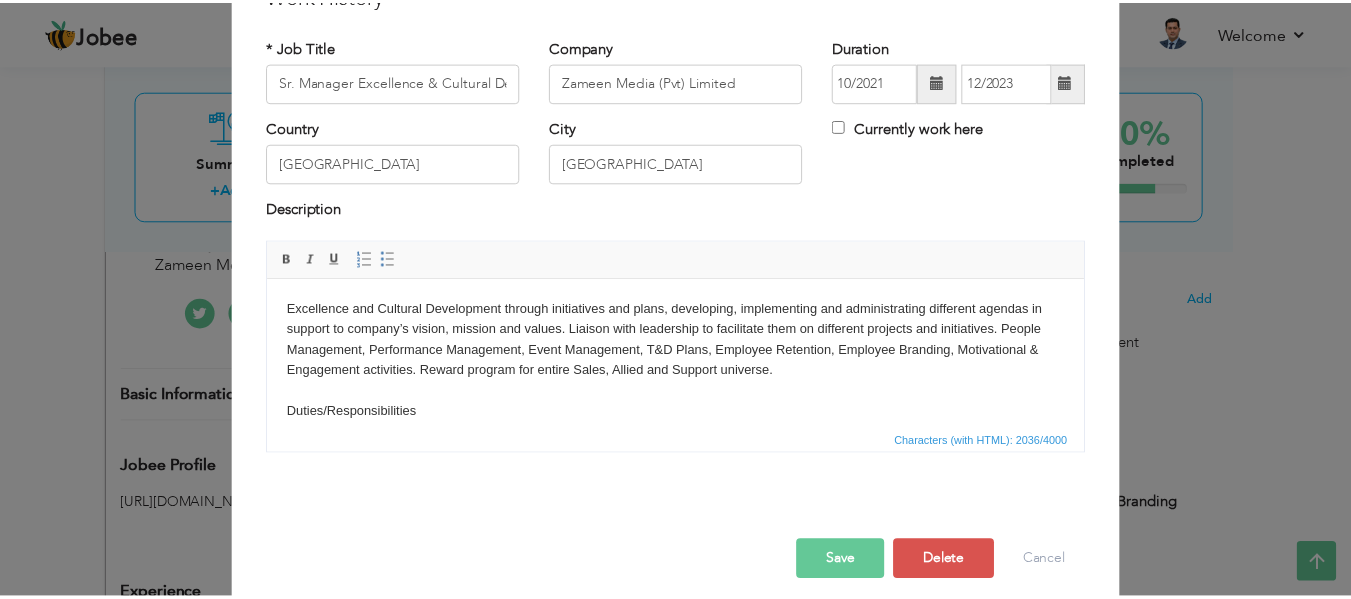 scroll, scrollTop: 108, scrollLeft: 0, axis: vertical 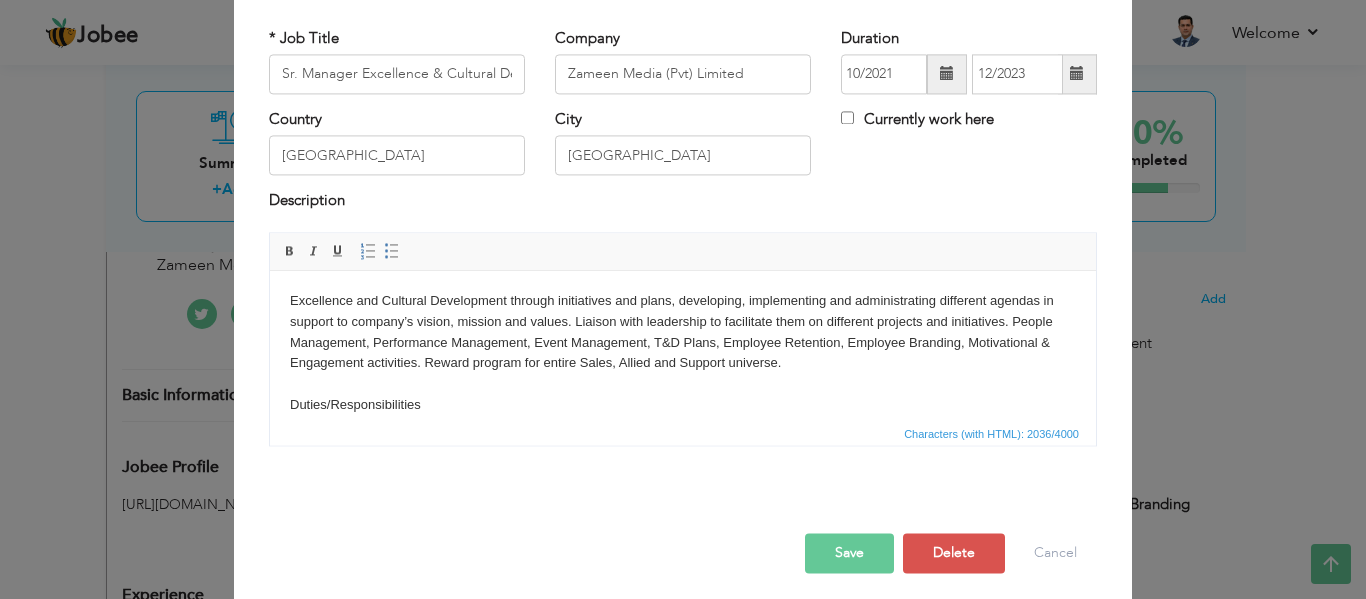 click on "Save" at bounding box center (849, 553) 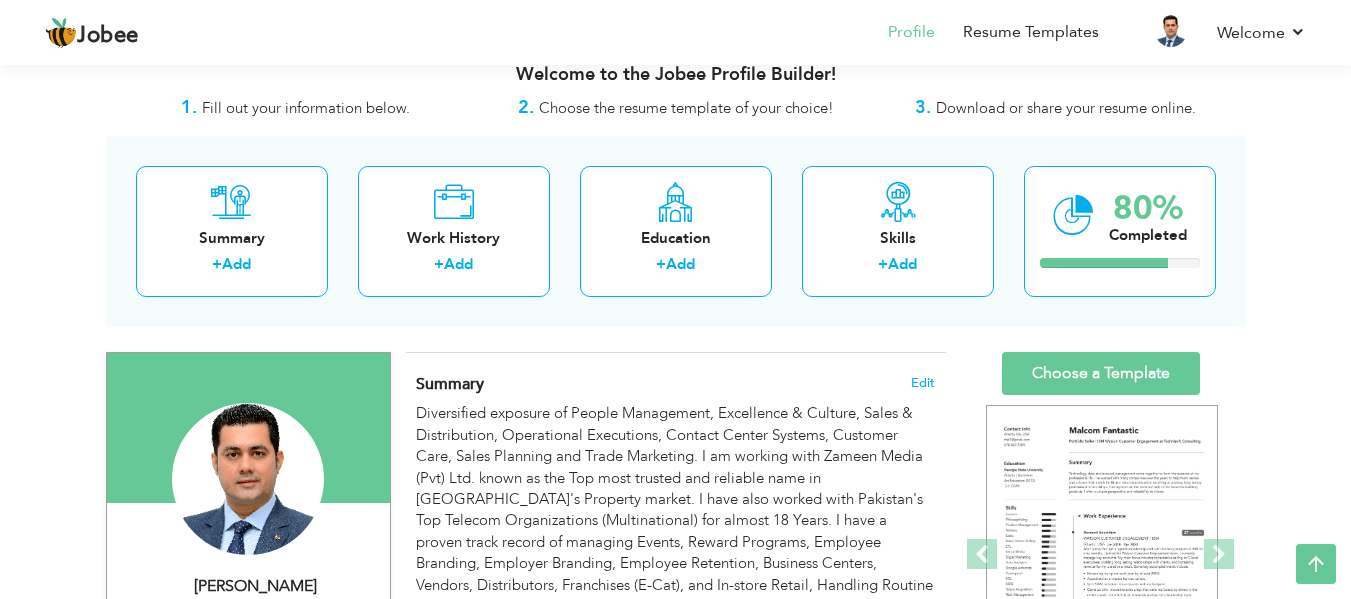 scroll, scrollTop: 0, scrollLeft: 0, axis: both 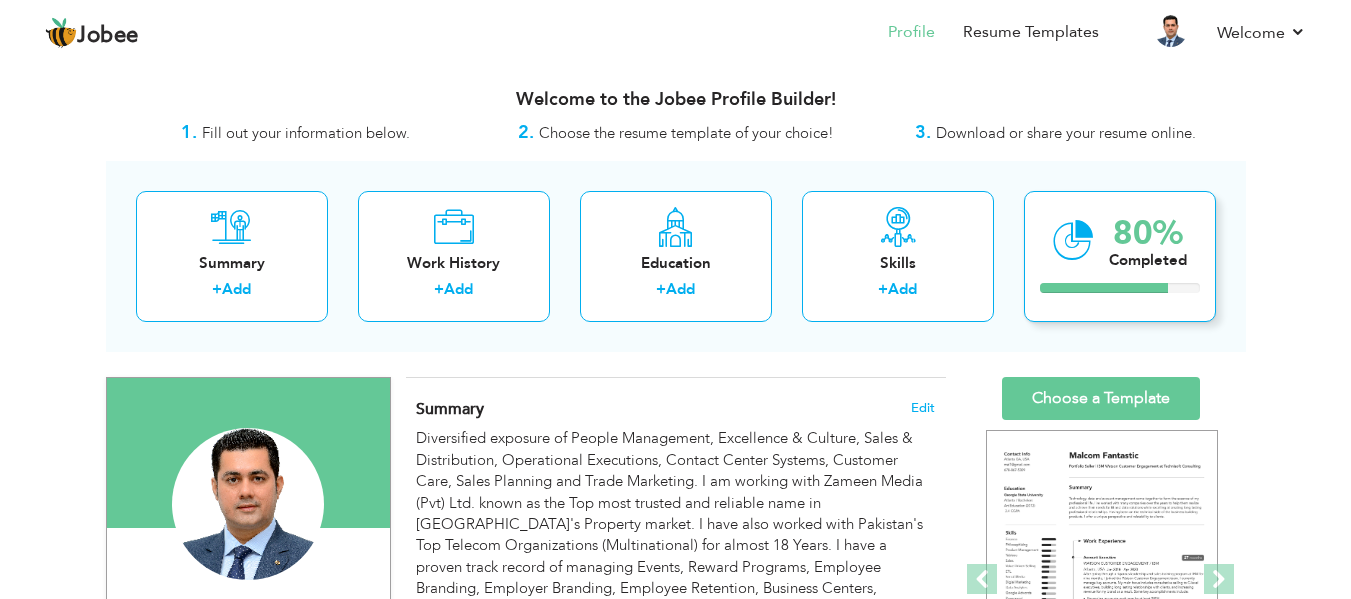click on "80%
Completed" at bounding box center (1120, 256) 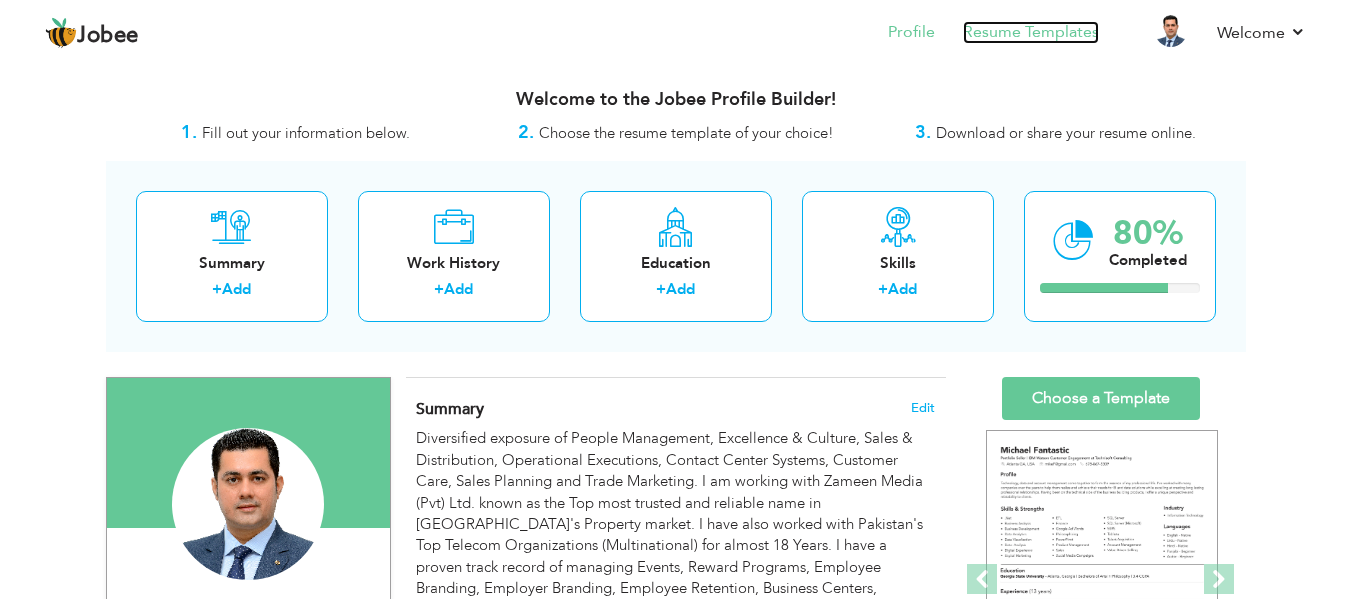 click on "Resume Templates" at bounding box center [1031, 32] 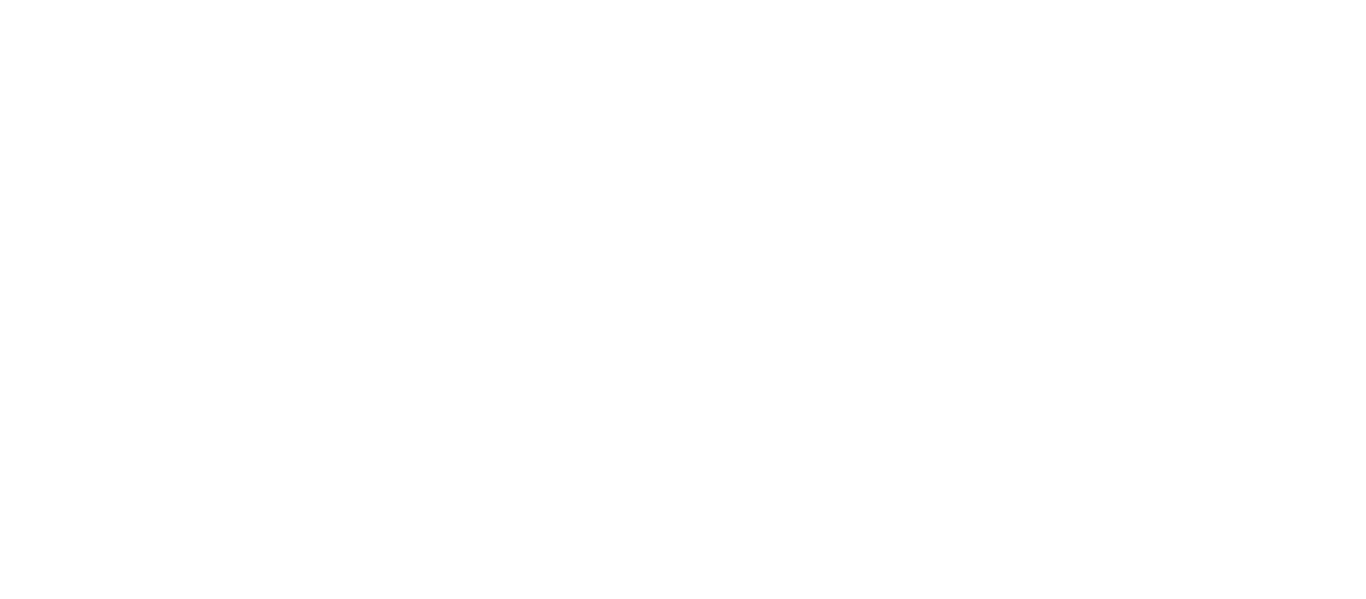 scroll, scrollTop: 0, scrollLeft: 0, axis: both 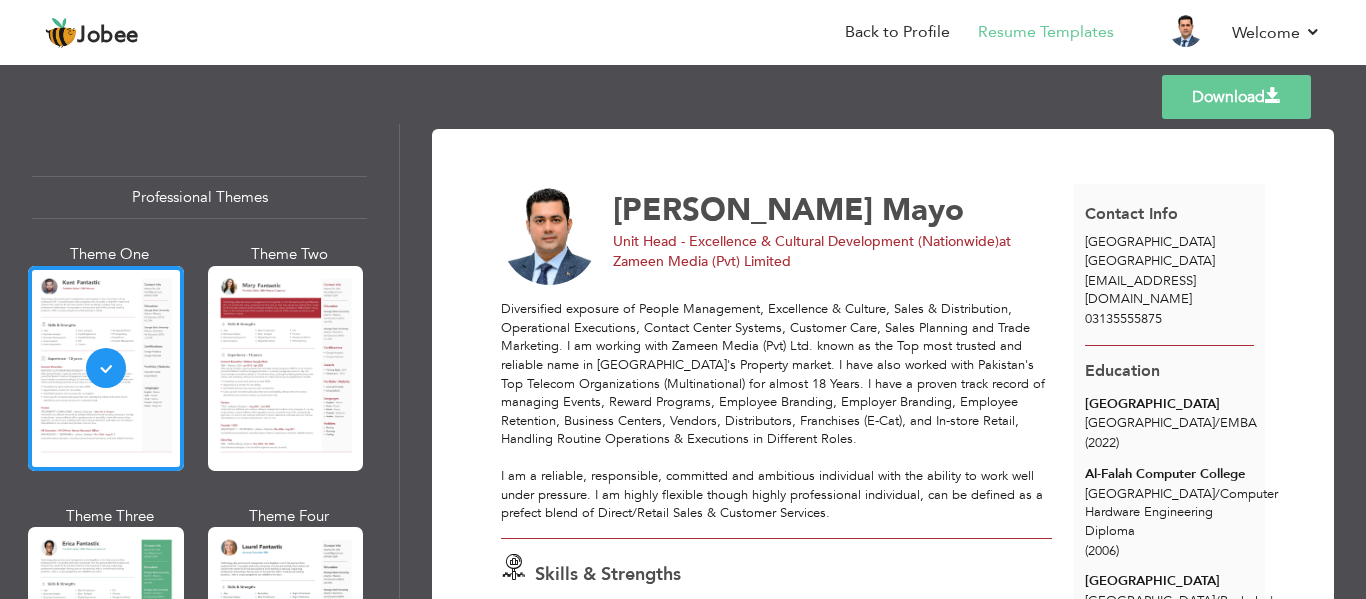 drag, startPoint x: 1357, startPoint y: 139, endPoint x: 1363, endPoint y: 209, distance: 70.256676 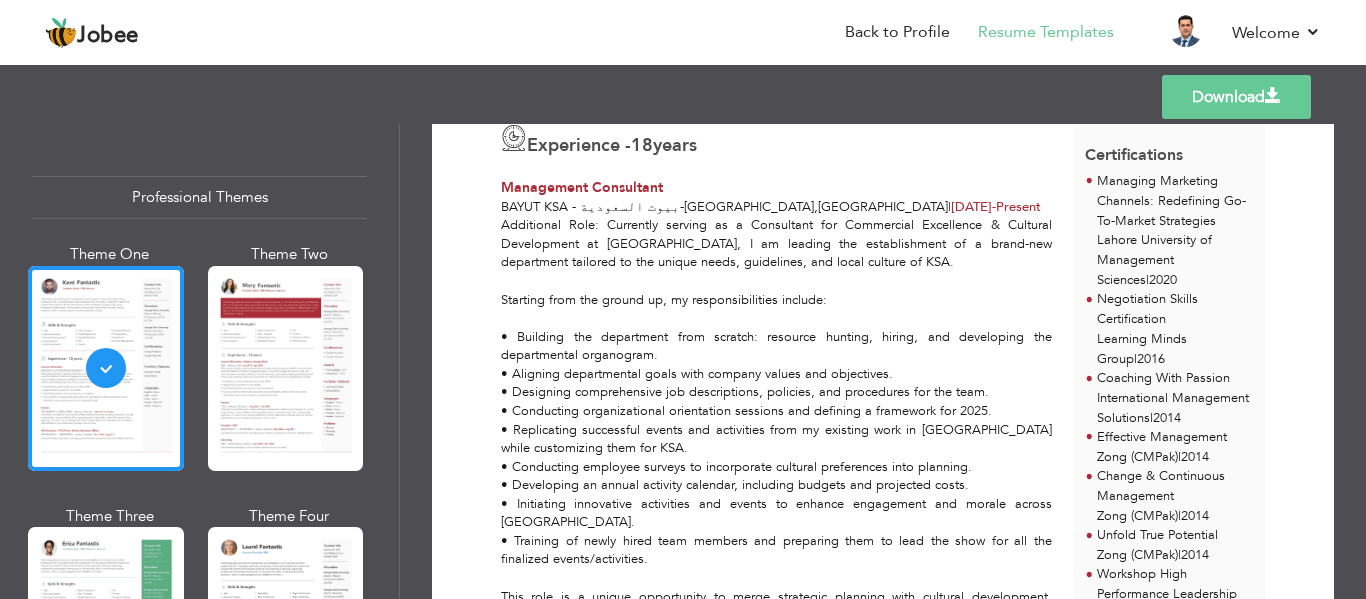 scroll, scrollTop: 0, scrollLeft: 0, axis: both 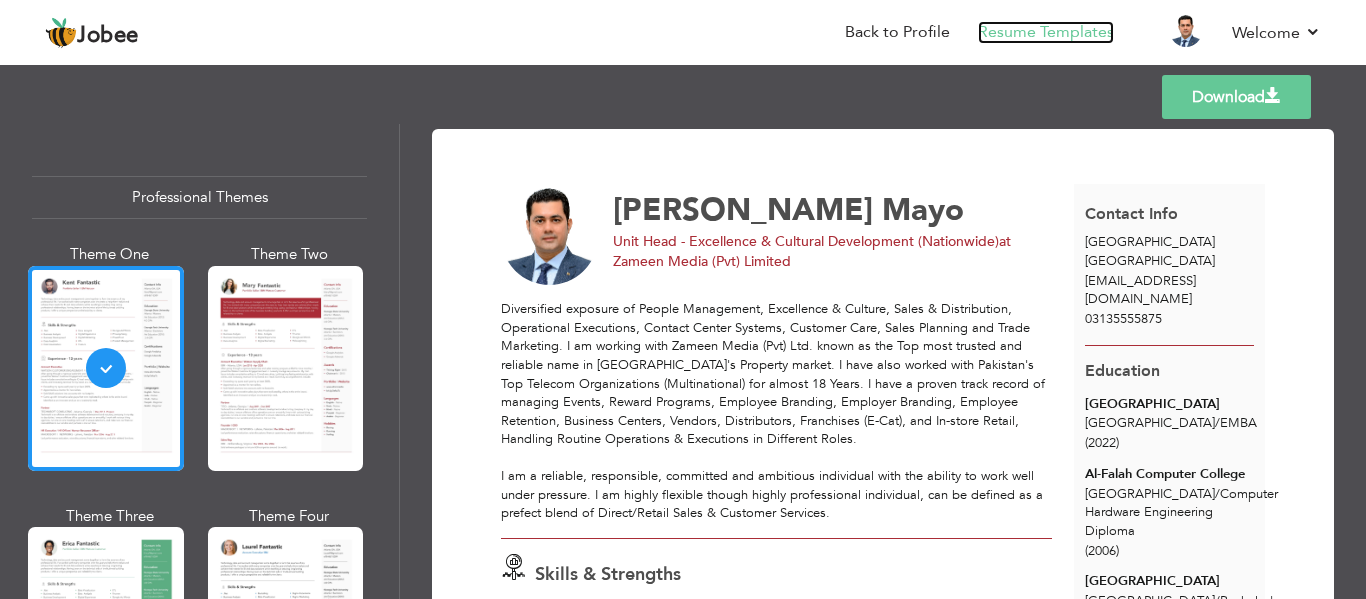 click on "Resume Templates" at bounding box center (1046, 32) 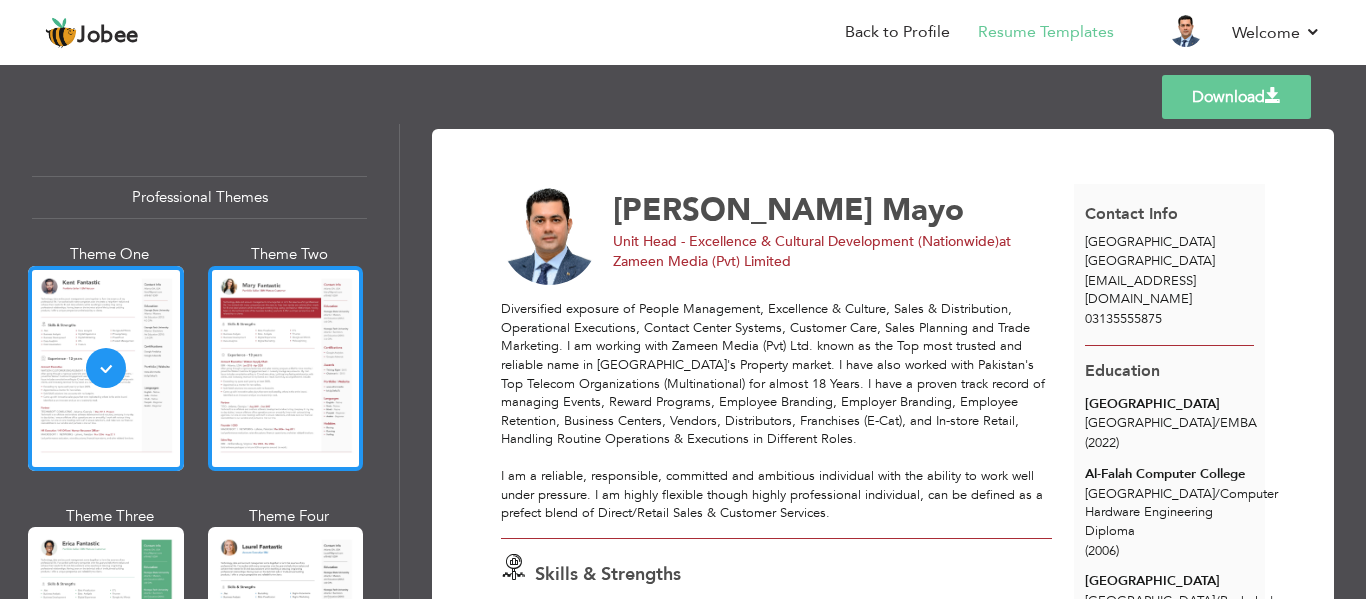 click at bounding box center (286, 368) 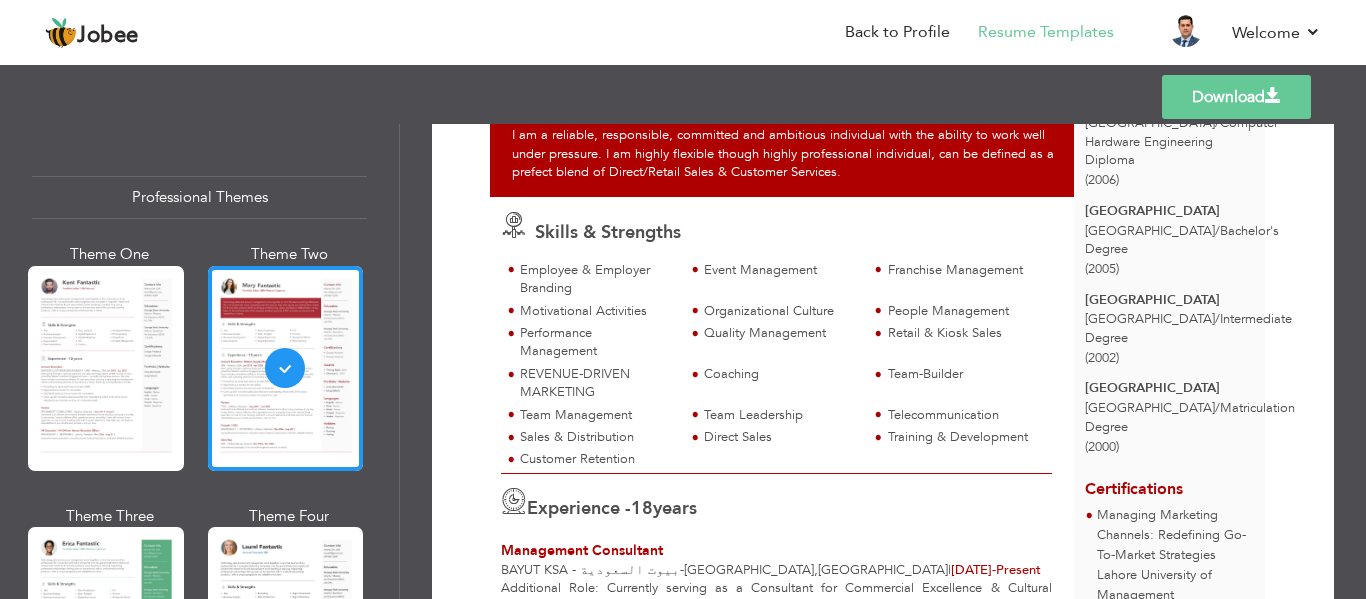 scroll, scrollTop: 140, scrollLeft: 0, axis: vertical 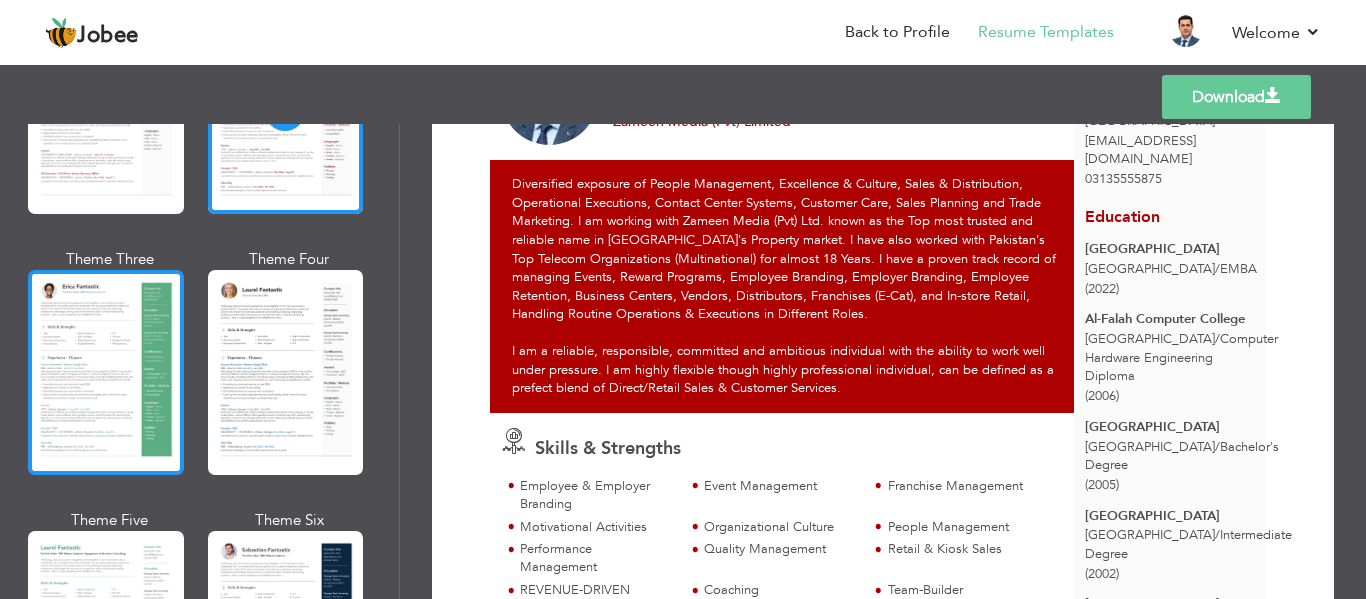 click at bounding box center [106, 372] 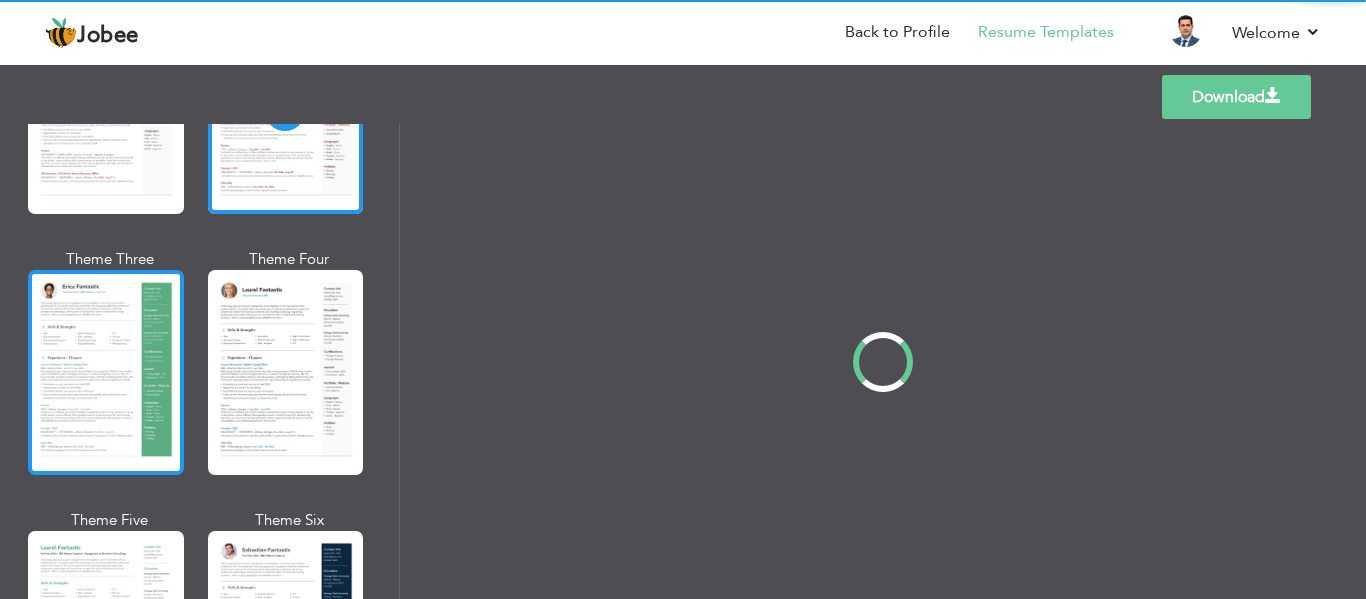 scroll, scrollTop: 0, scrollLeft: 0, axis: both 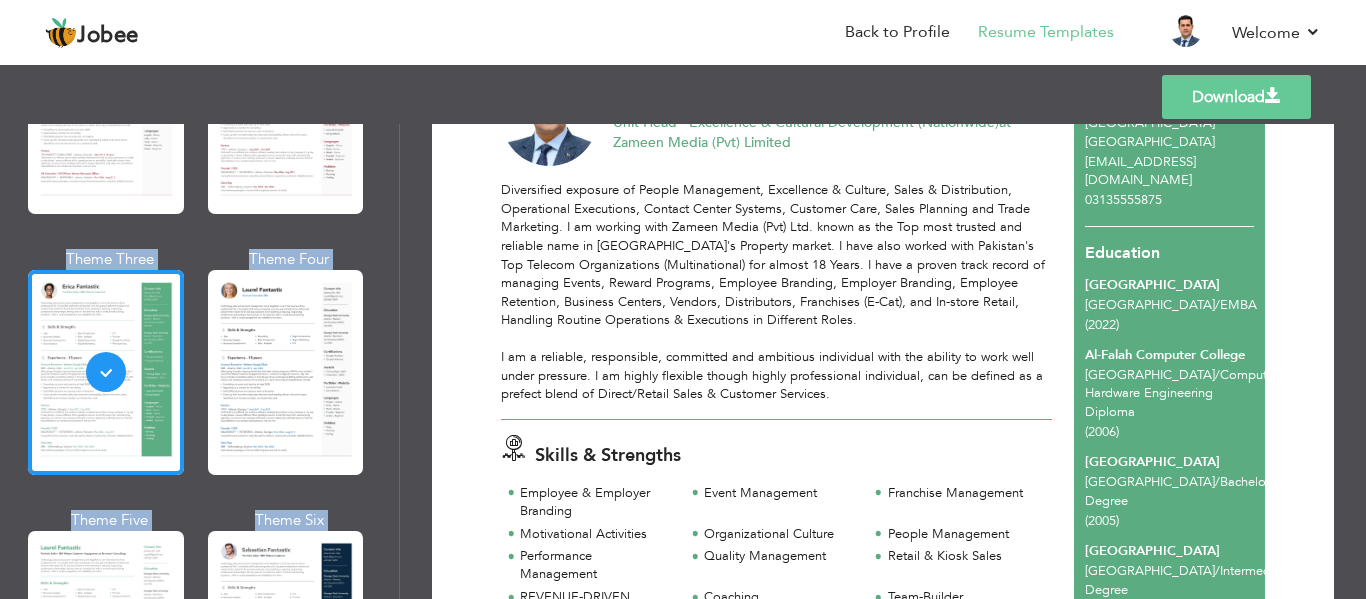 drag, startPoint x: 1358, startPoint y: 159, endPoint x: 1357, endPoint y: 108, distance: 51.009804 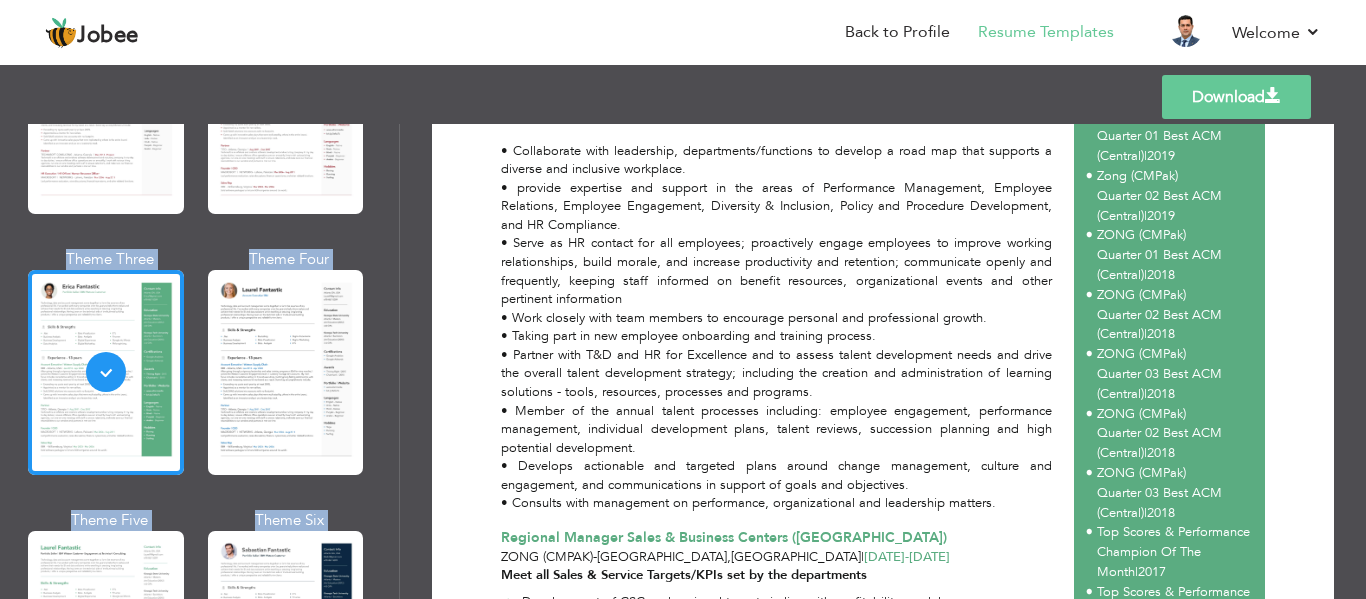 scroll, scrollTop: 0, scrollLeft: 0, axis: both 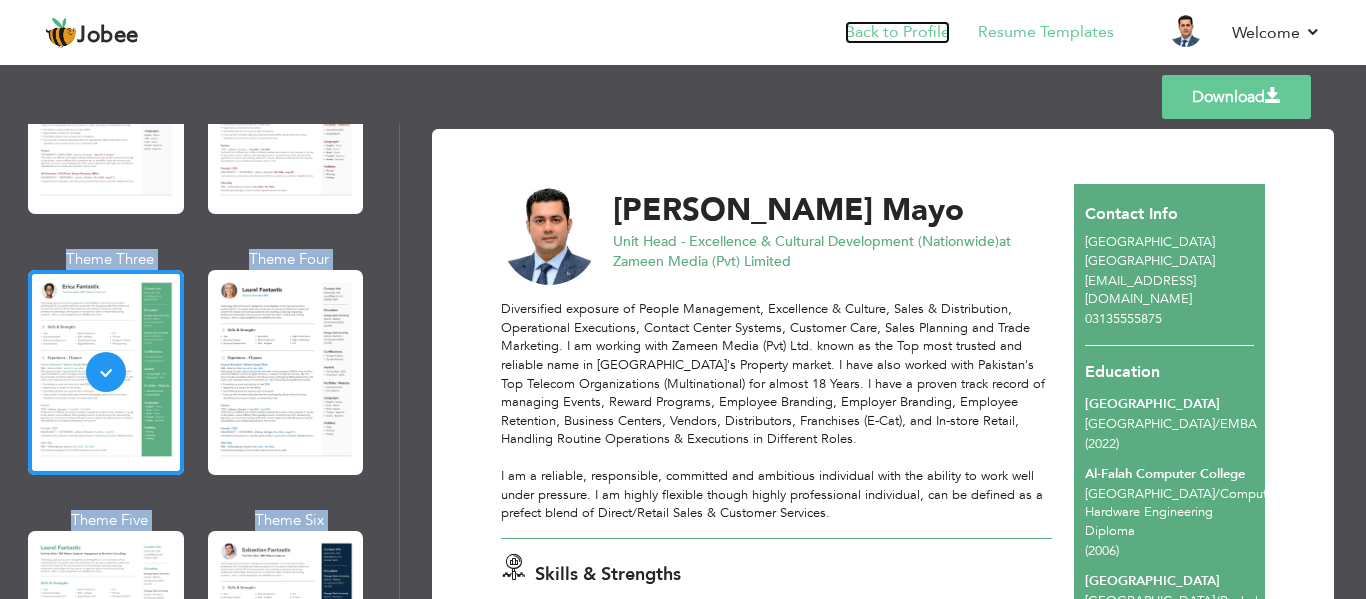 click on "Back to Profile" at bounding box center (897, 32) 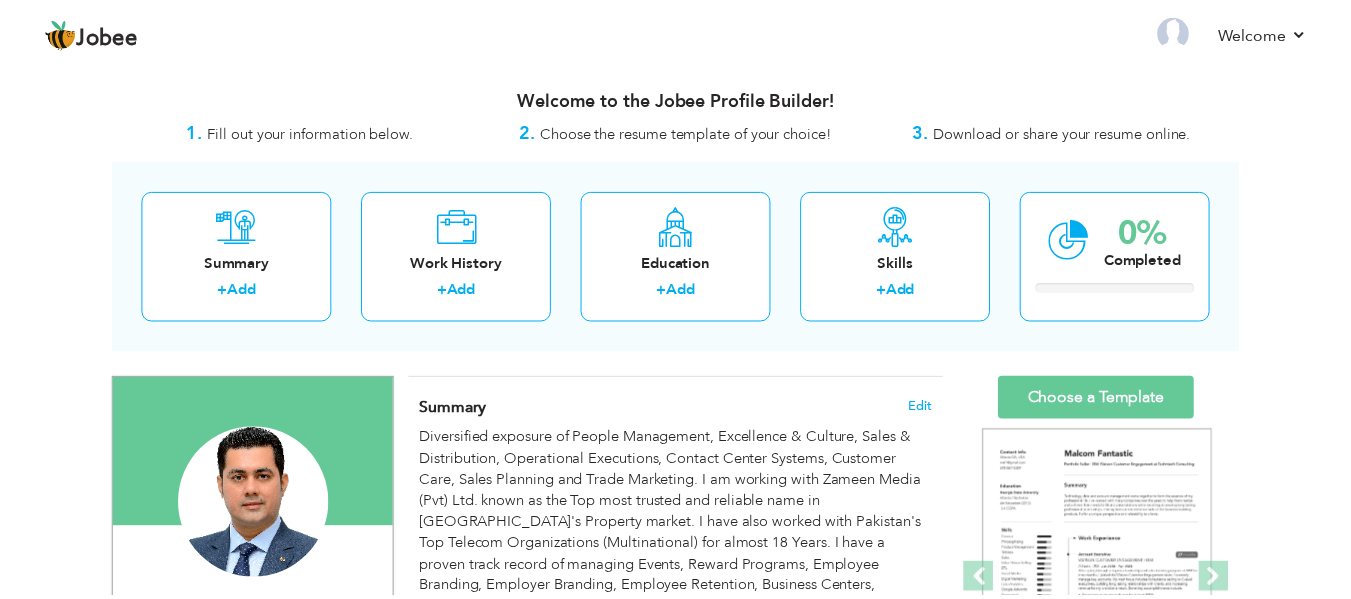 scroll, scrollTop: 0, scrollLeft: 0, axis: both 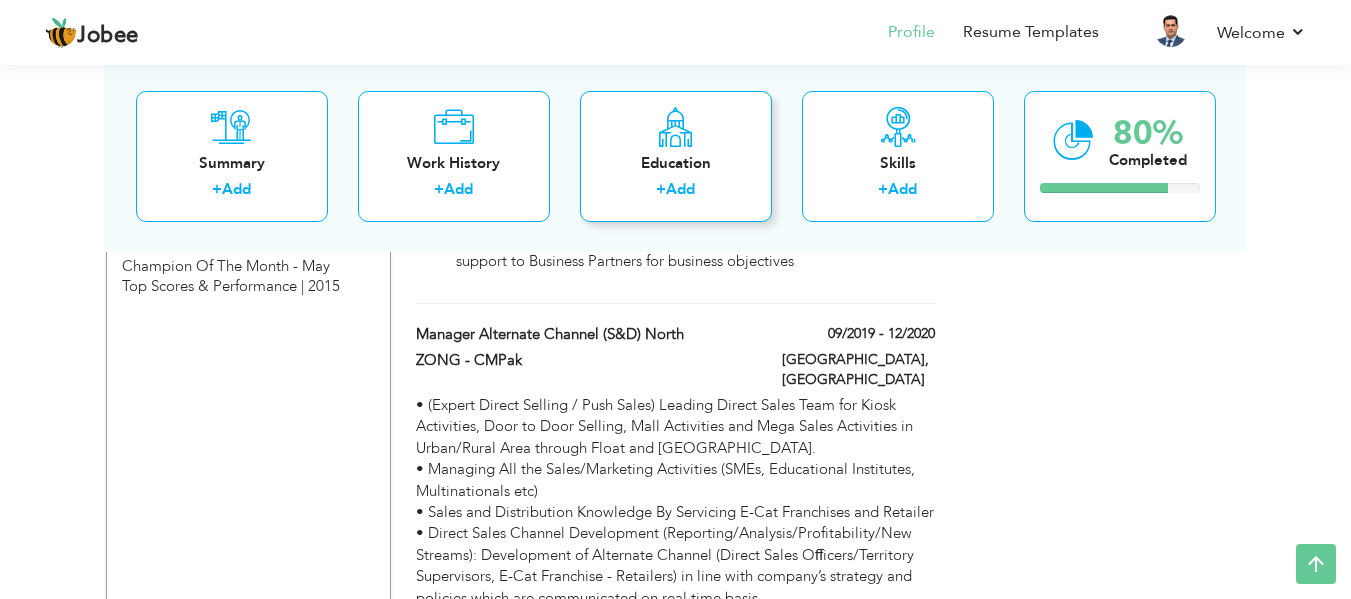 click on "Education" at bounding box center [676, 162] 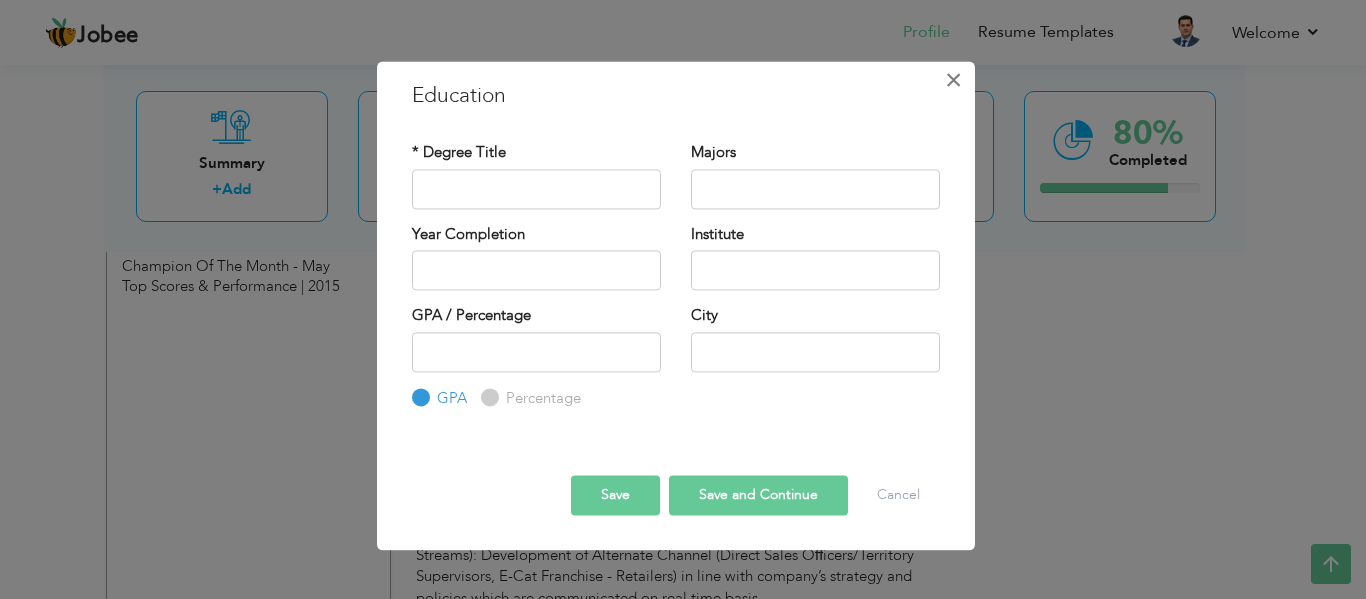 click on "×" at bounding box center [953, 80] 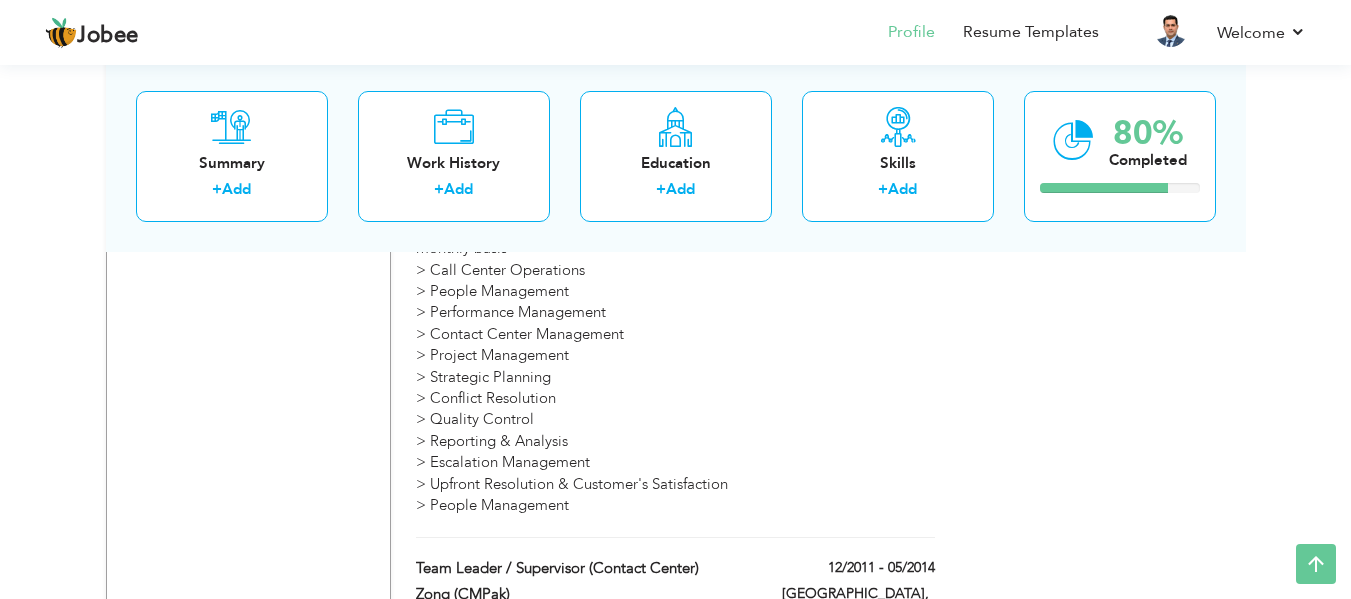scroll, scrollTop: 4944, scrollLeft: 0, axis: vertical 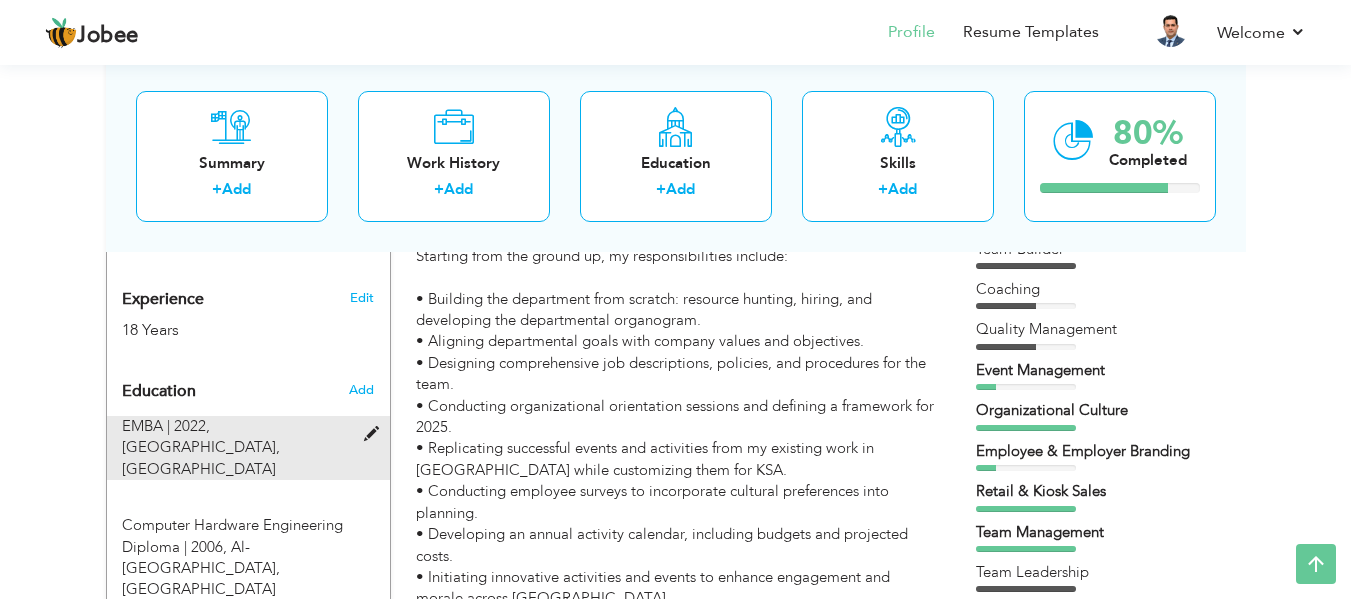 click on "University Of Central Punjab, Lahore" at bounding box center [201, 457] 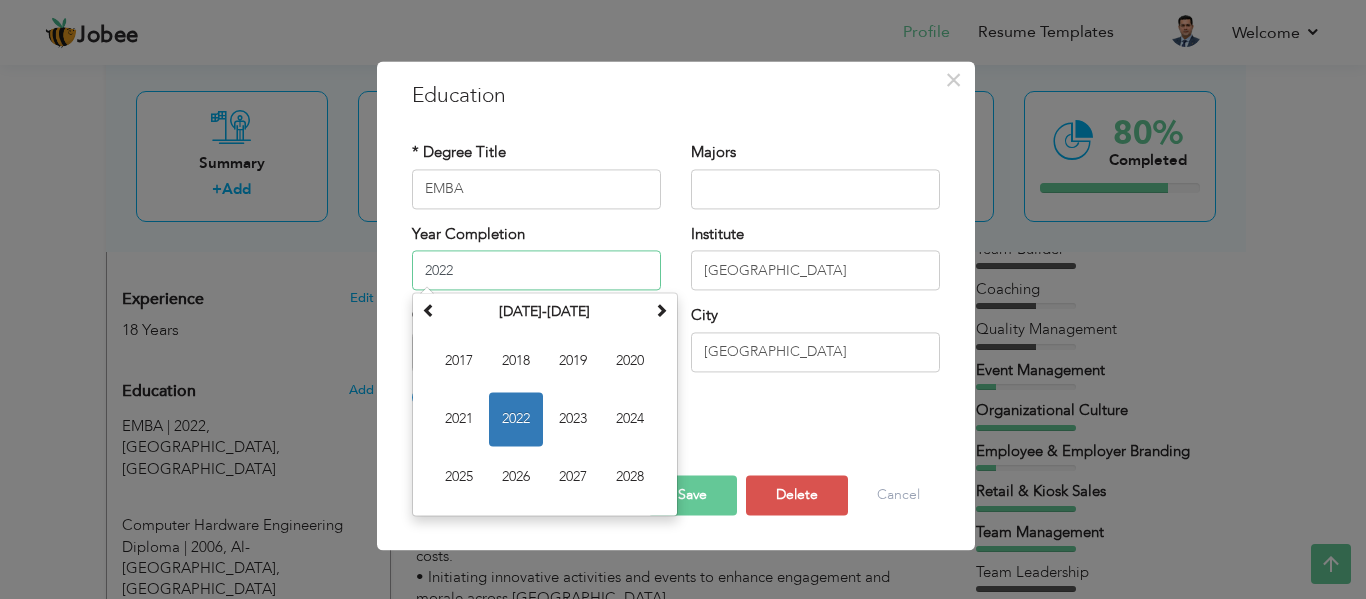 drag, startPoint x: 486, startPoint y: 274, endPoint x: 366, endPoint y: 254, distance: 121.65525 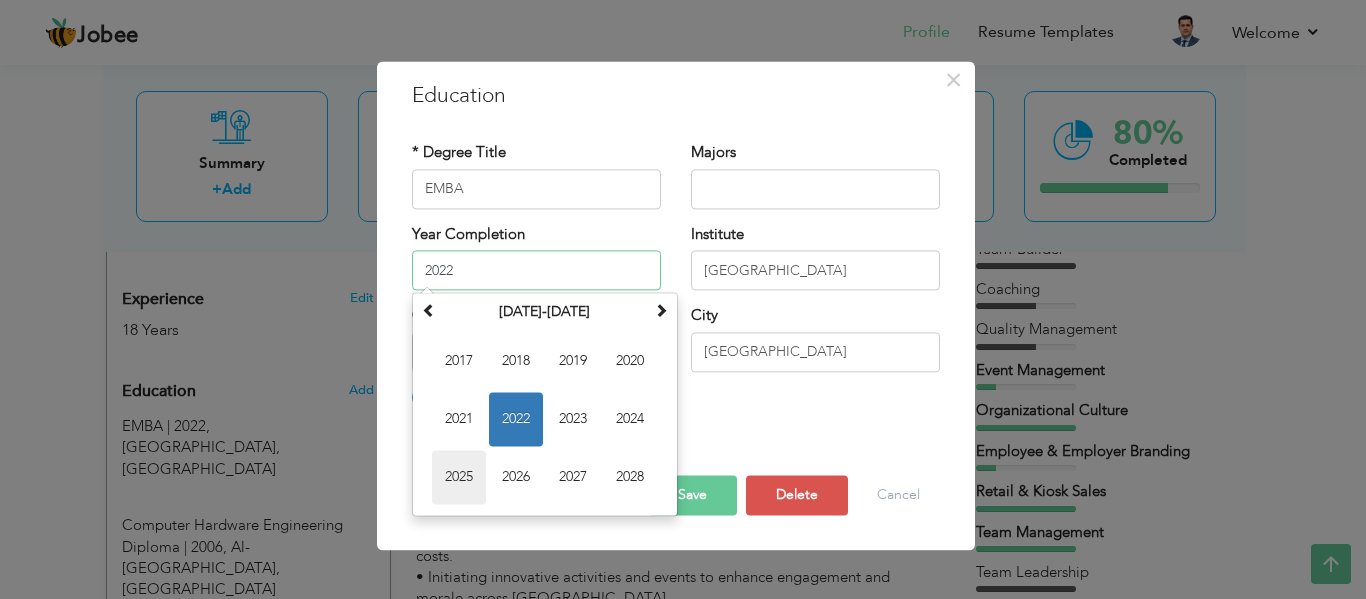 click on "2025" at bounding box center [459, 477] 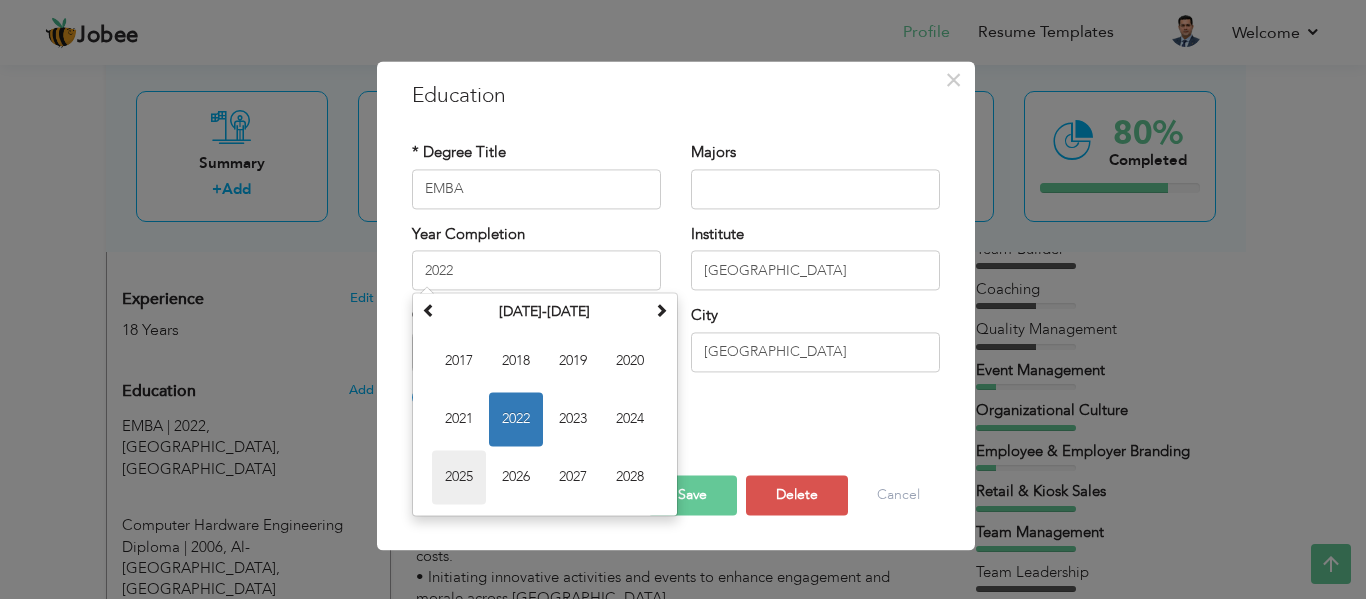 type on "2025" 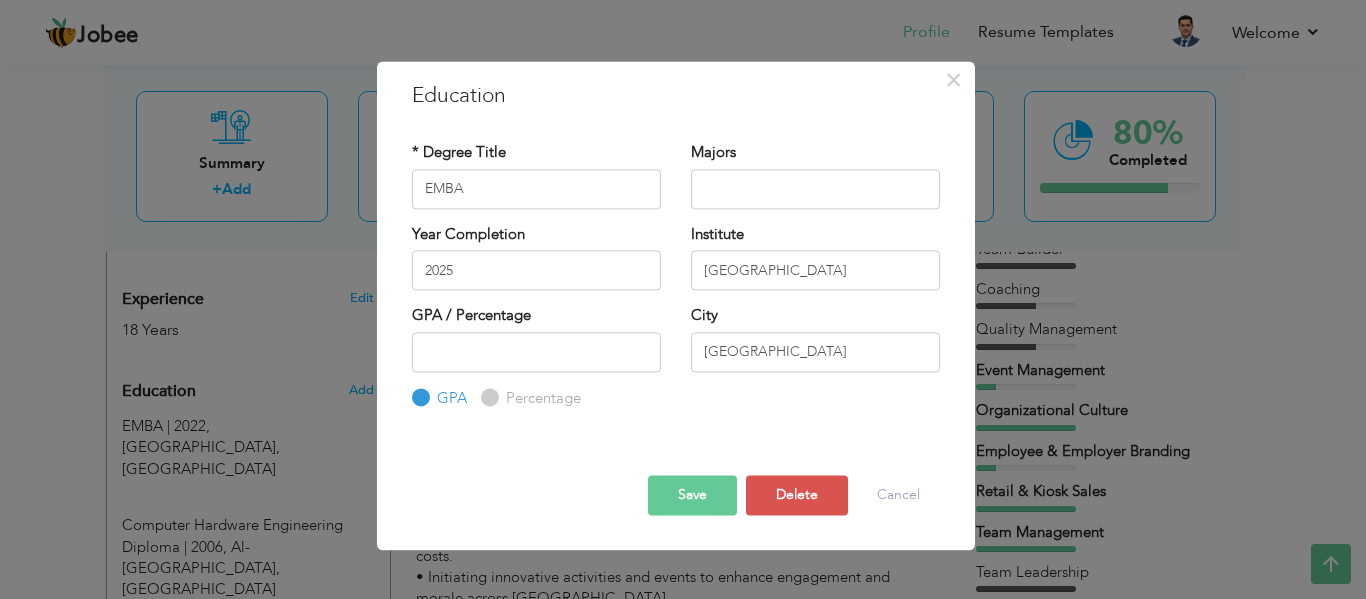 click on "Majors" at bounding box center [815, 176] 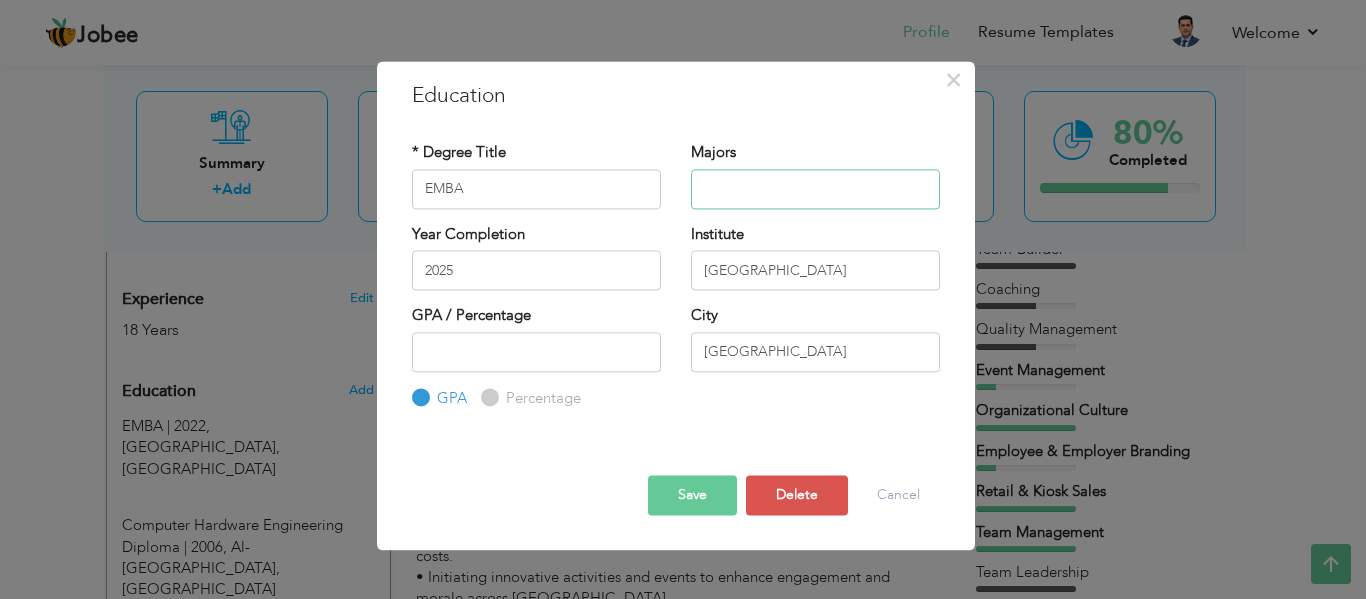 click at bounding box center (815, 189) 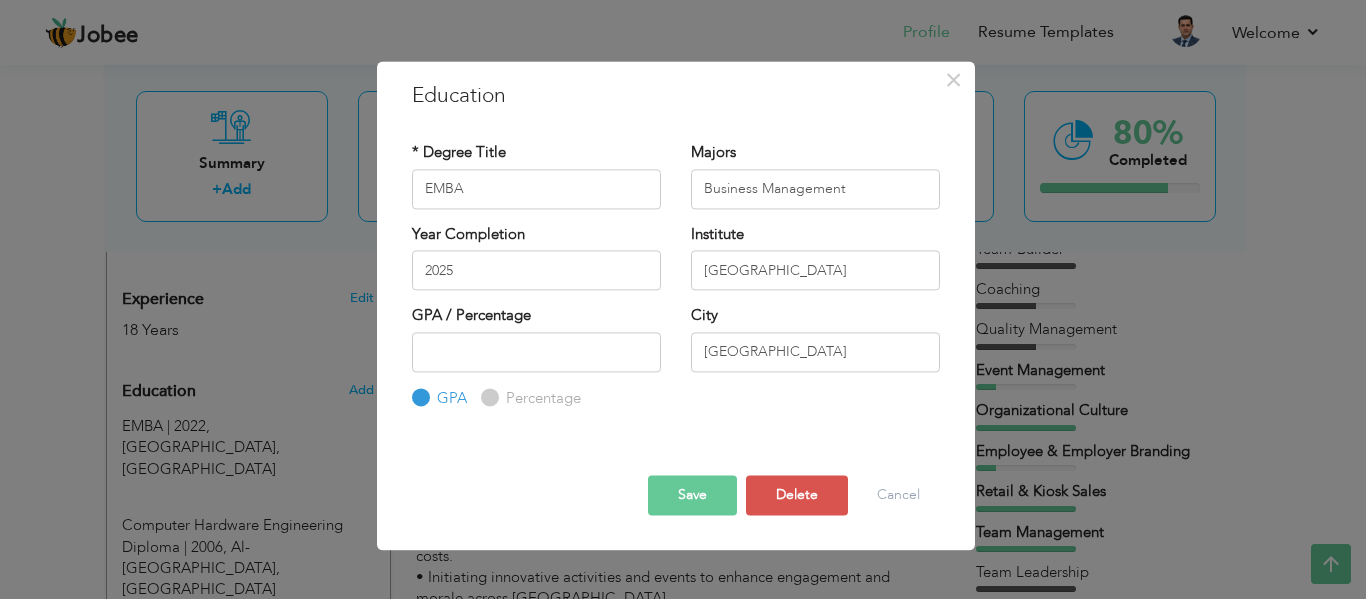 click on "×
Education
* Degree Title
EMBA
Majors
Business Management
Year Completion 2025 GPA City" at bounding box center [676, 306] 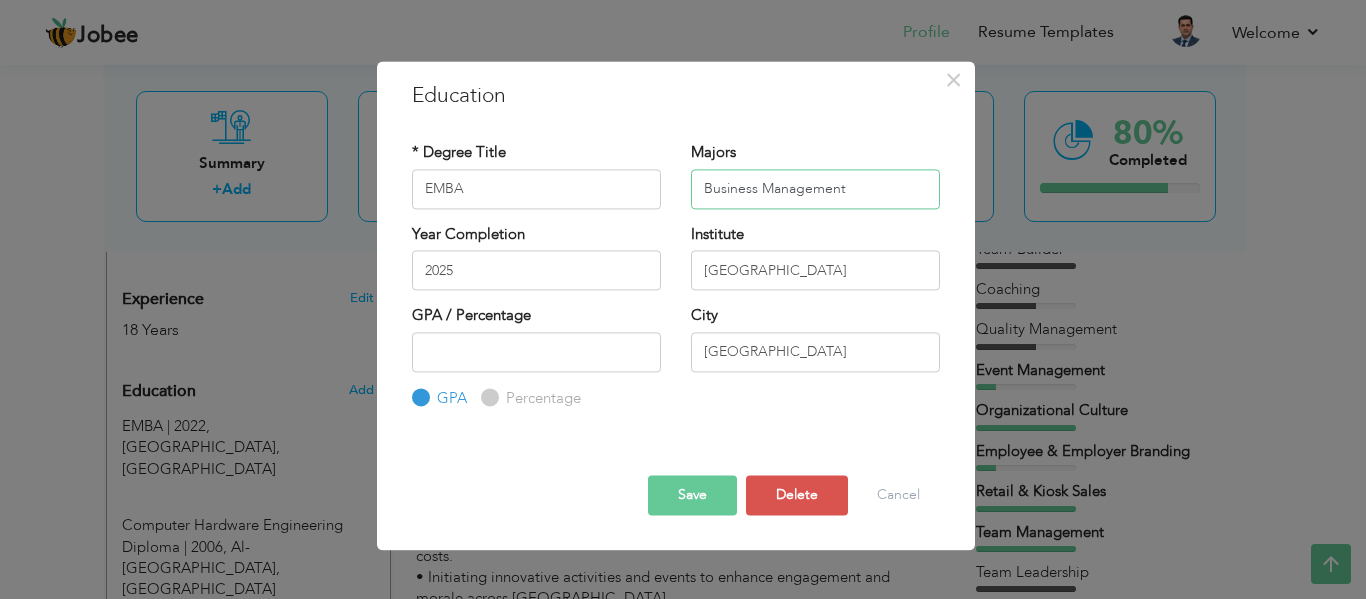 click on "Business Management" at bounding box center [815, 189] 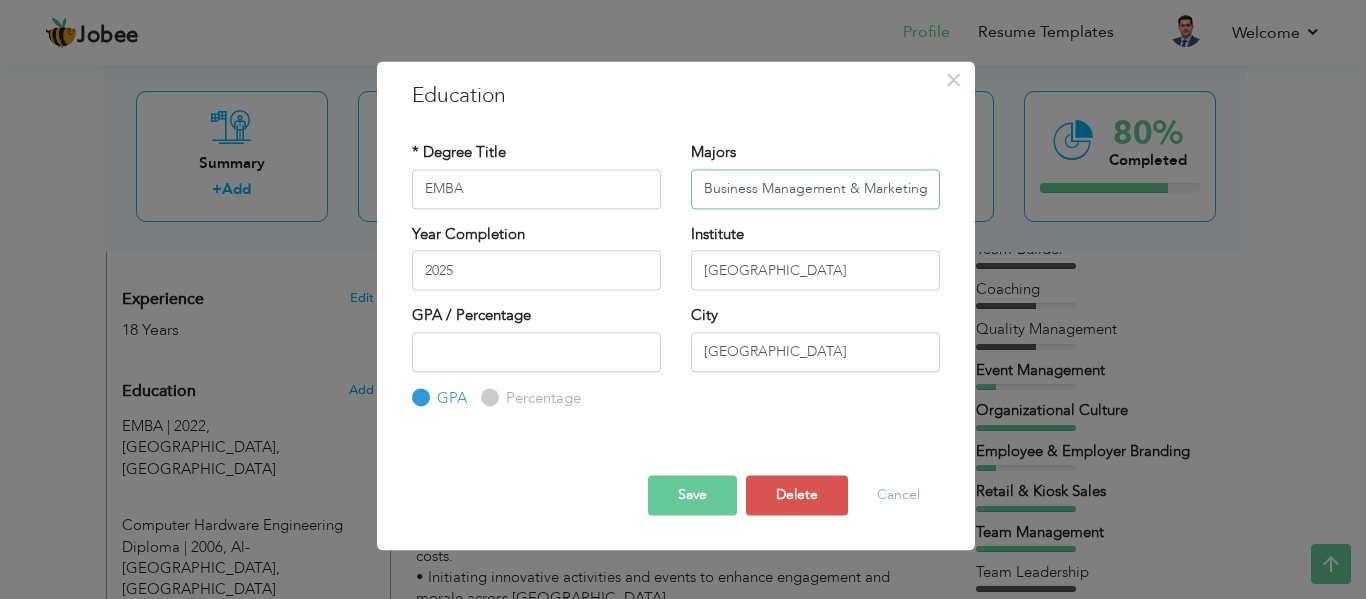 type on "Business Management & Marketing" 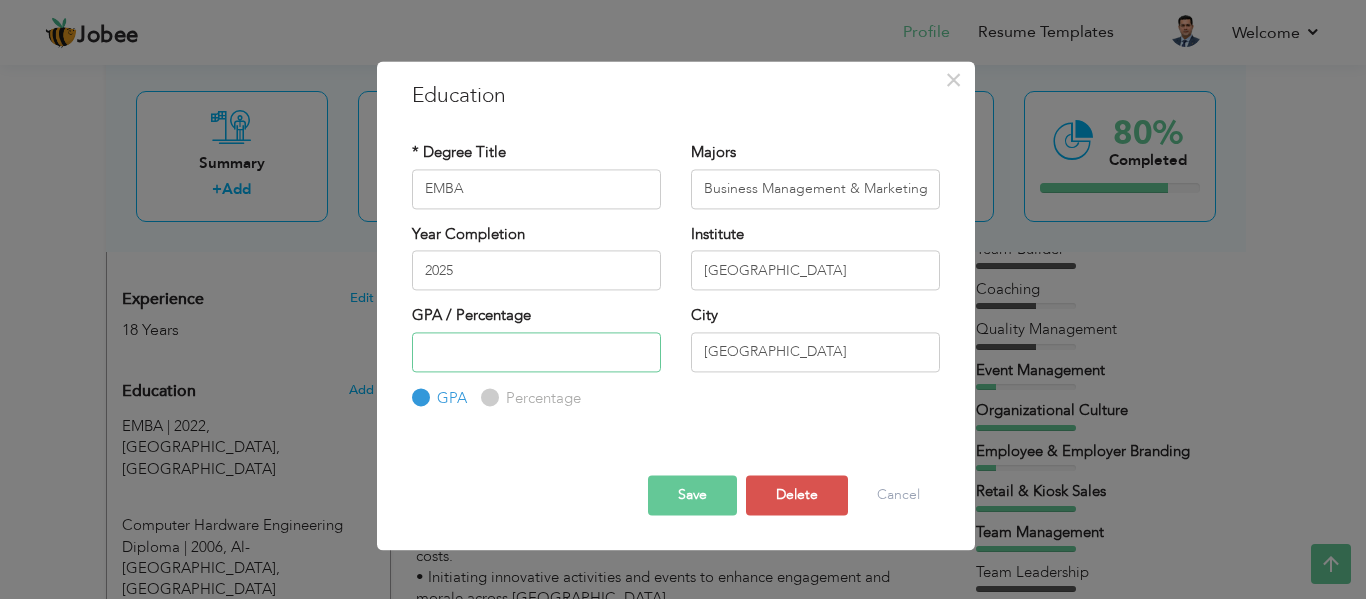 click at bounding box center [536, 352] 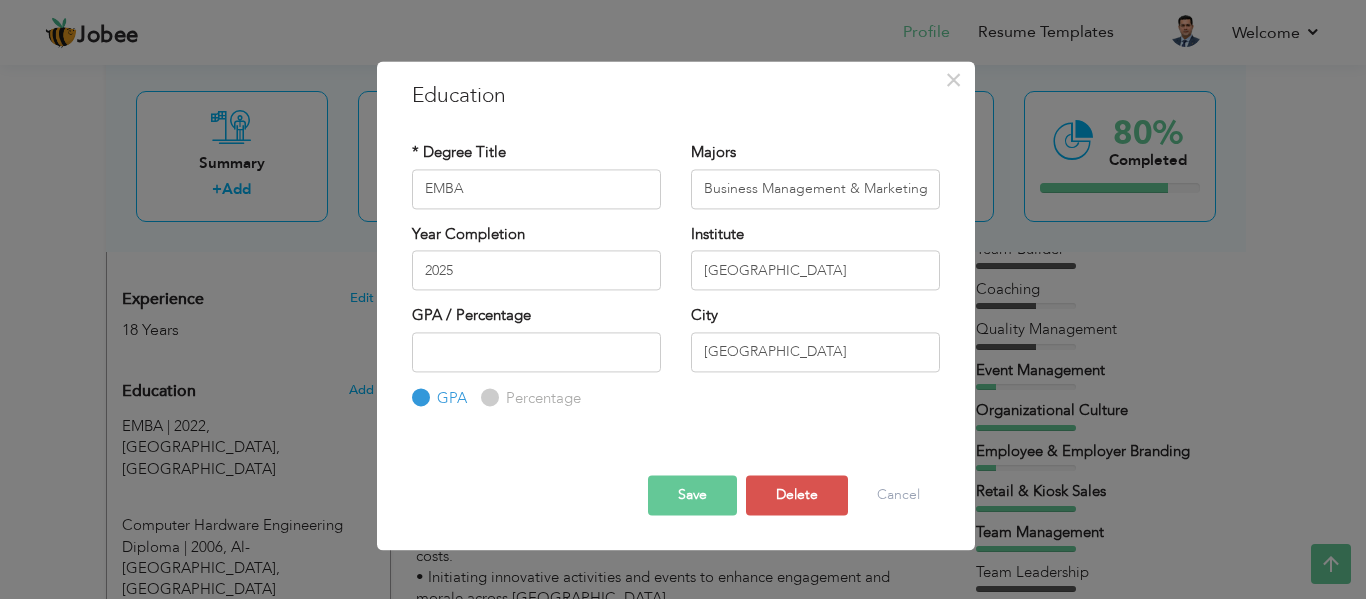 click on "Save" at bounding box center (692, 496) 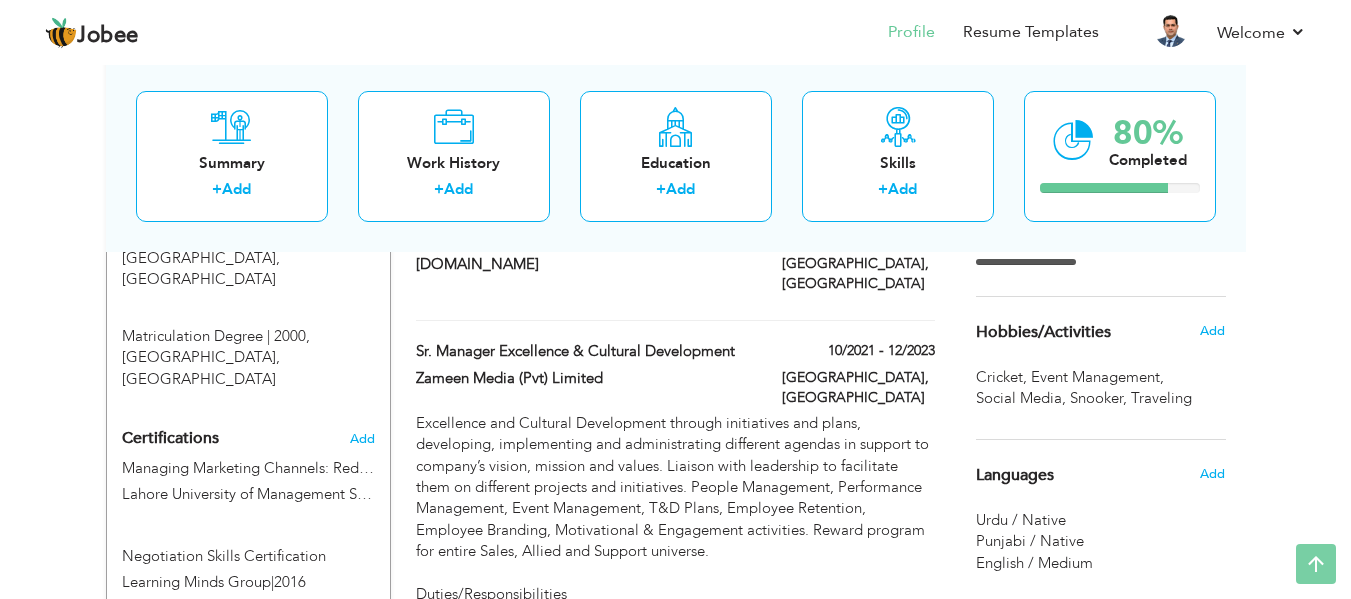 scroll, scrollTop: 0, scrollLeft: 0, axis: both 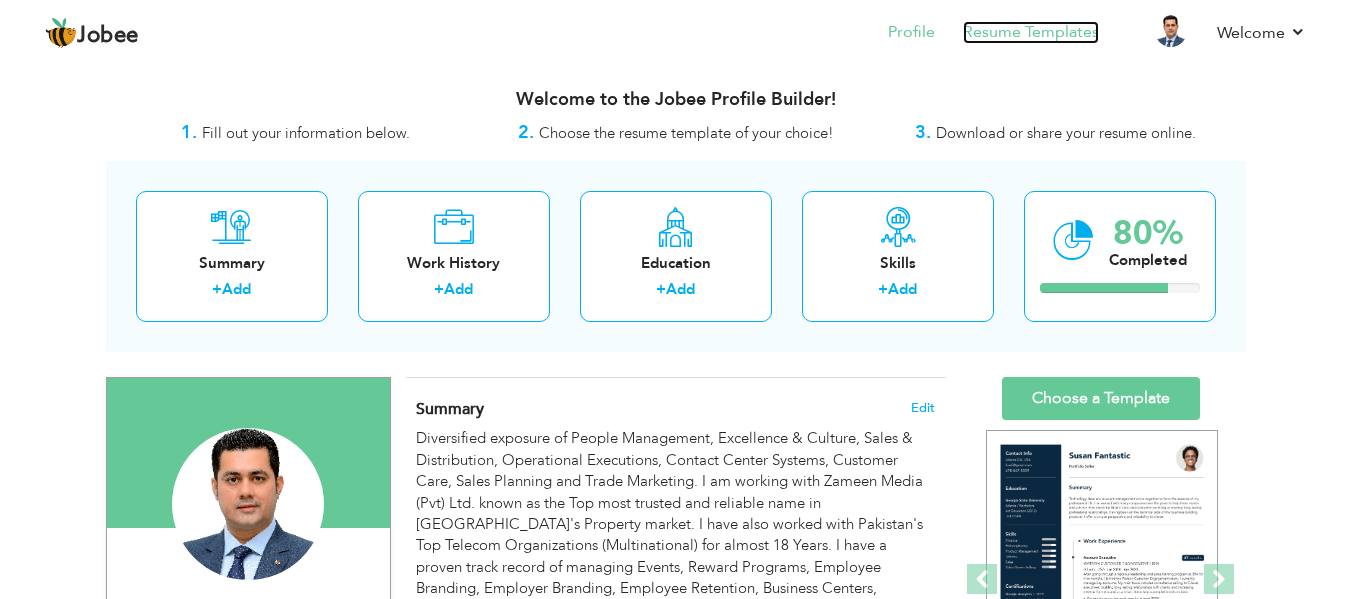 click on "Resume Templates" at bounding box center (1031, 32) 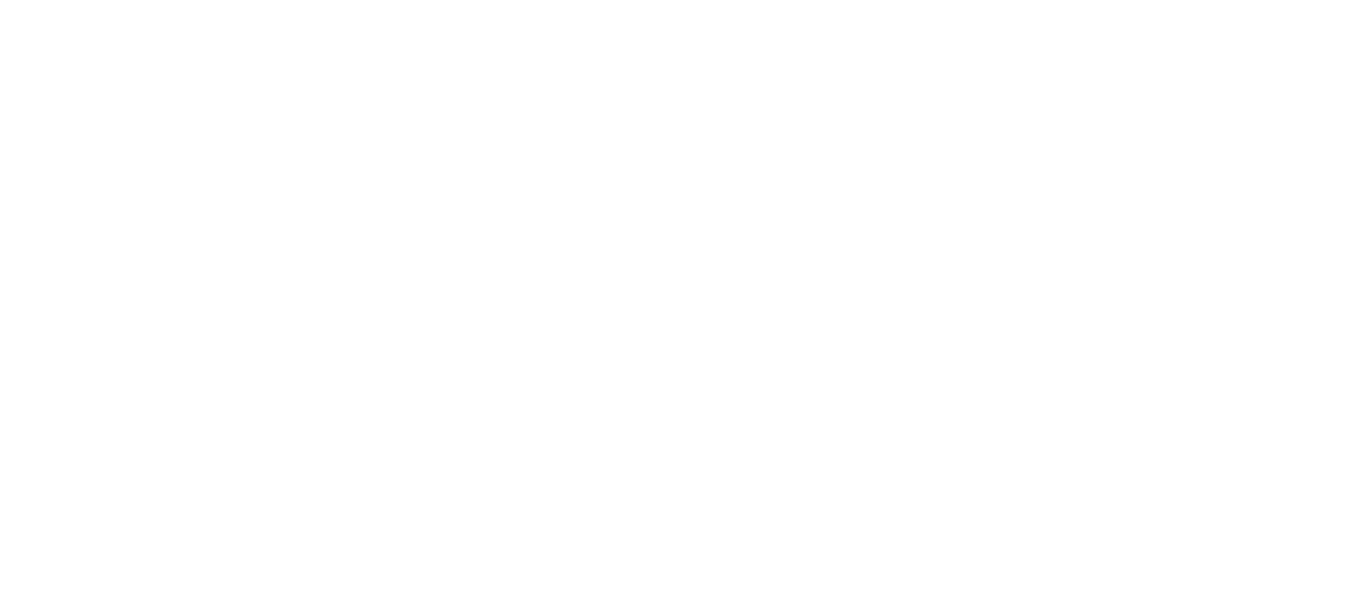 scroll, scrollTop: 0, scrollLeft: 0, axis: both 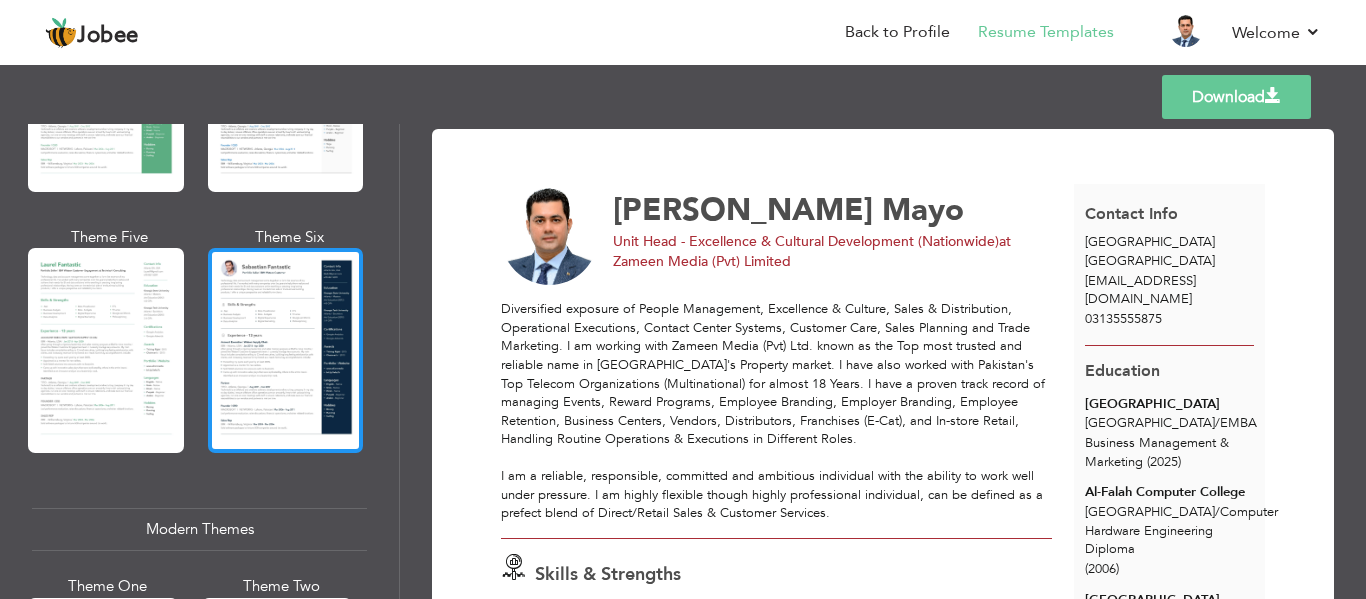 click at bounding box center [286, 350] 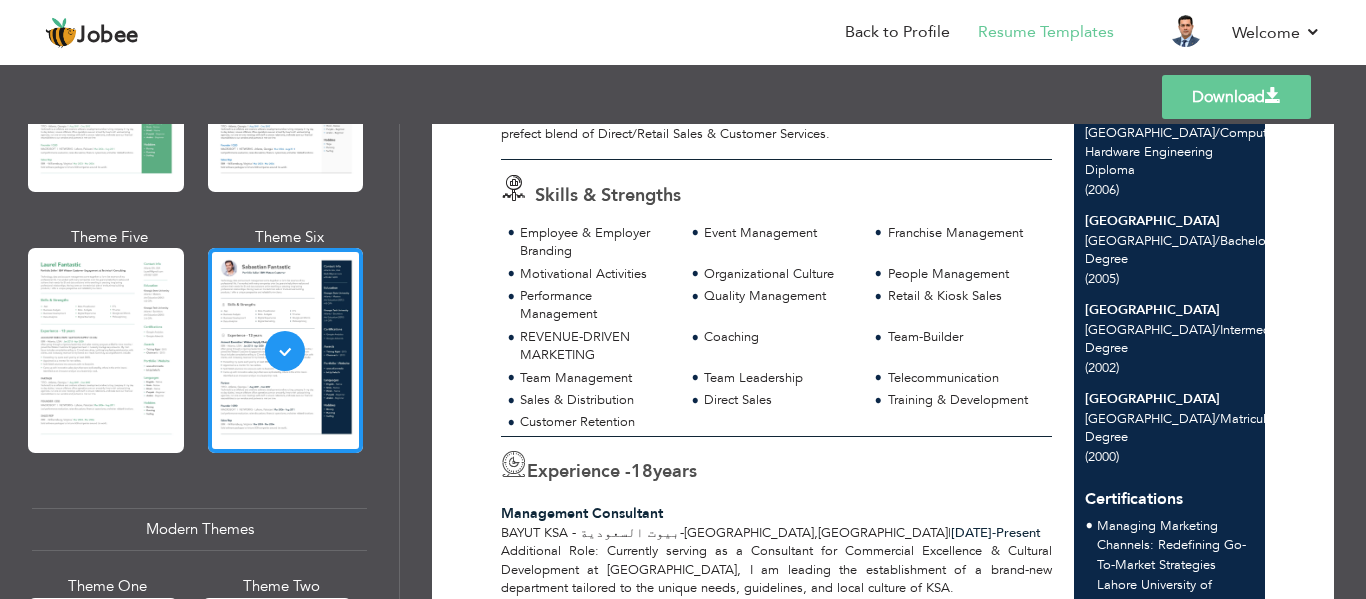scroll, scrollTop: 0, scrollLeft: 0, axis: both 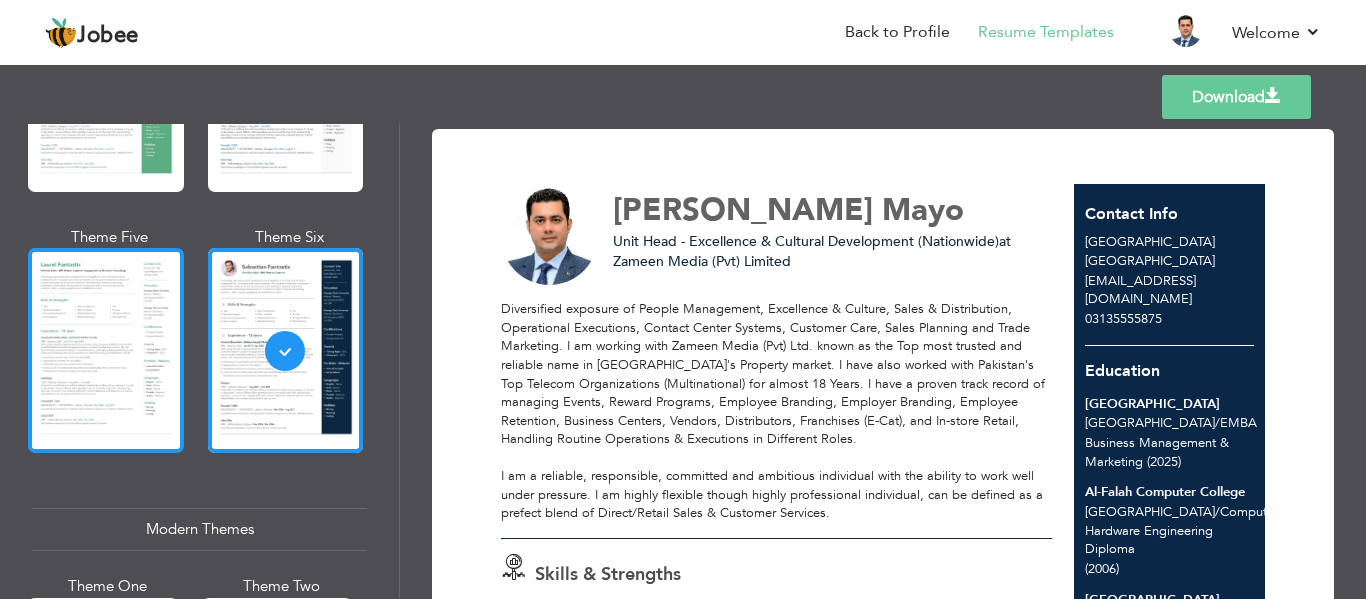 click at bounding box center (106, 350) 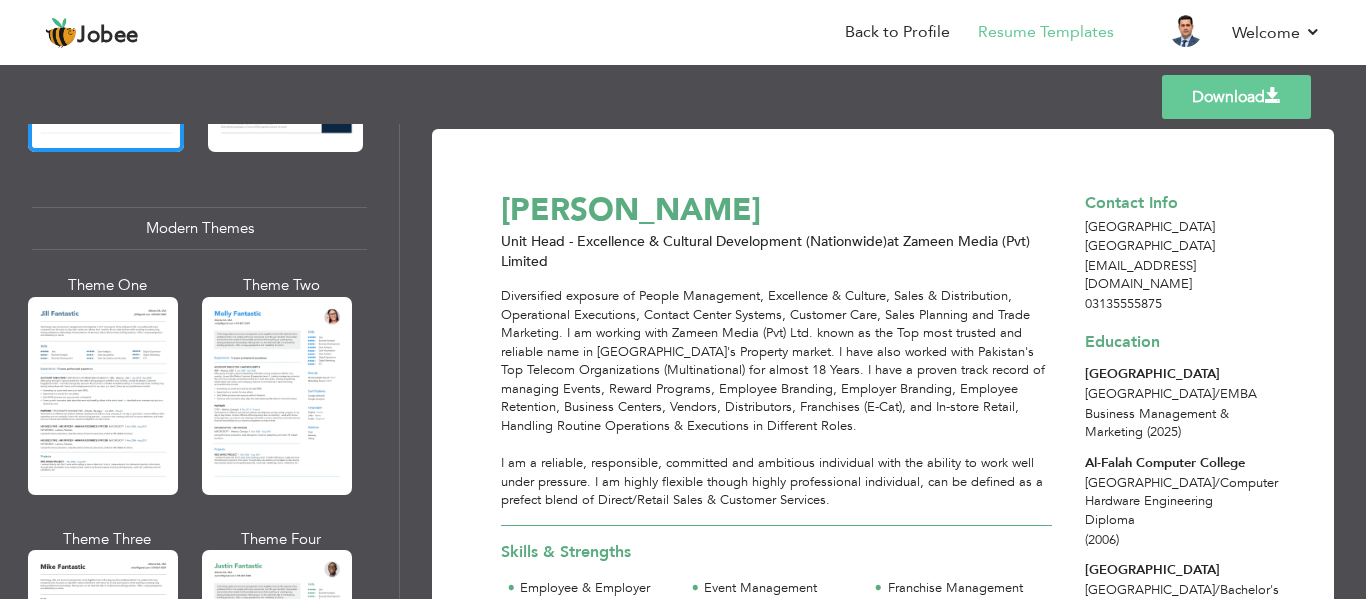 scroll, scrollTop: 900, scrollLeft: 0, axis: vertical 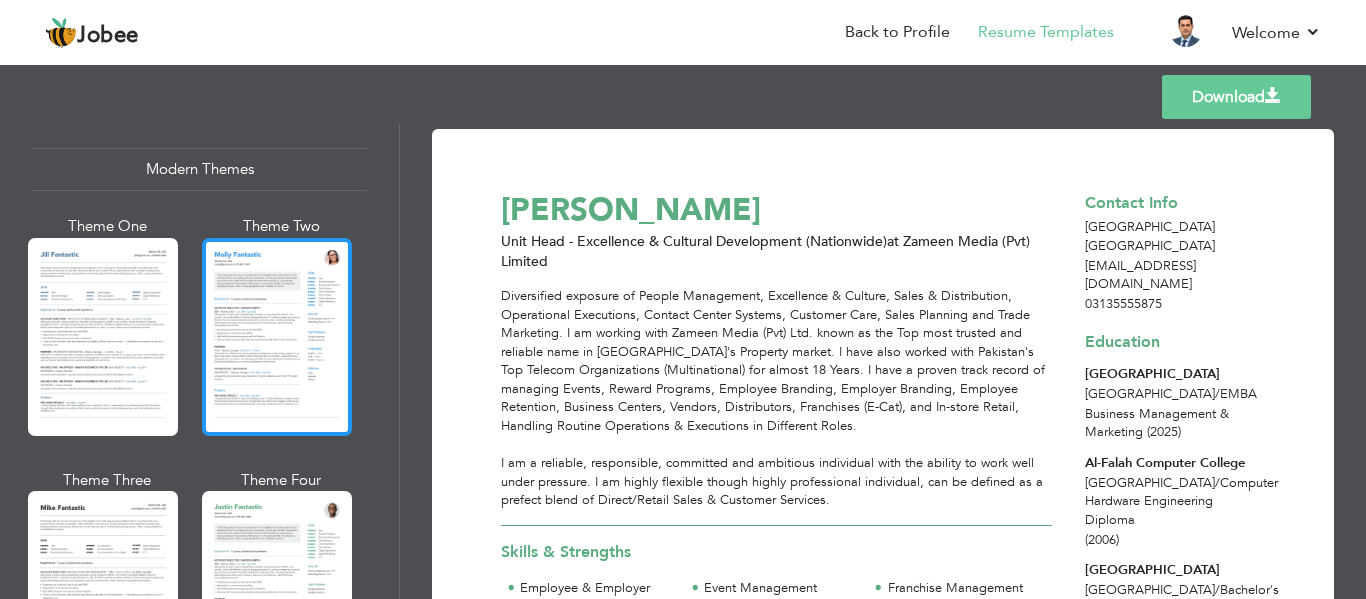 click at bounding box center (277, 337) 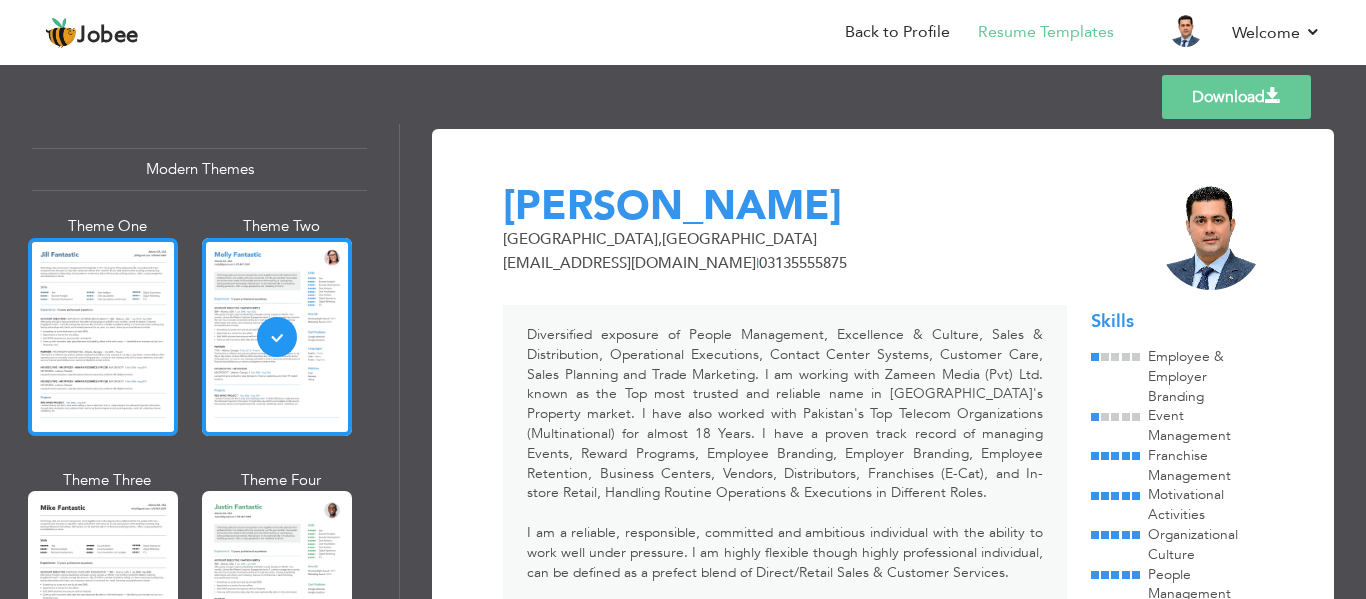 click at bounding box center [103, 337] 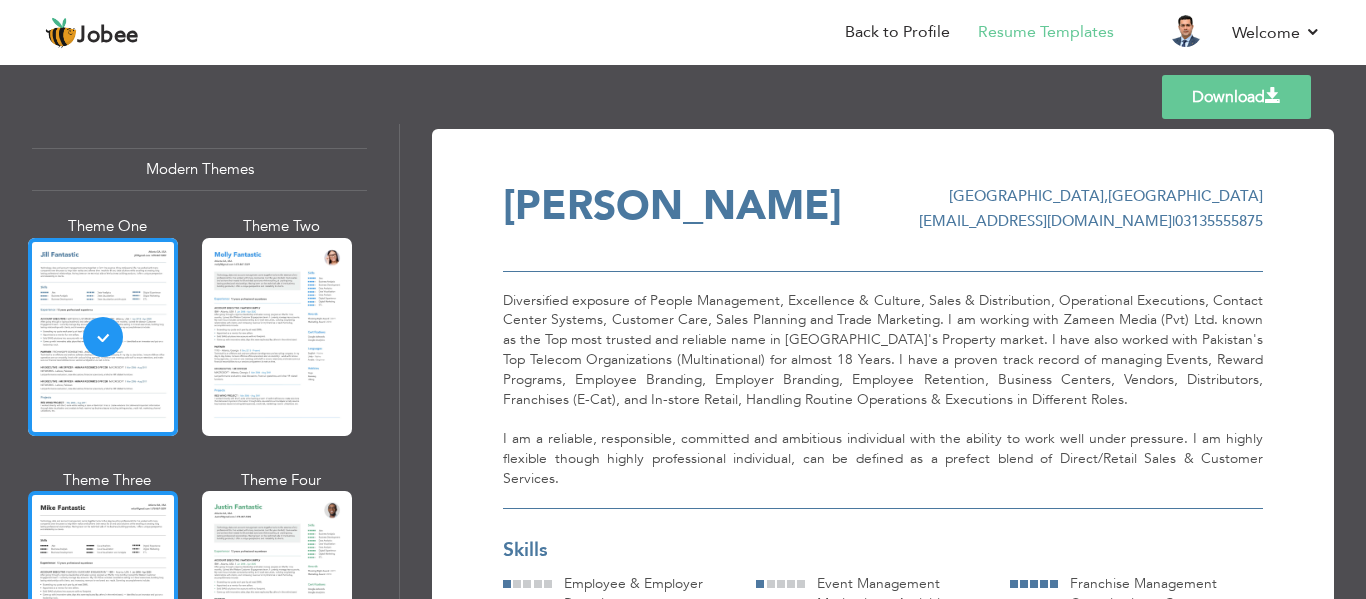 click at bounding box center [103, 590] 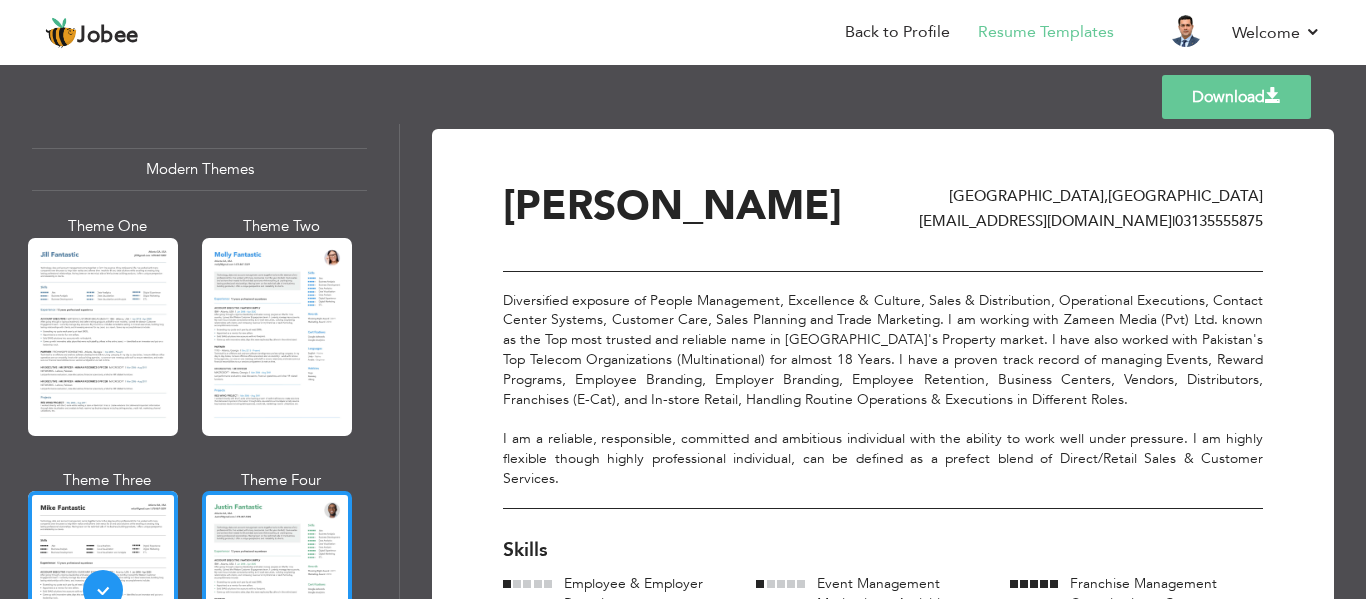 click at bounding box center (277, 590) 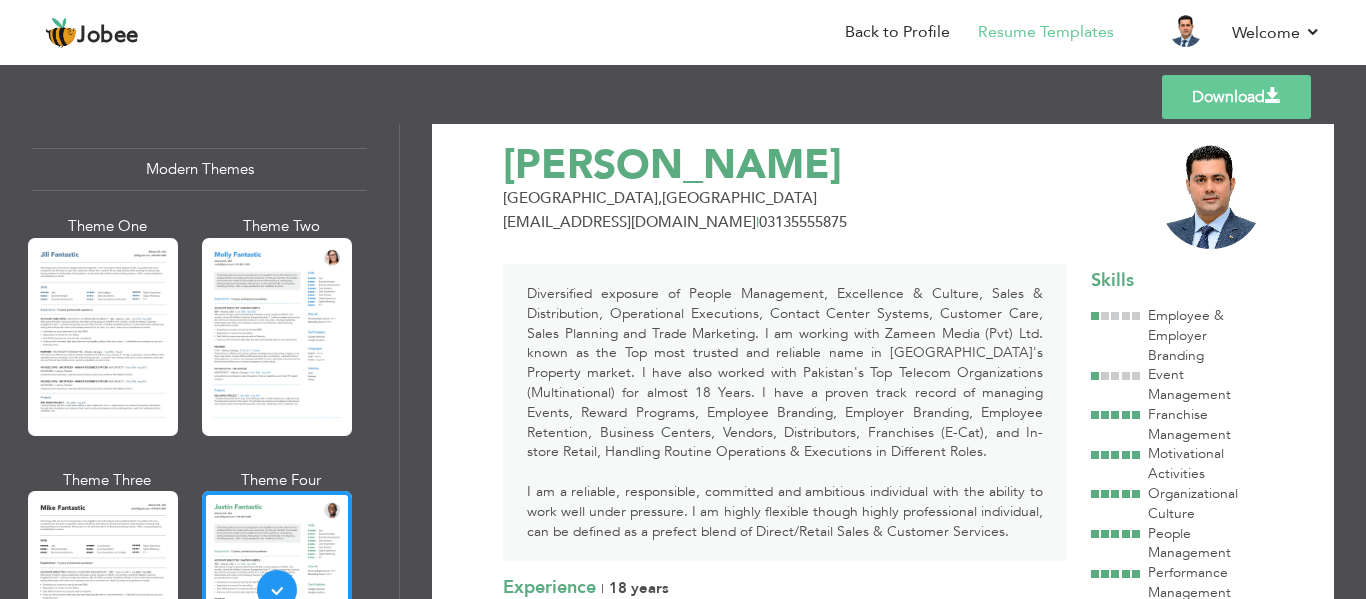 scroll, scrollTop: 42, scrollLeft: 0, axis: vertical 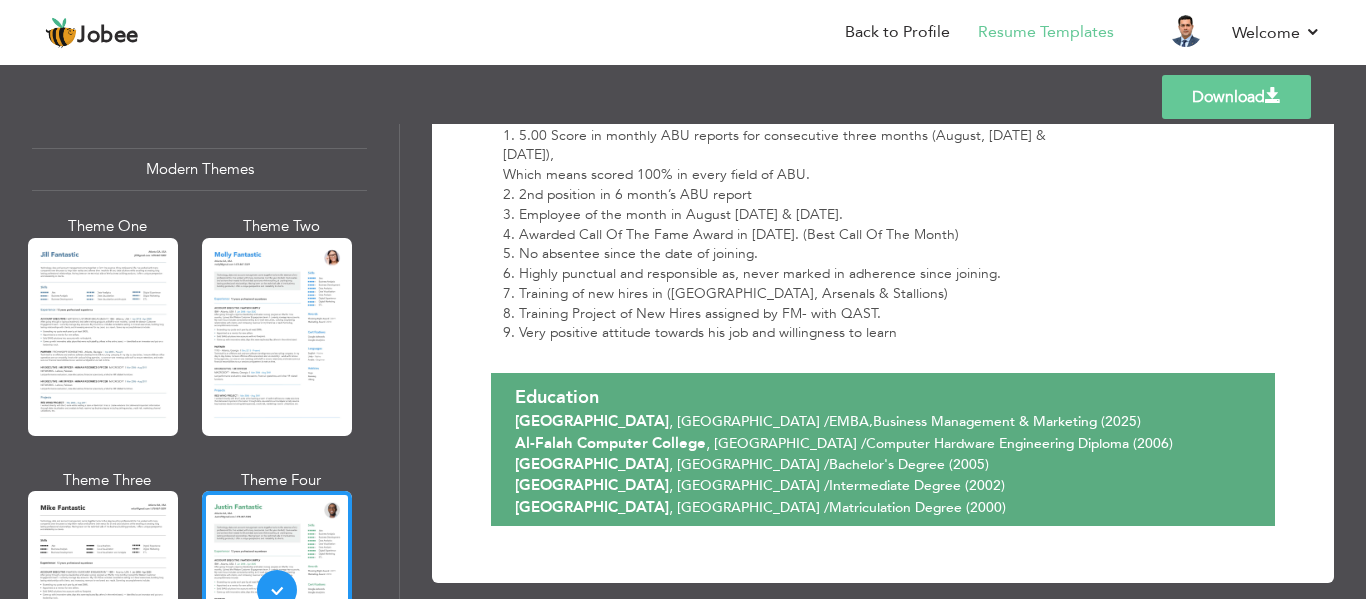 click on "Education
University Of Central Punjab
,
Lahore
/  EMBA
,  Business Management & Marketing
( 2025 )
Al-Falah Computer College
,
Lahore
/  Computer Hardware Engineering Diploma
( 2006 )
University of the Punjab
,
Lahore
/  Bachelor's Degree
( 2005 )
Government Science College
,  (" at bounding box center (883, 451) 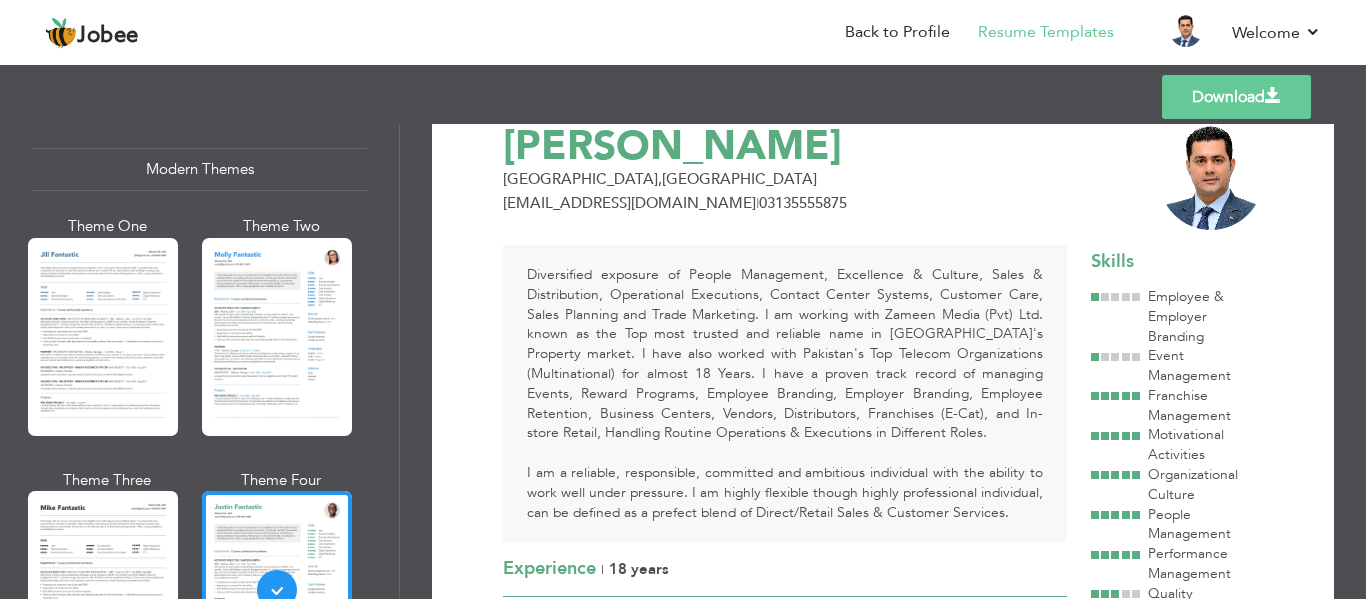 scroll, scrollTop: 0, scrollLeft: 0, axis: both 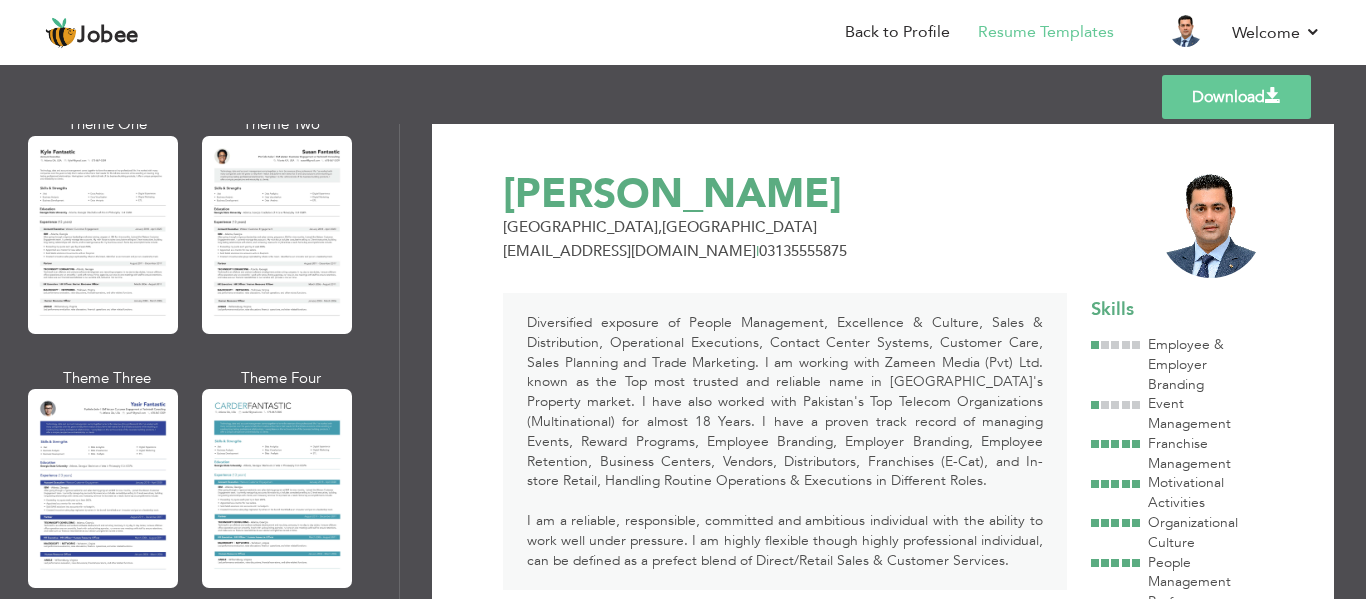 click on "Professional Themes
Theme One
Theme Two
Theme Three
Theme Six" at bounding box center [199, 361] 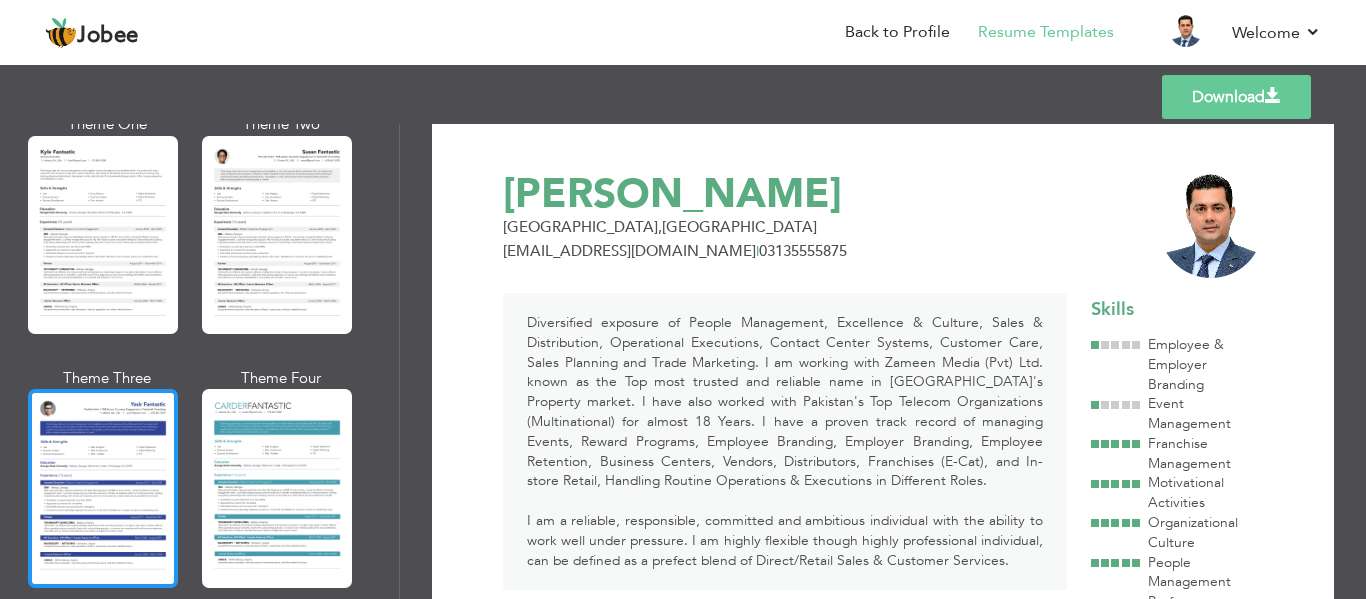click at bounding box center [103, 488] 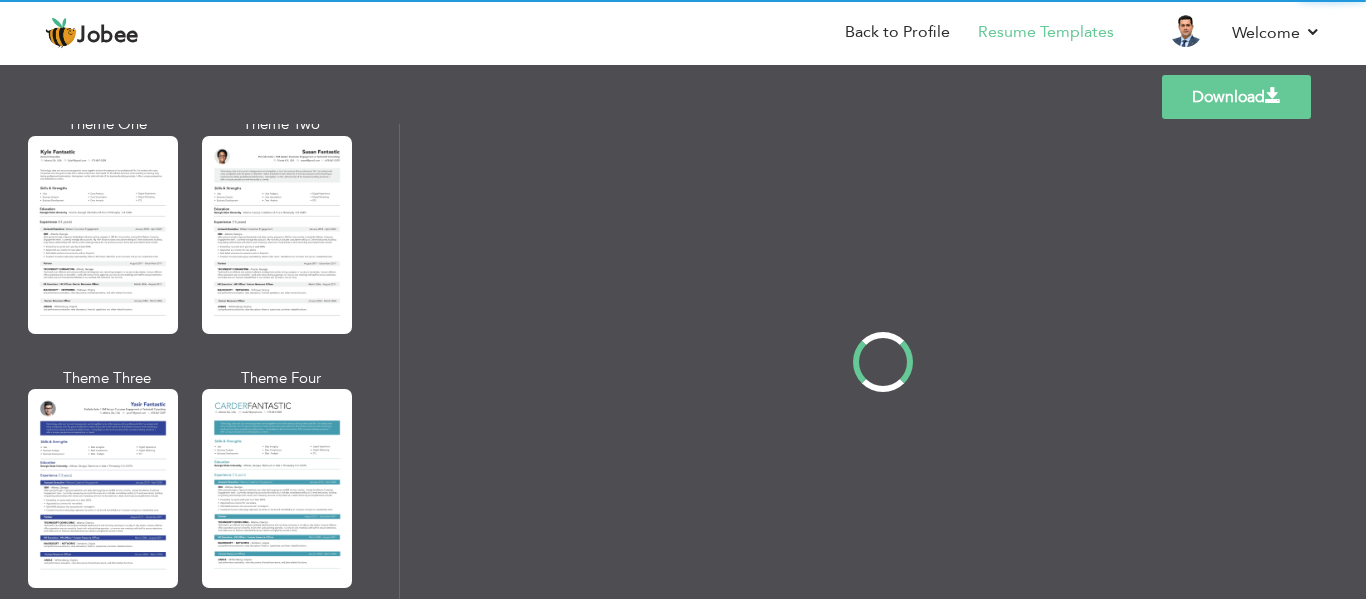 scroll, scrollTop: 0, scrollLeft: 0, axis: both 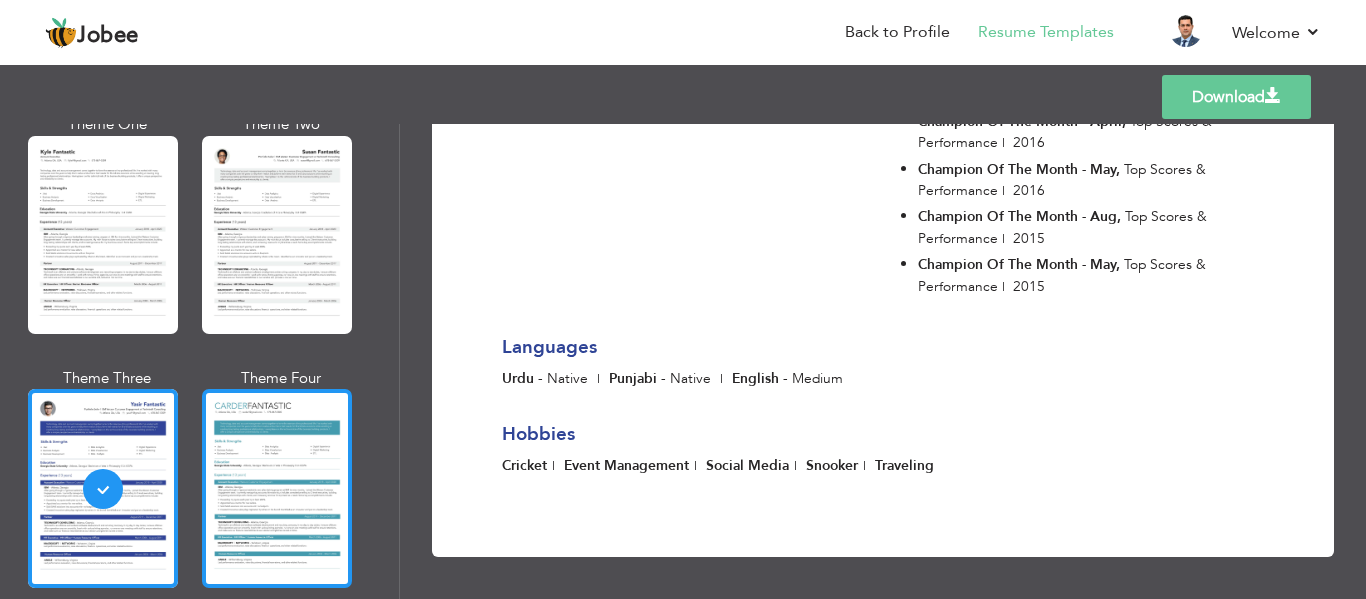 click at bounding box center (277, 488) 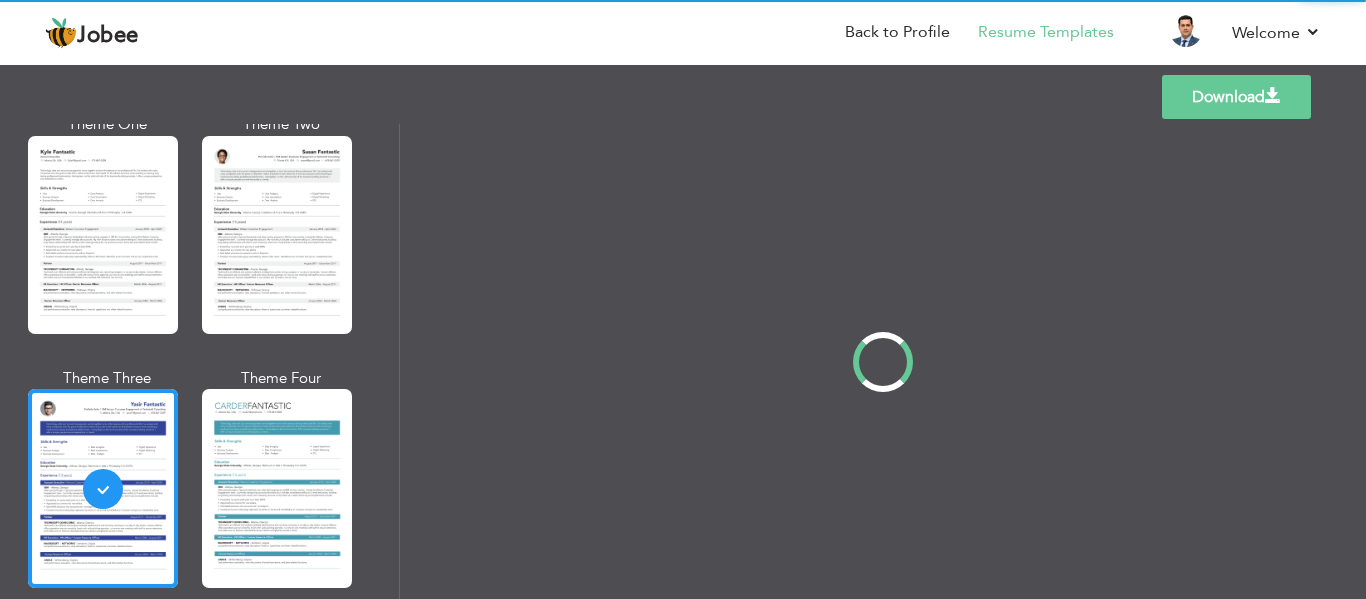 scroll, scrollTop: 0, scrollLeft: 0, axis: both 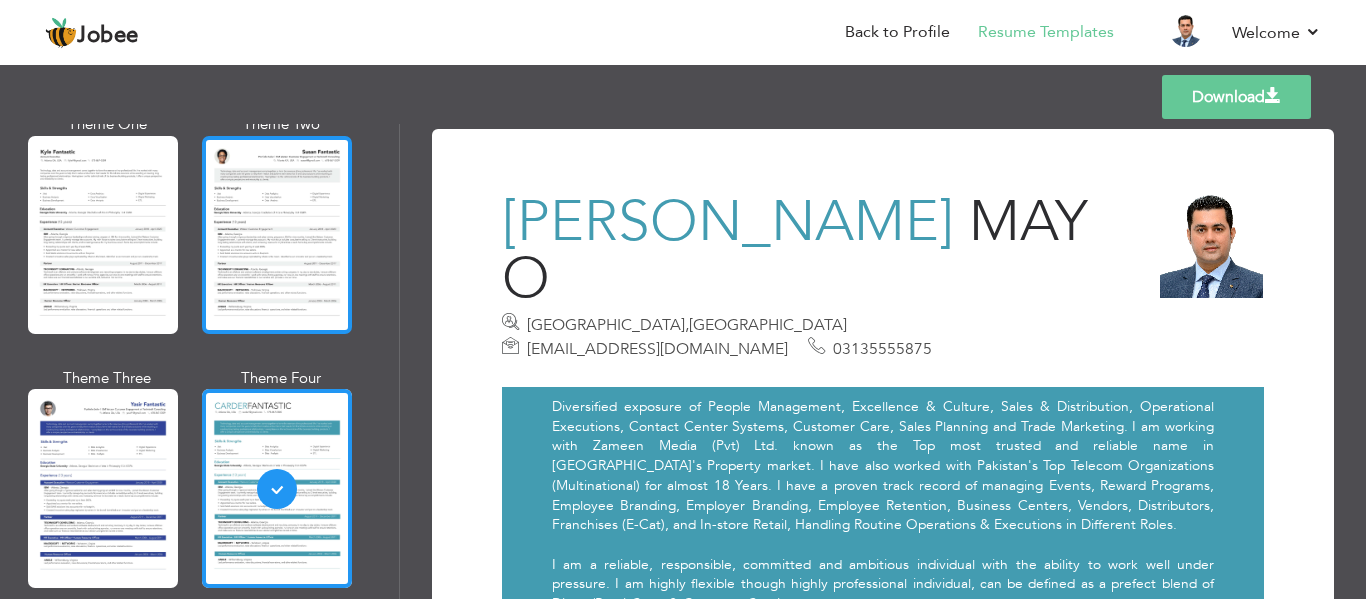 click at bounding box center (277, 235) 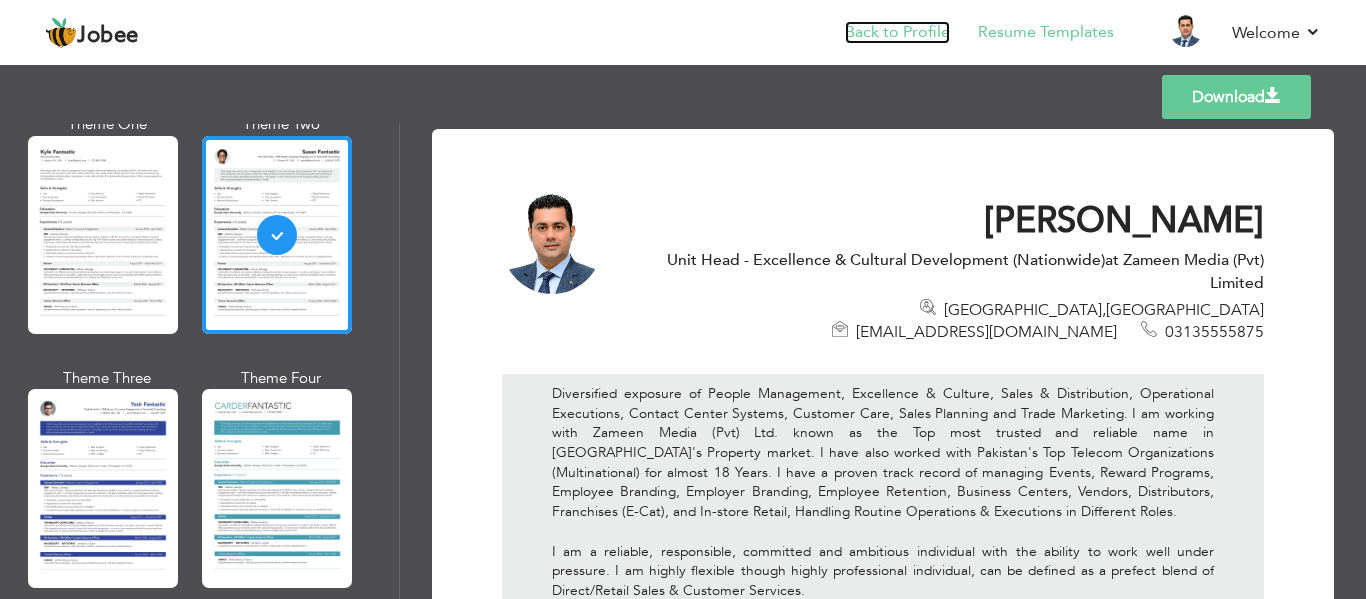 click on "Back to Profile" at bounding box center (897, 32) 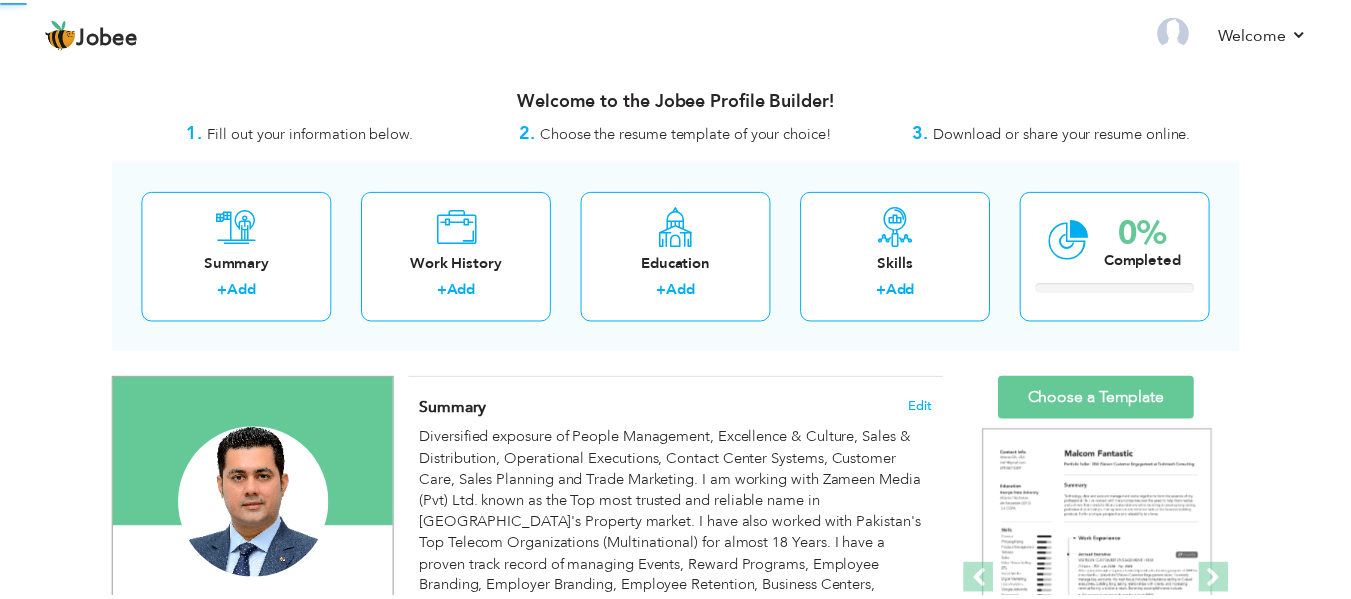 scroll, scrollTop: 0, scrollLeft: 0, axis: both 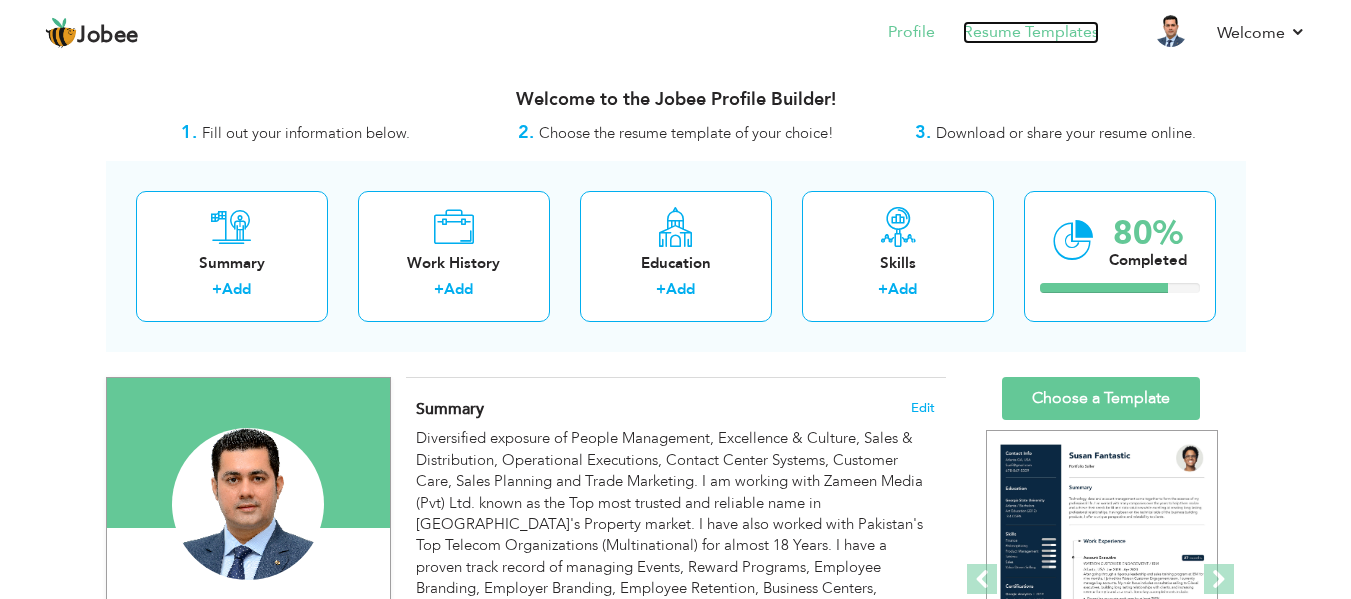 click on "Resume Templates" at bounding box center (1031, 32) 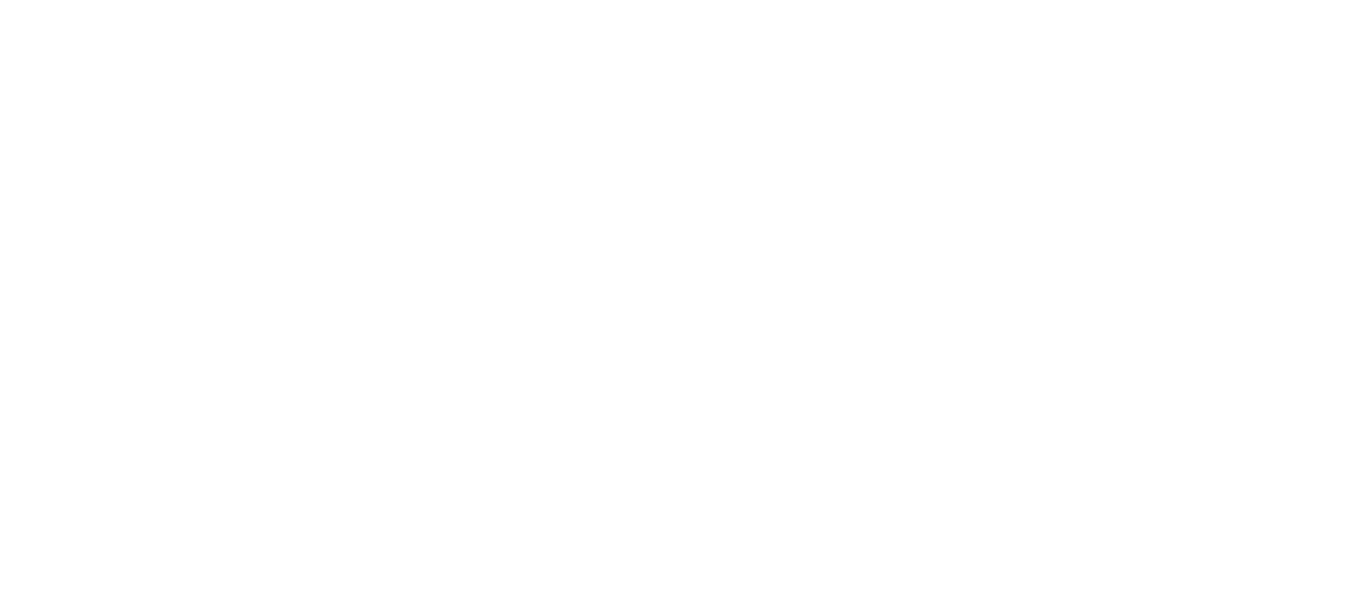 scroll, scrollTop: 0, scrollLeft: 0, axis: both 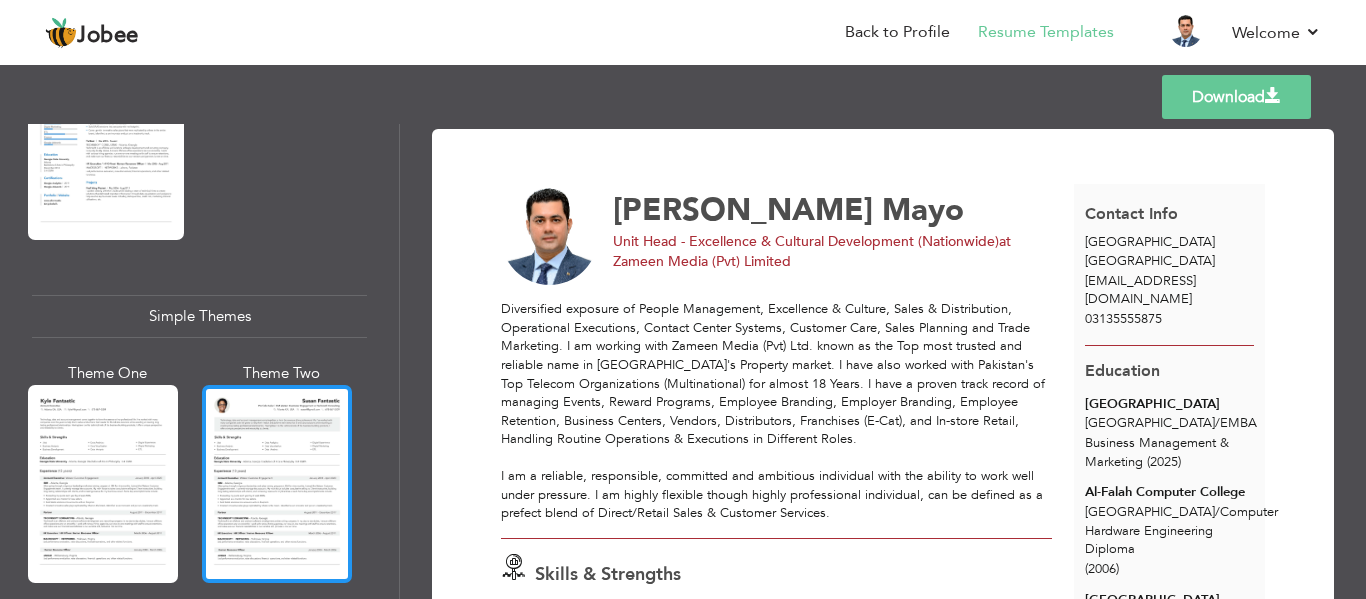 click at bounding box center [277, 484] 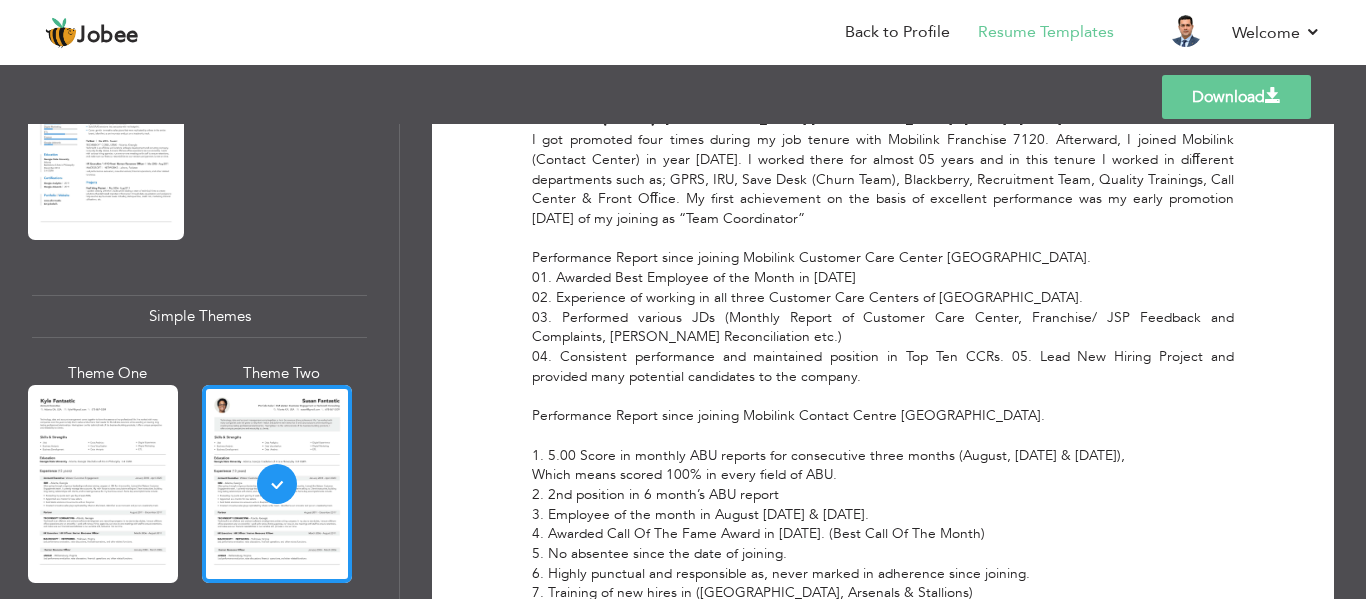 scroll, scrollTop: 4567, scrollLeft: 0, axis: vertical 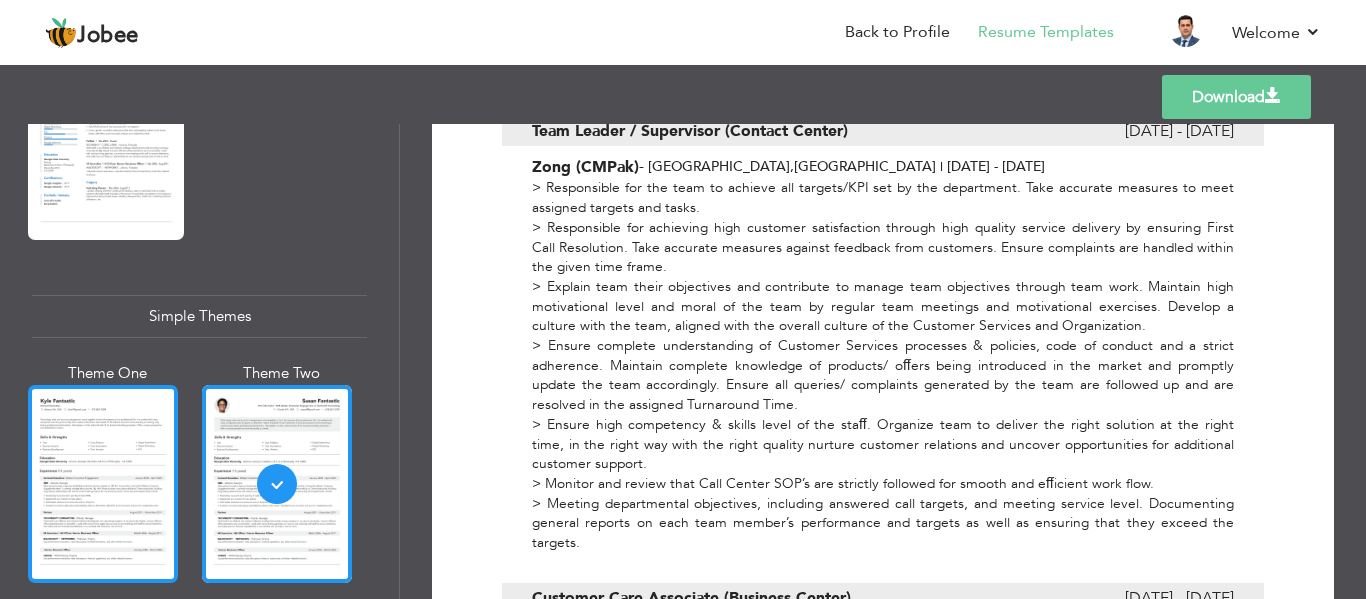 click at bounding box center [103, 484] 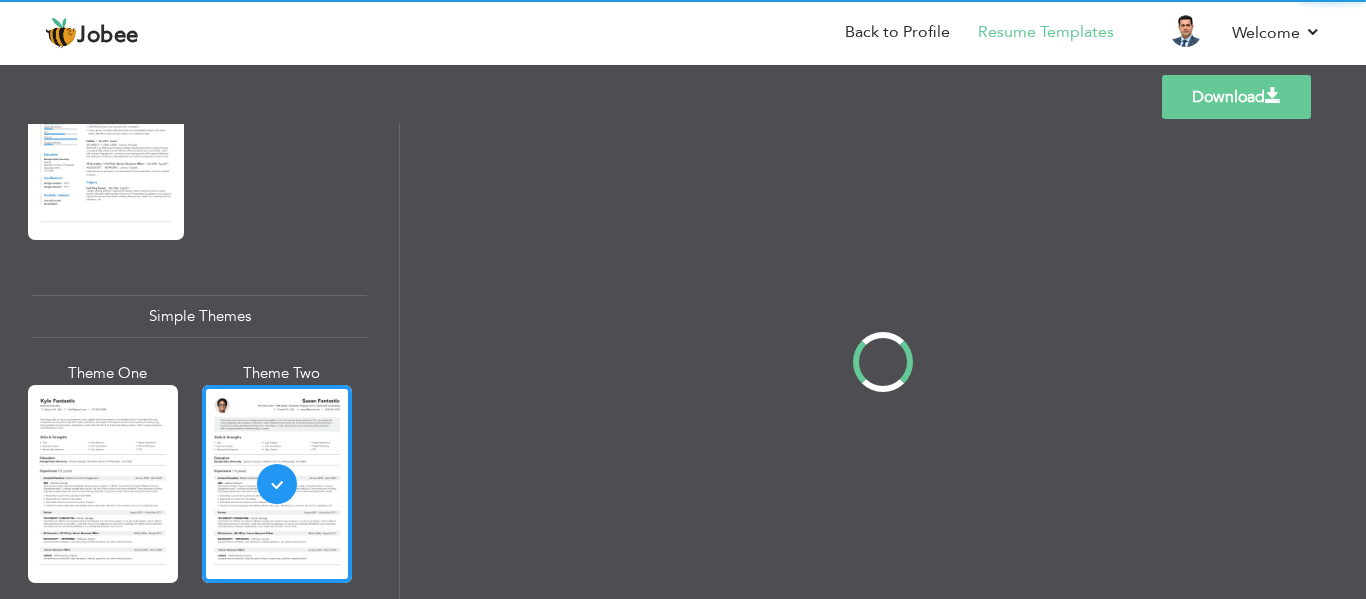 scroll, scrollTop: 0, scrollLeft: 0, axis: both 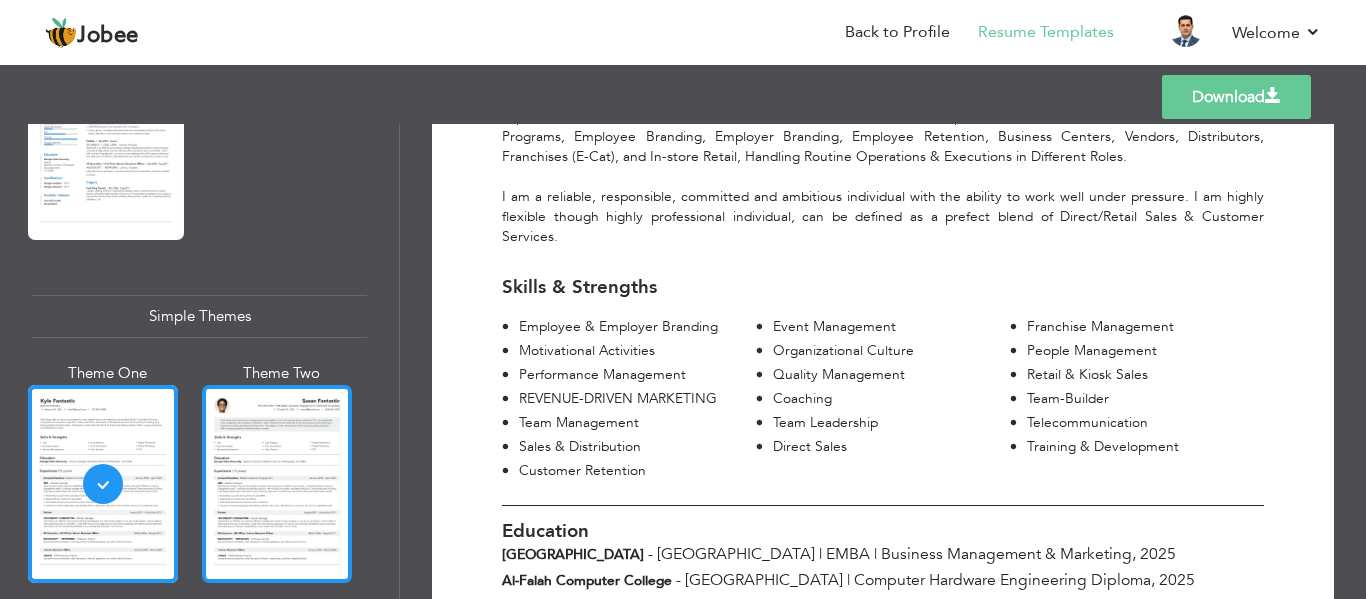 click at bounding box center (277, 484) 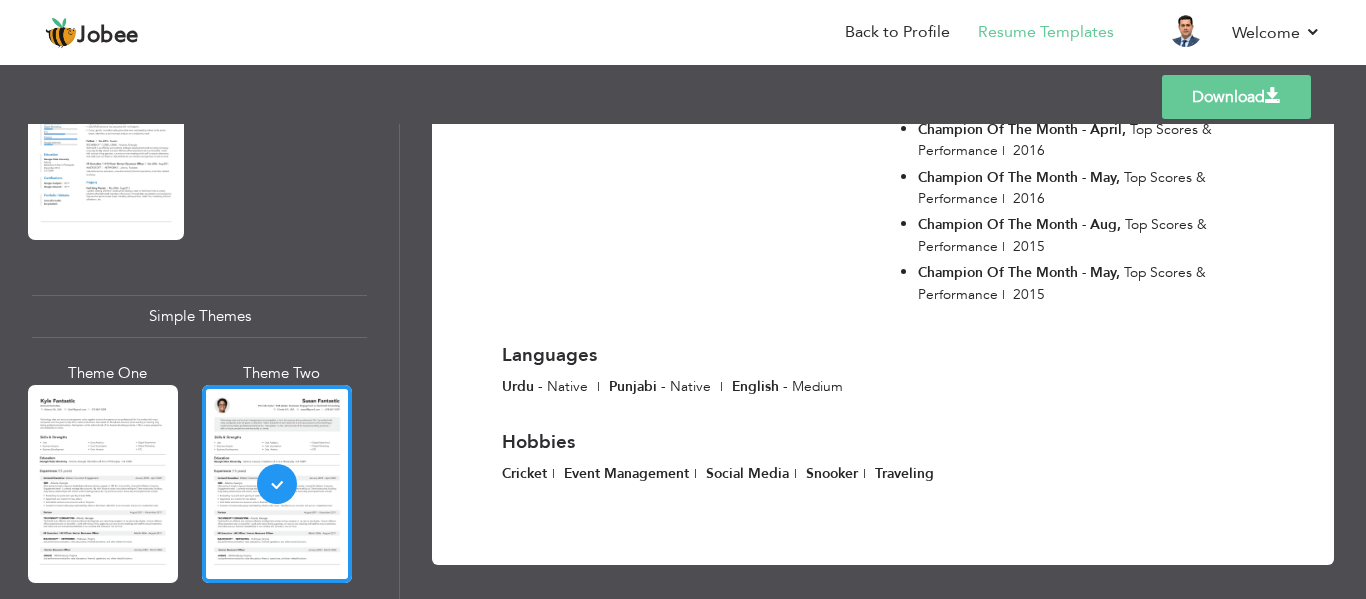 scroll, scrollTop: 6140, scrollLeft: 0, axis: vertical 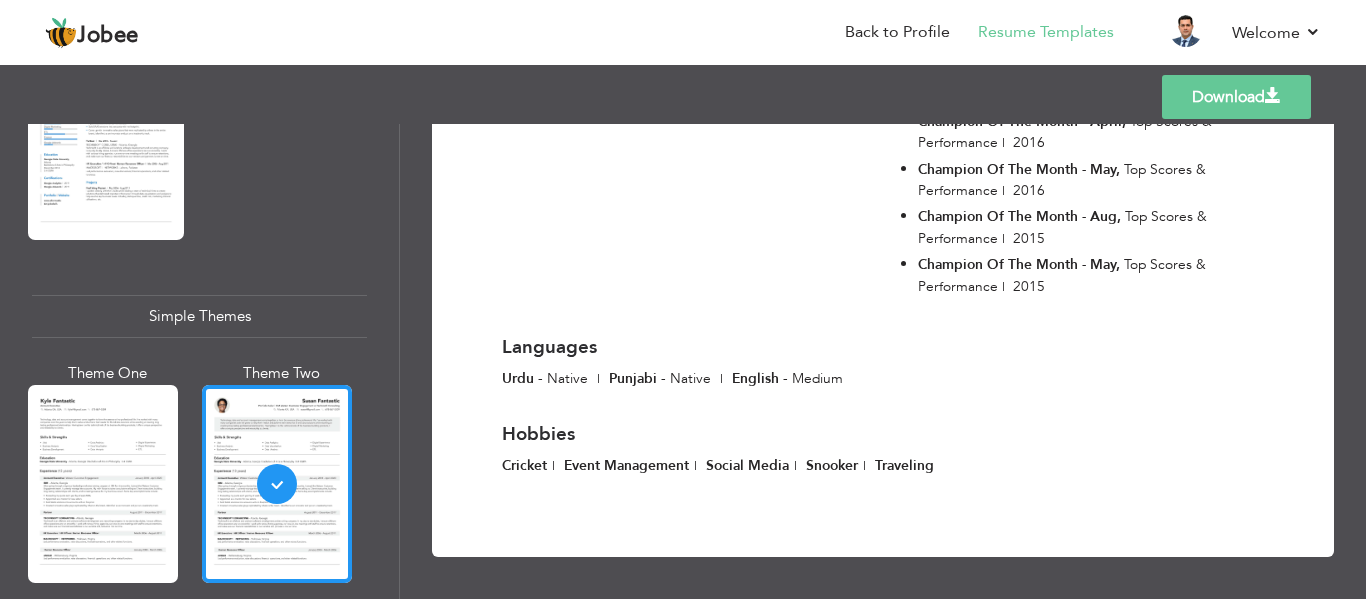 drag, startPoint x: 391, startPoint y: 536, endPoint x: 393, endPoint y: 559, distance: 23.086792 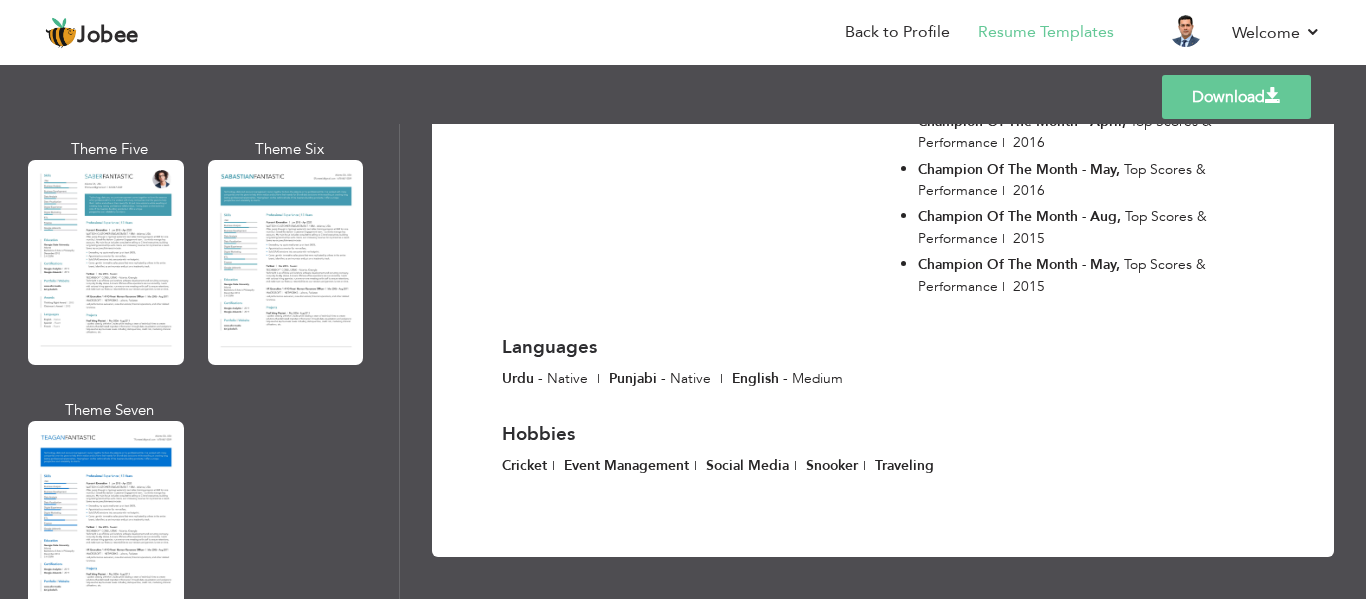 scroll, scrollTop: 2950, scrollLeft: 0, axis: vertical 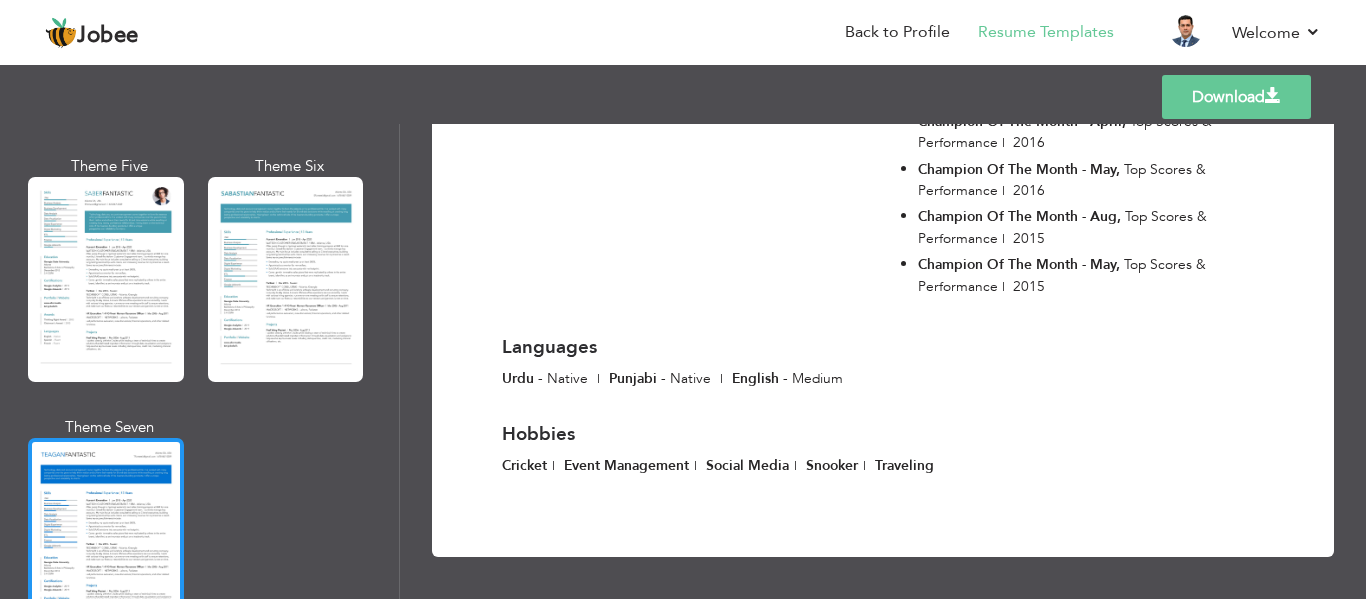 click at bounding box center [106, 540] 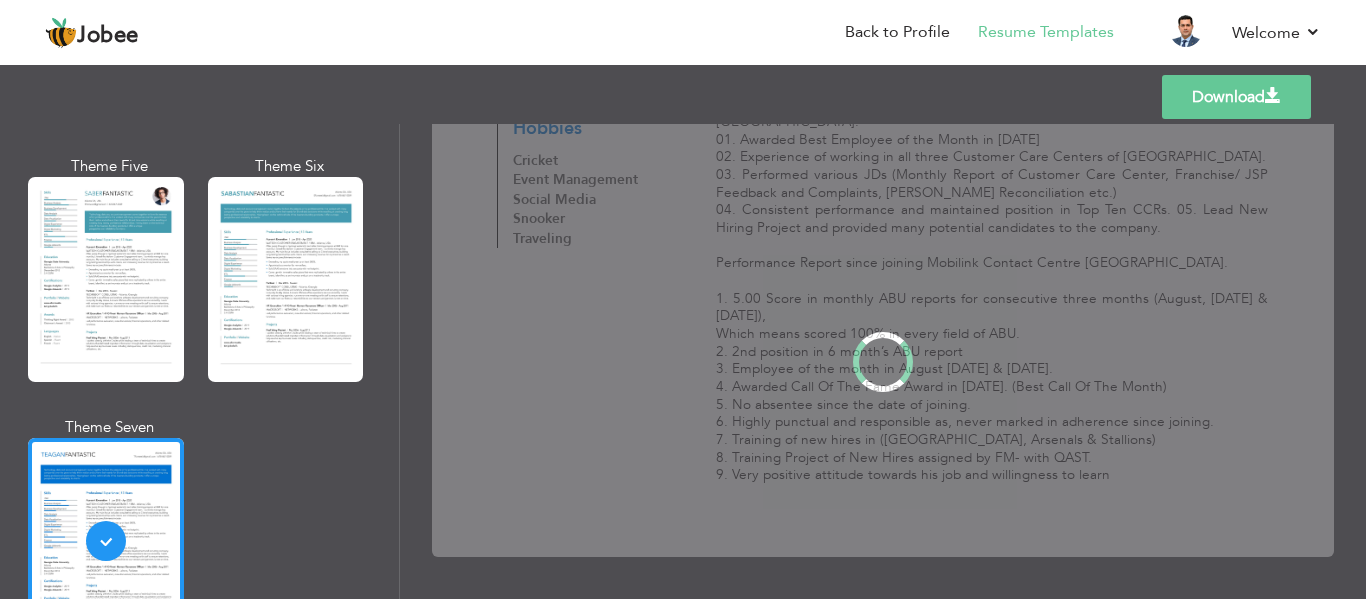 scroll, scrollTop: 0, scrollLeft: 0, axis: both 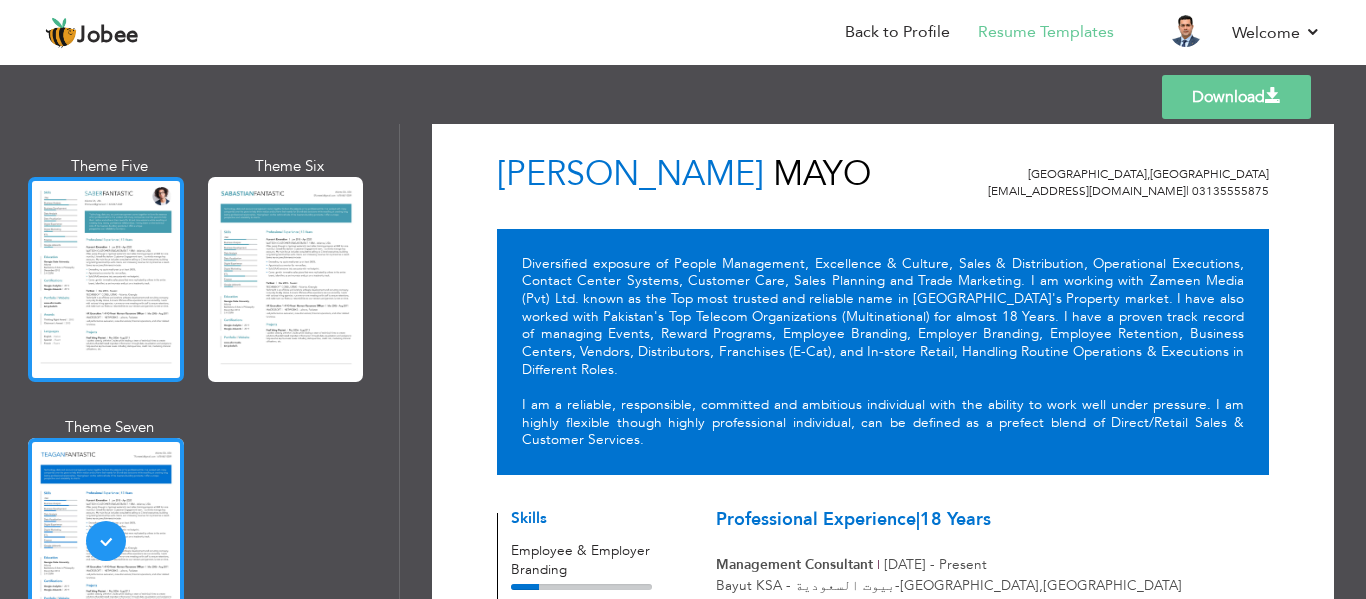 click at bounding box center (106, 279) 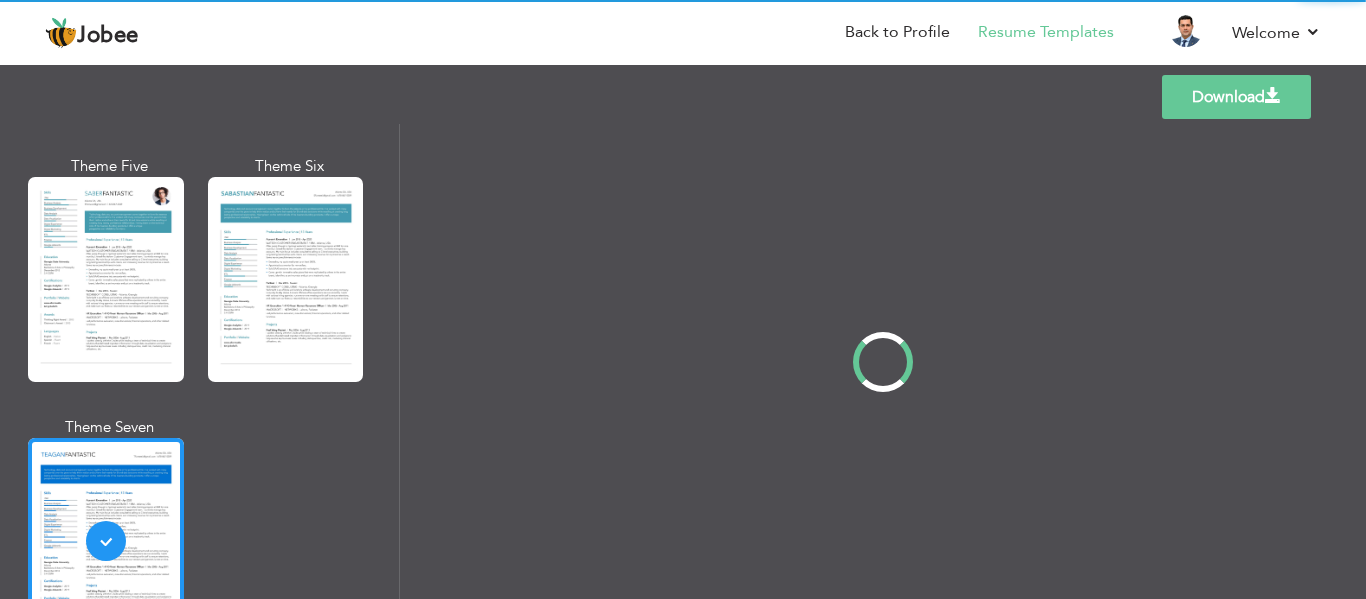 scroll, scrollTop: 0, scrollLeft: 0, axis: both 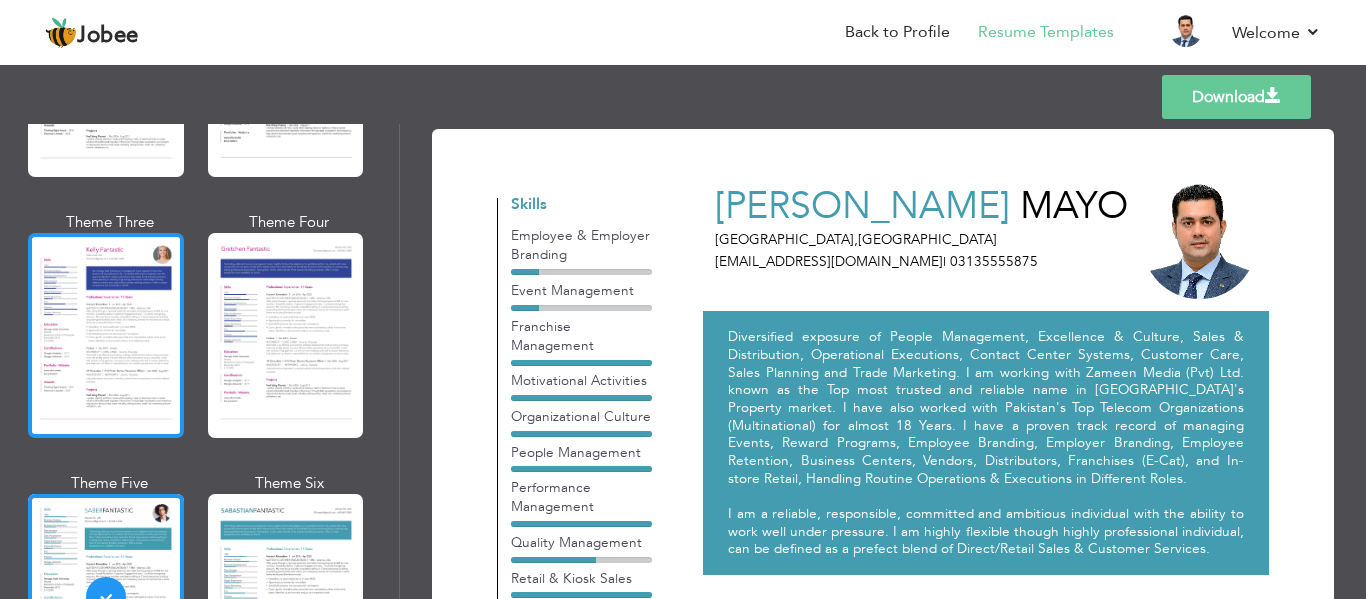 click at bounding box center (106, 335) 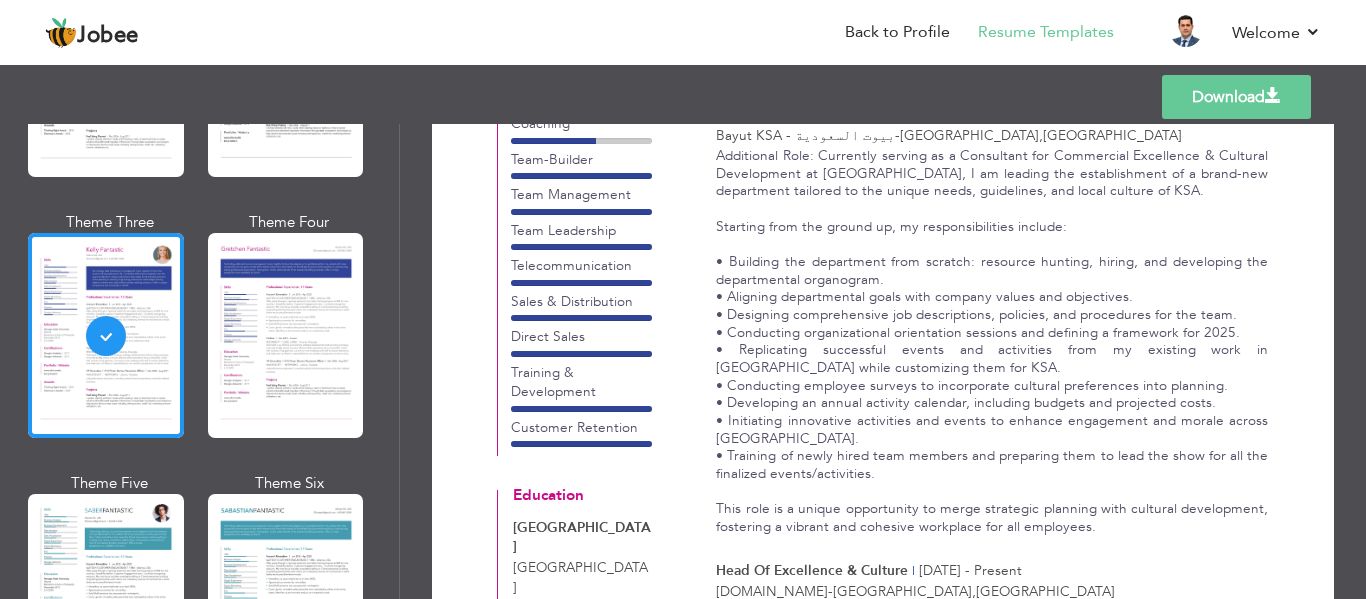 scroll, scrollTop: 0, scrollLeft: 0, axis: both 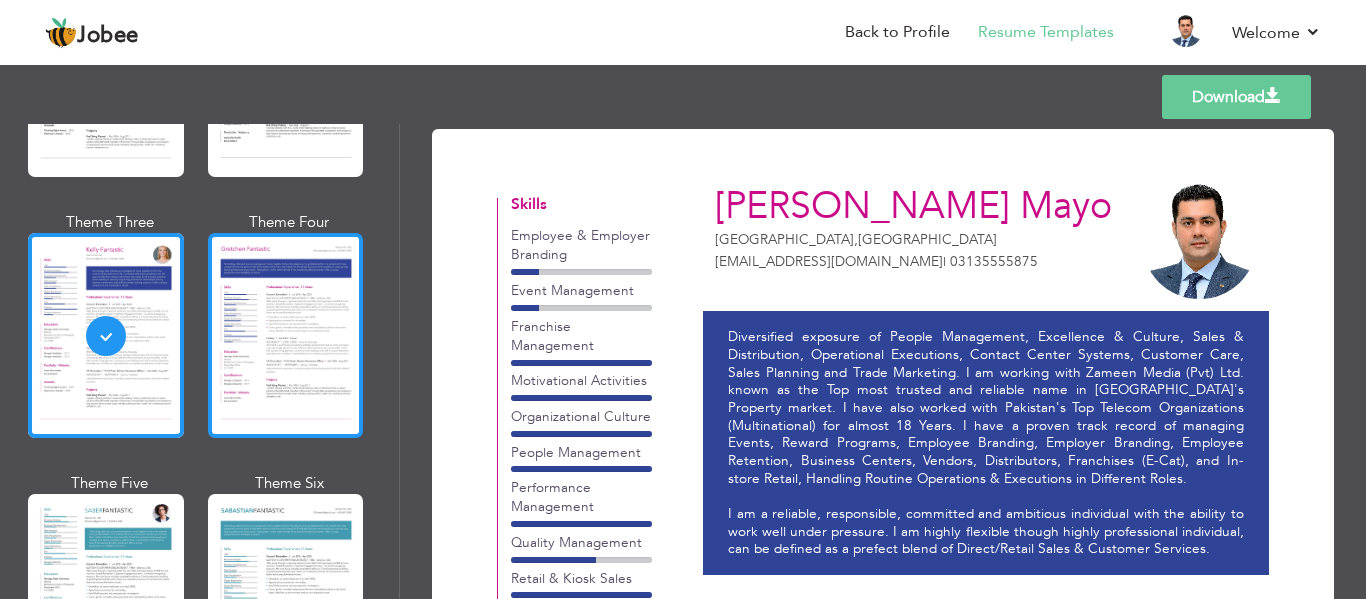 click at bounding box center [286, 335] 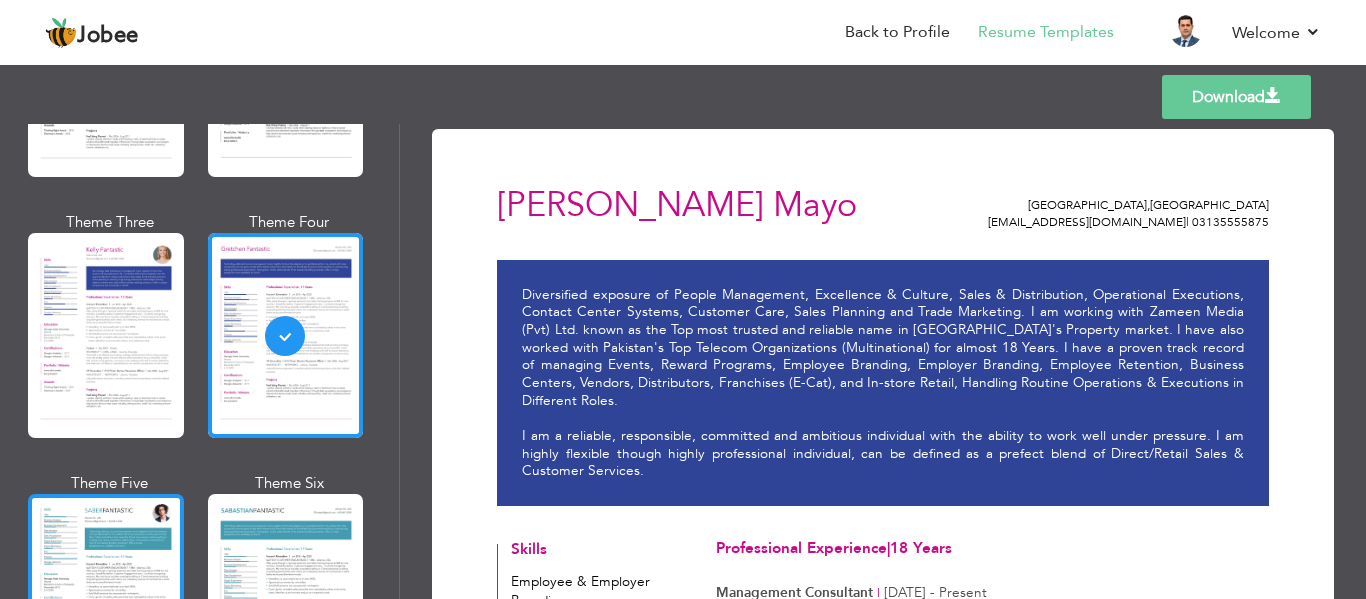 click at bounding box center [106, 596] 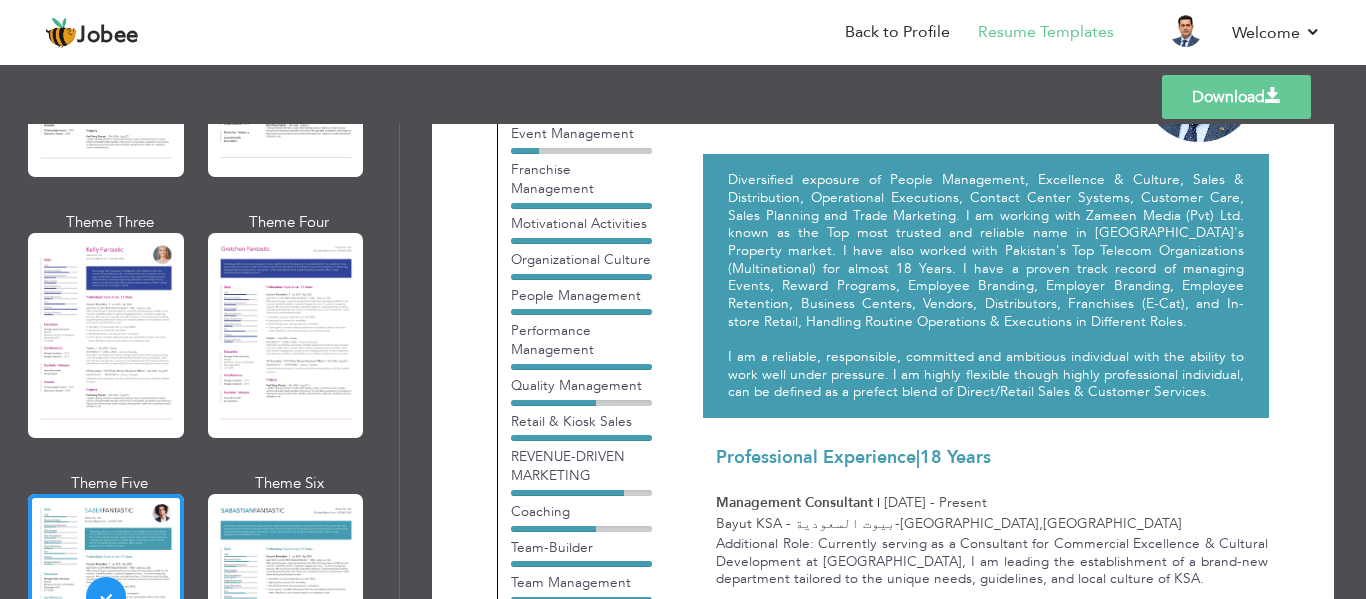 scroll, scrollTop: 0, scrollLeft: 0, axis: both 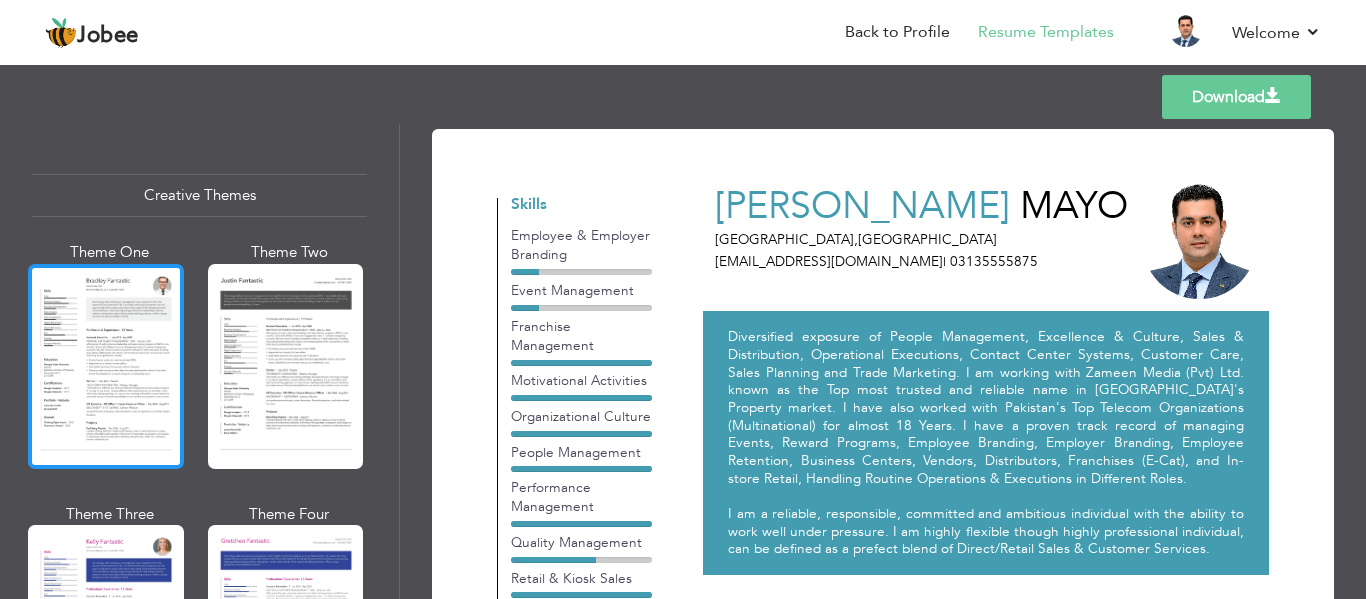 click at bounding box center (106, 366) 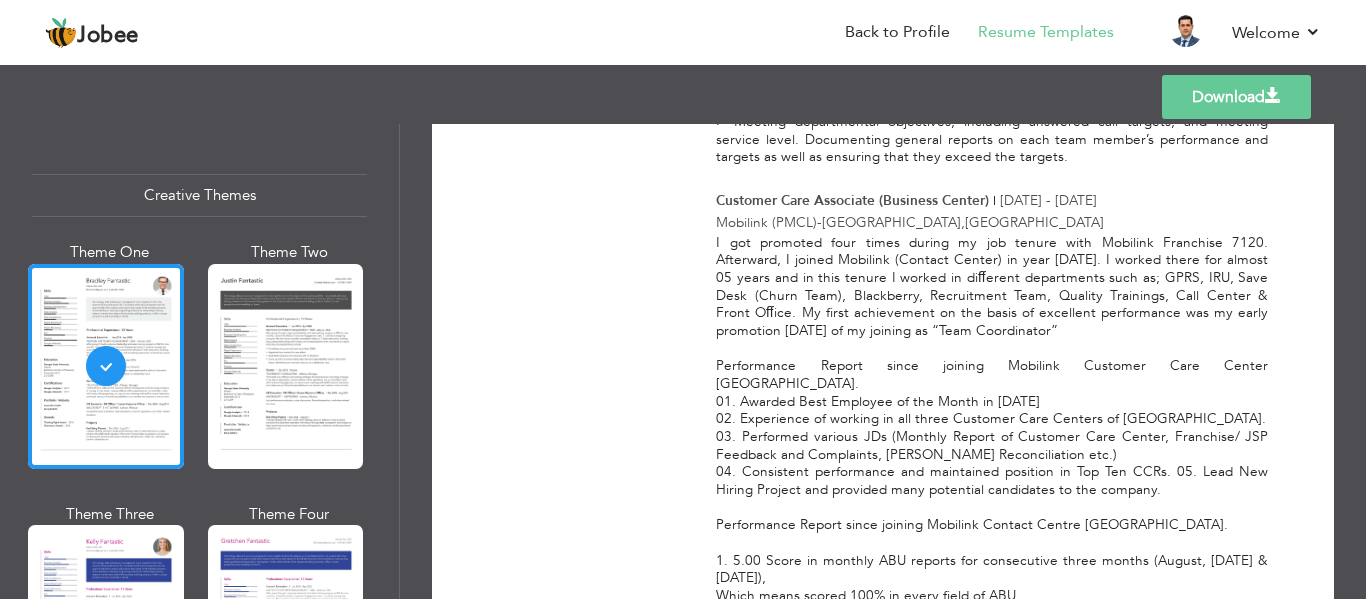 scroll, scrollTop: 4507, scrollLeft: 0, axis: vertical 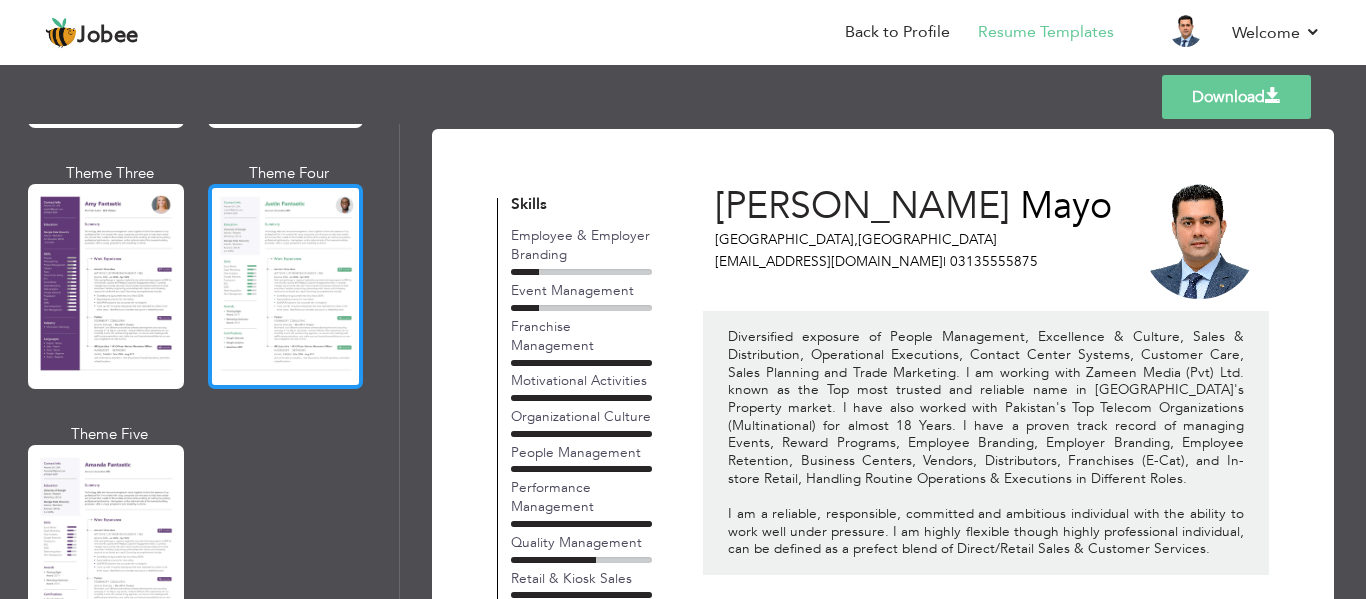 click at bounding box center [286, 286] 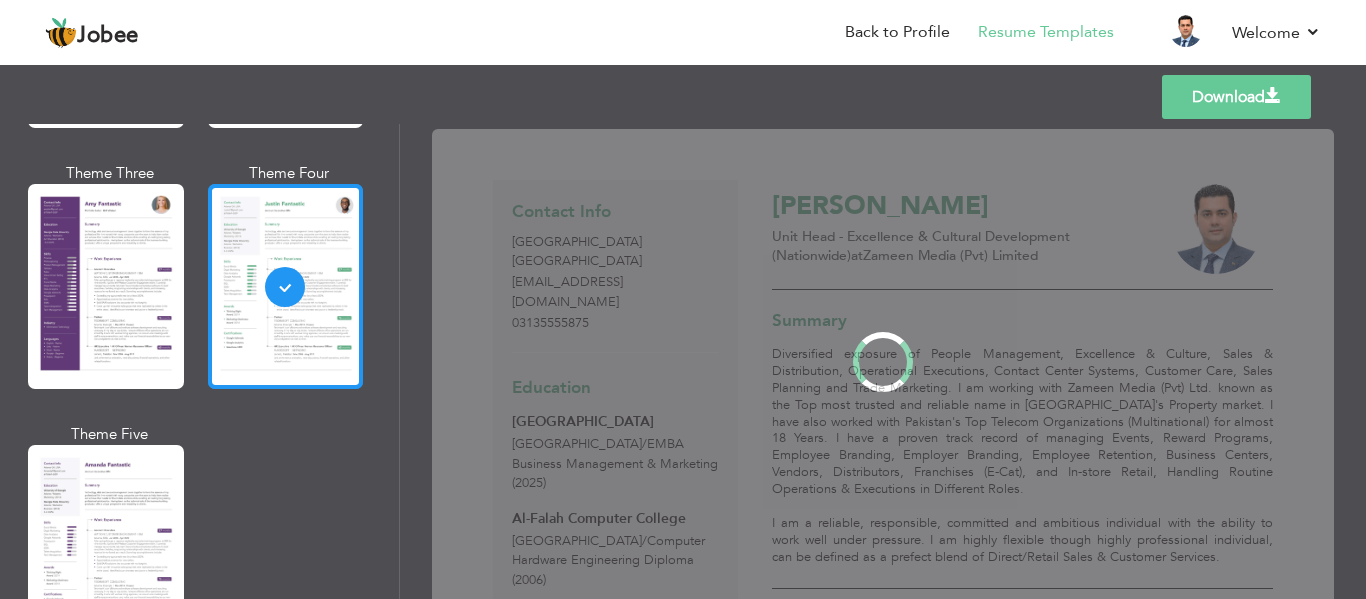 scroll, scrollTop: 1810, scrollLeft: 0, axis: vertical 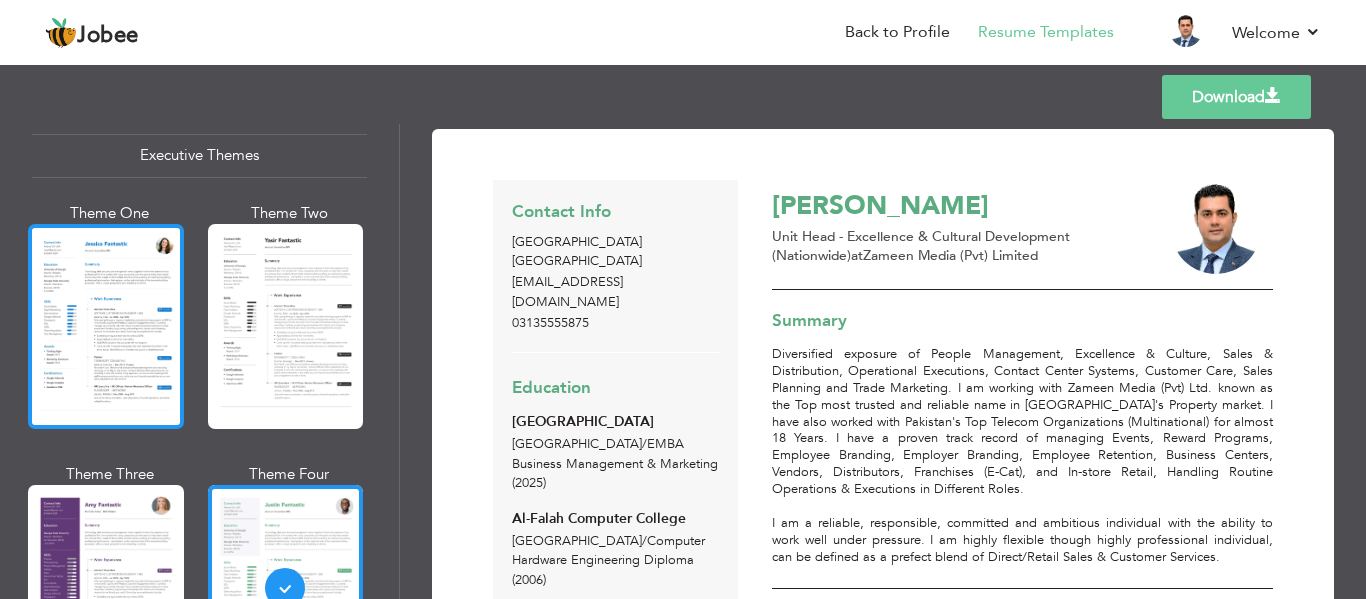 click at bounding box center (106, 326) 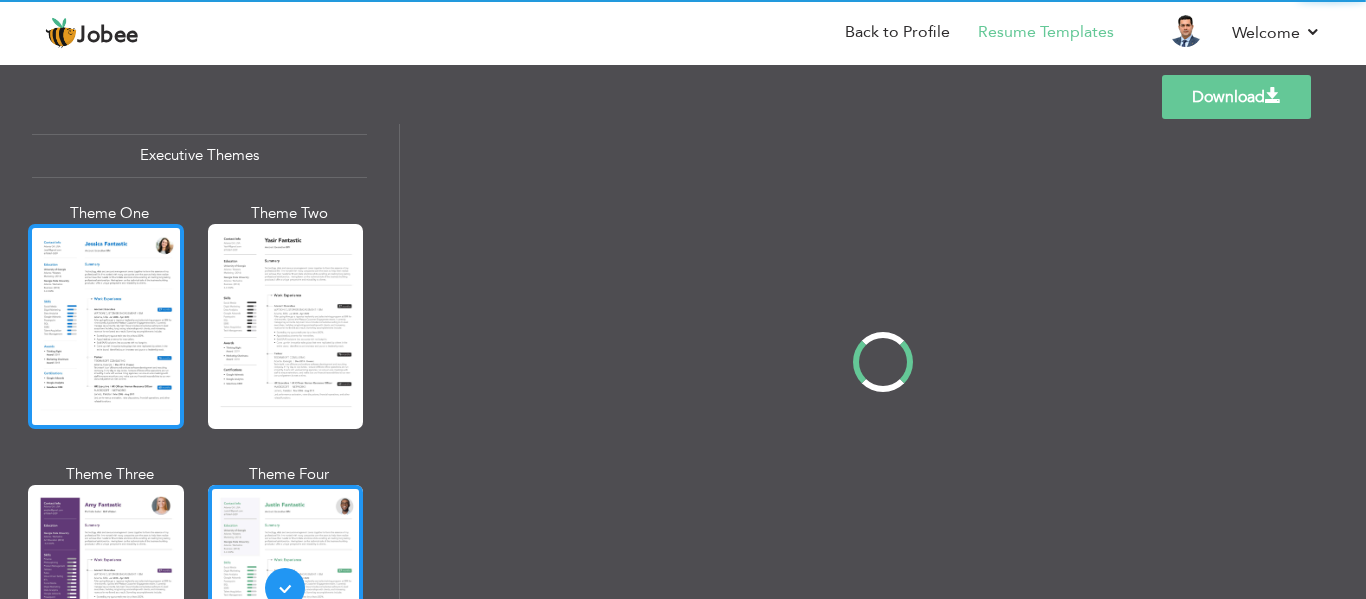 scroll, scrollTop: 1507, scrollLeft: 0, axis: vertical 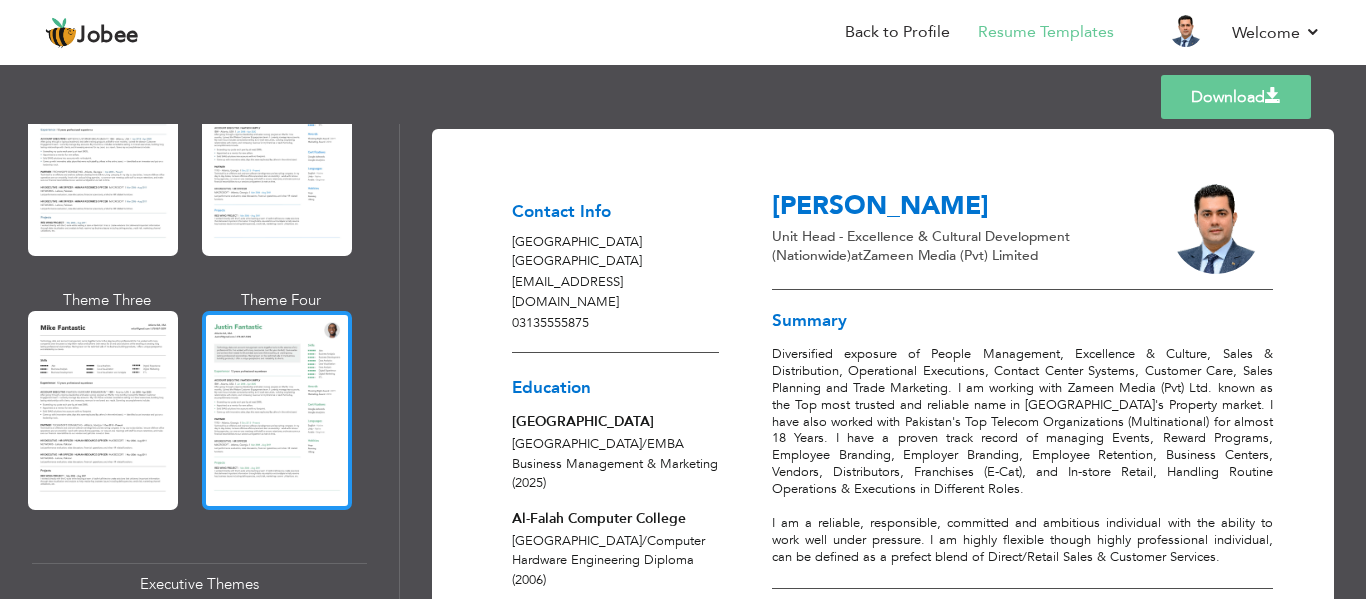 click at bounding box center [277, 410] 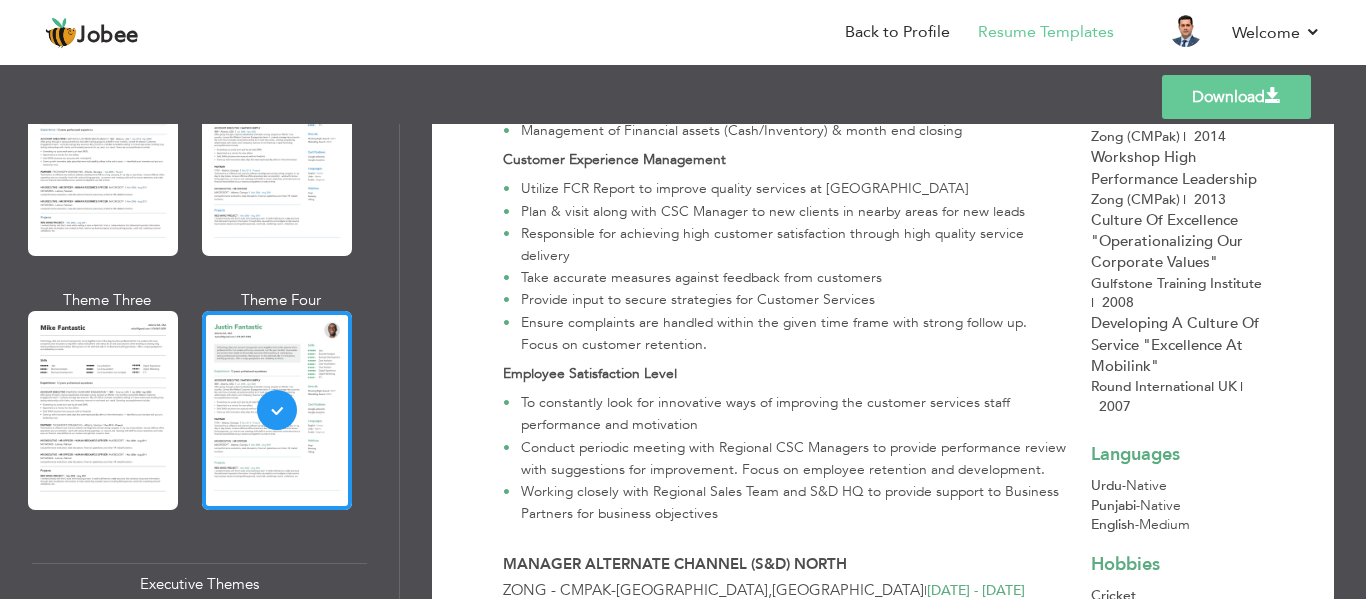 scroll, scrollTop: 2433, scrollLeft: 0, axis: vertical 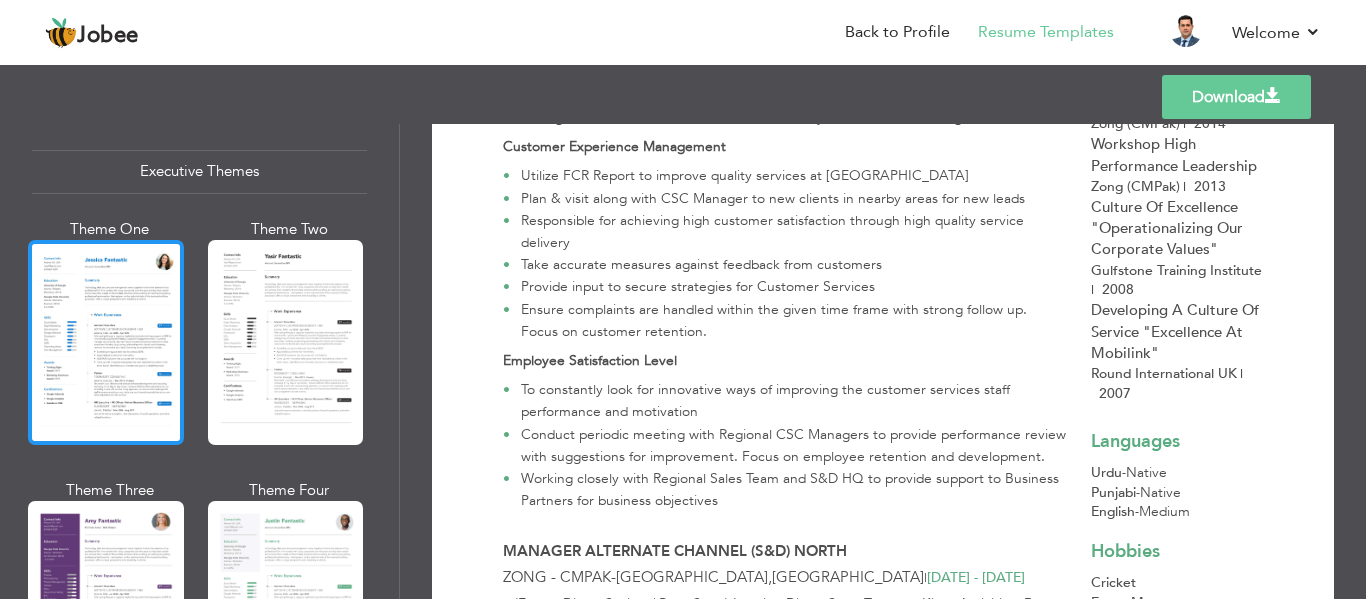 click at bounding box center (106, 342) 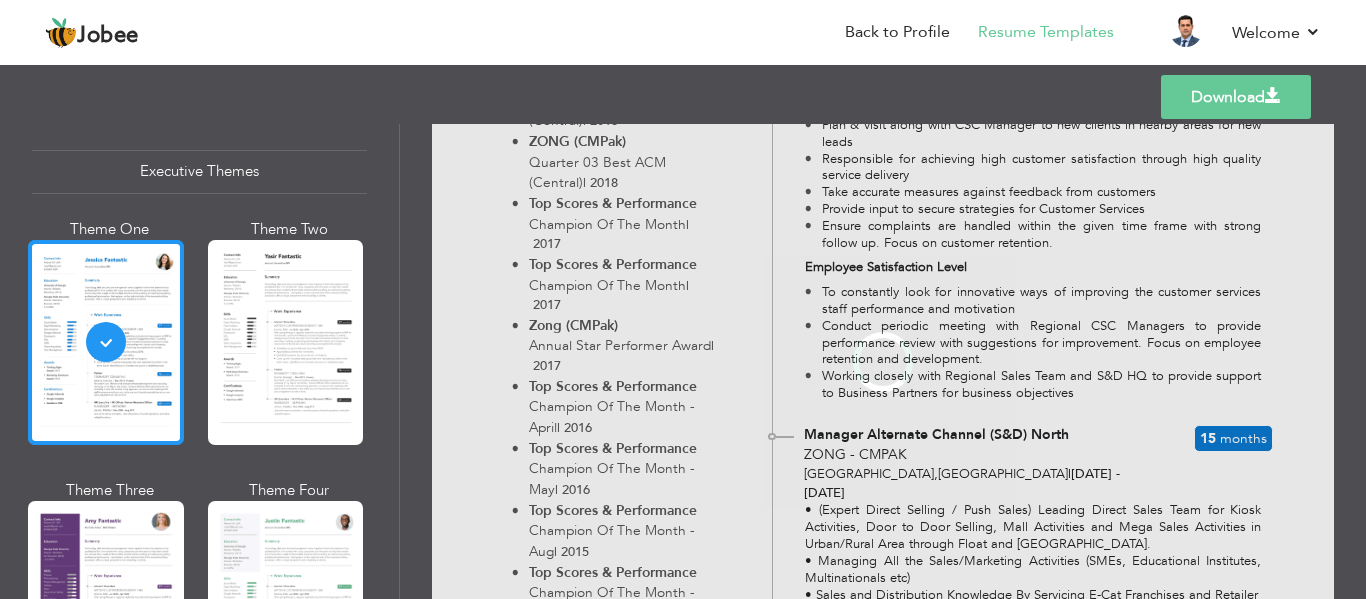 scroll, scrollTop: 0, scrollLeft: 0, axis: both 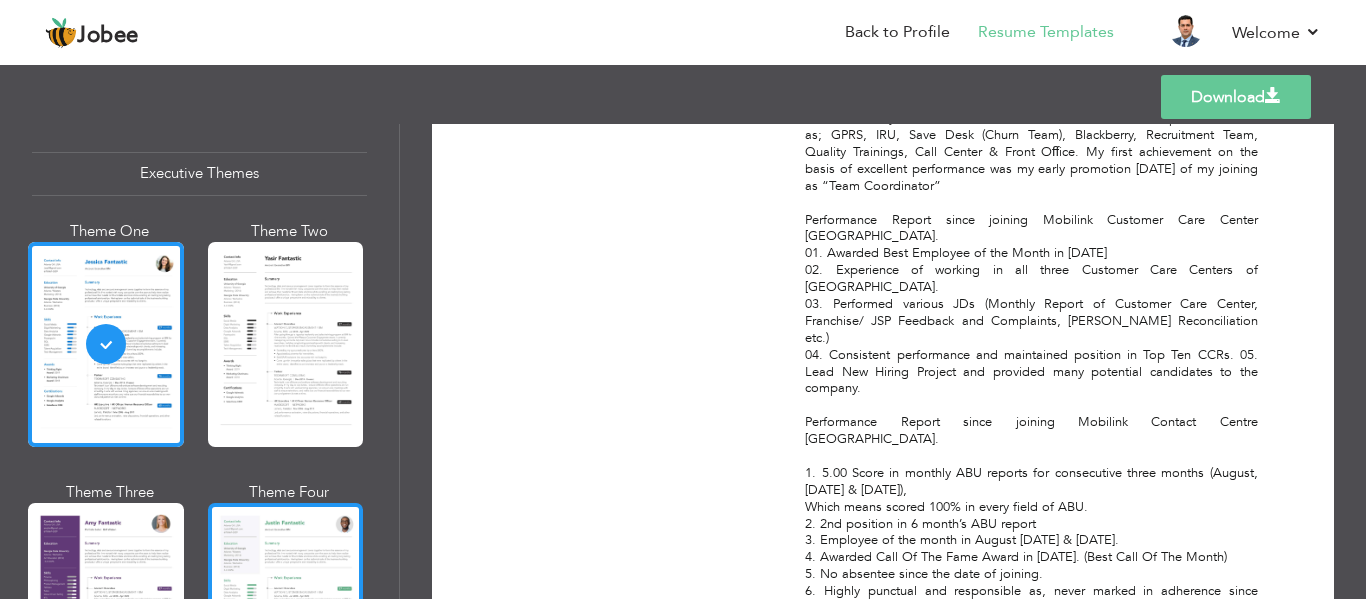 click at bounding box center (286, 605) 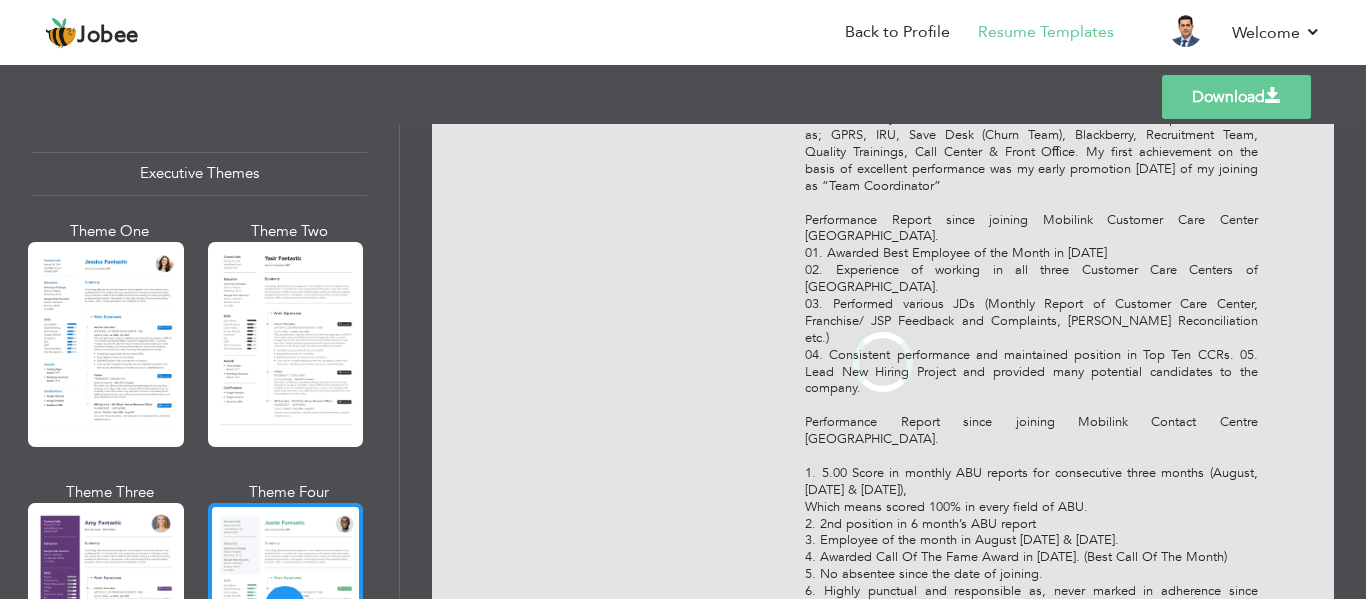 scroll, scrollTop: 0, scrollLeft: 0, axis: both 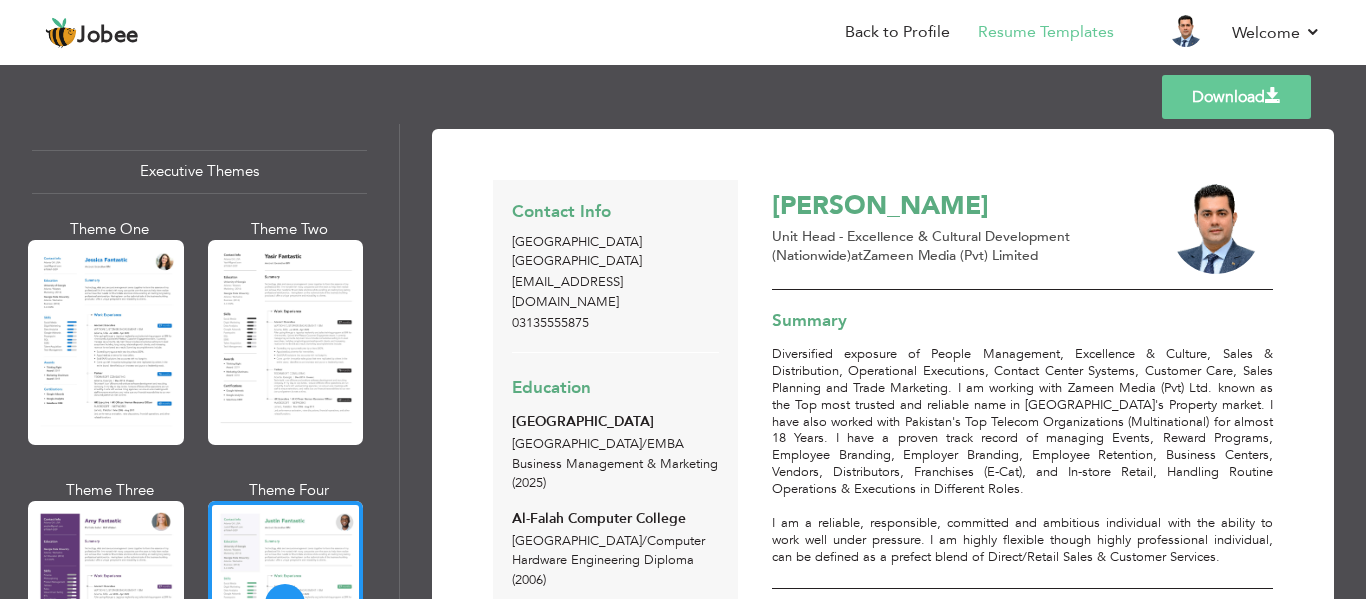 click on "Download" at bounding box center [1236, 97] 